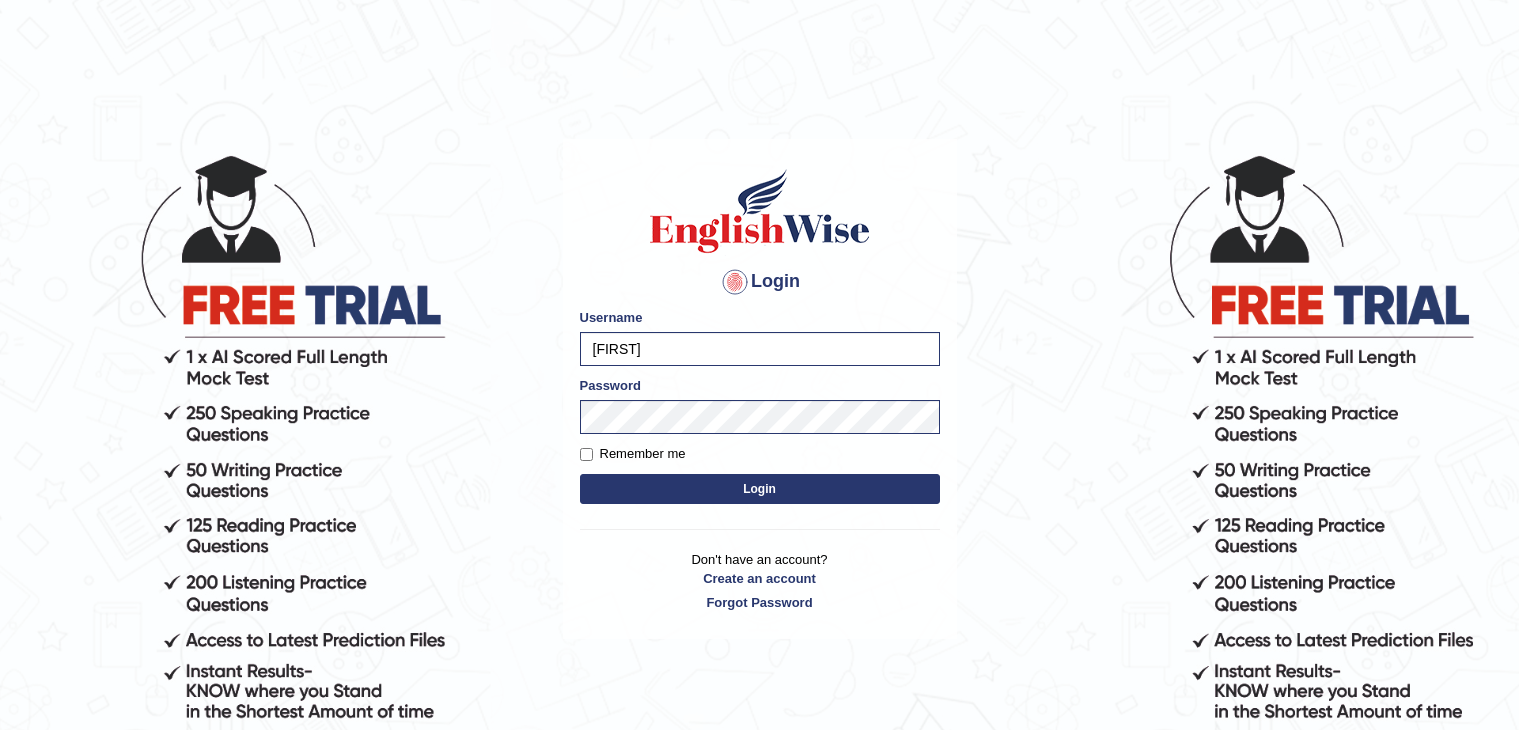 scroll, scrollTop: 0, scrollLeft: 0, axis: both 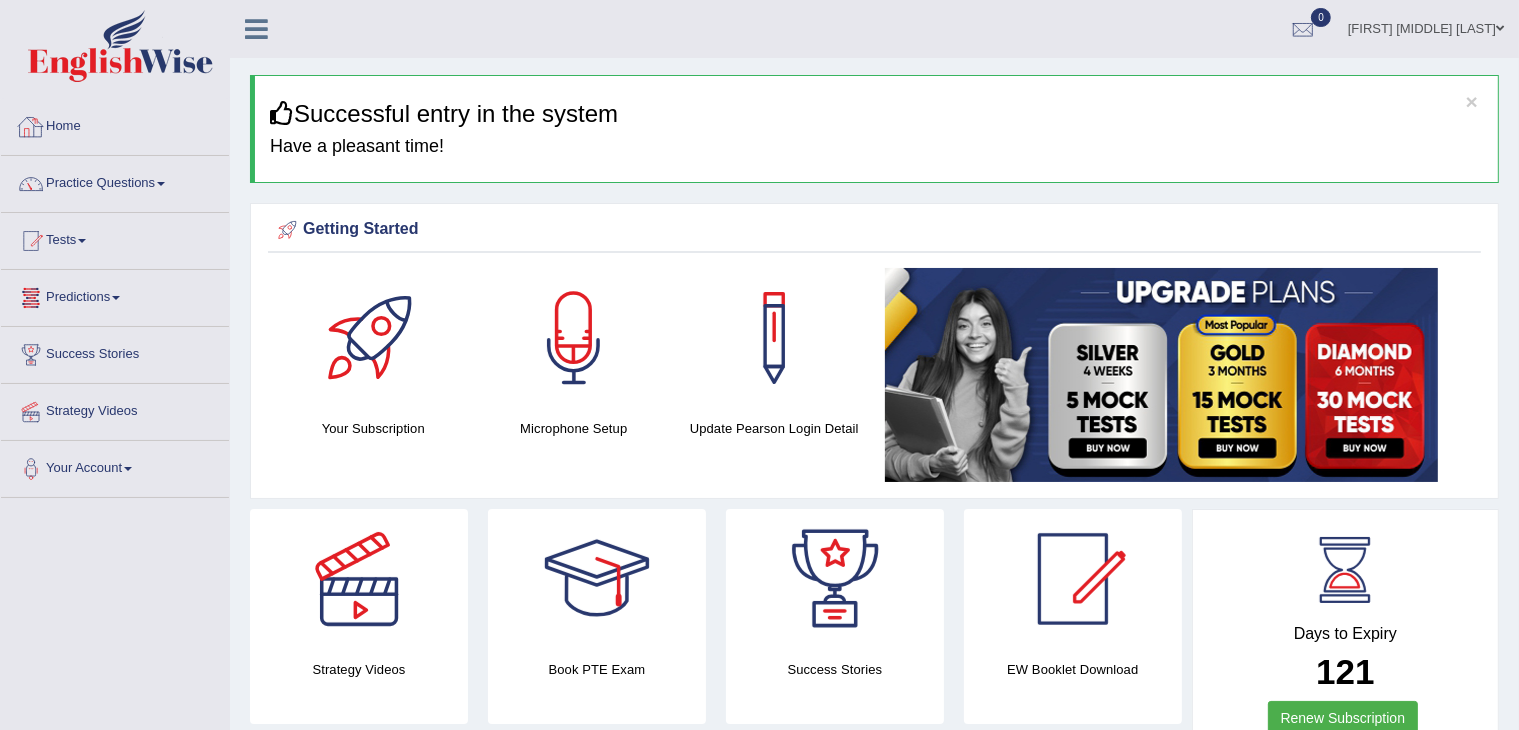 click on "AHMED MOHIUDDIN TAHEER MOHAMMED" at bounding box center [1426, 26] 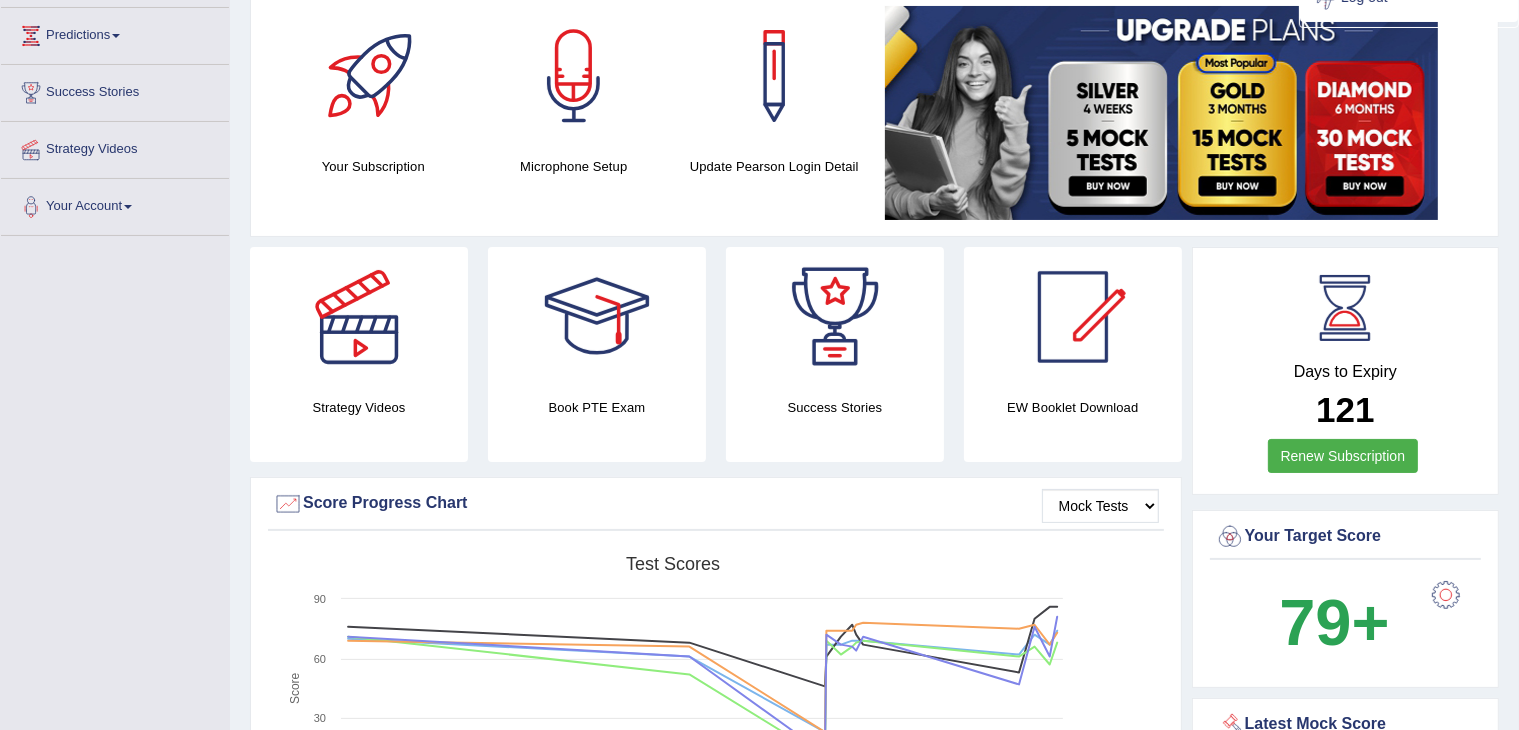 scroll, scrollTop: 100, scrollLeft: 0, axis: vertical 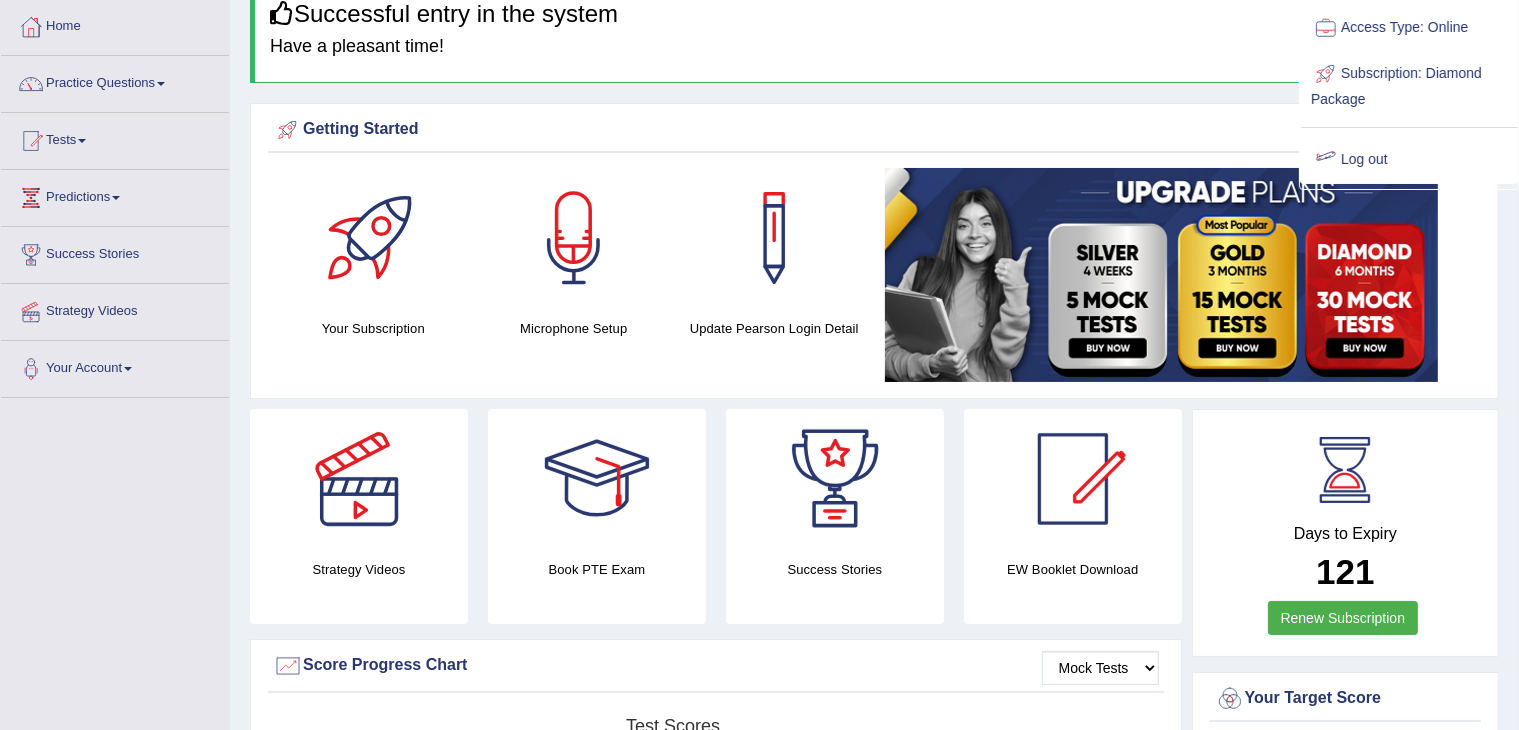 click on "Log out" at bounding box center (1409, 160) 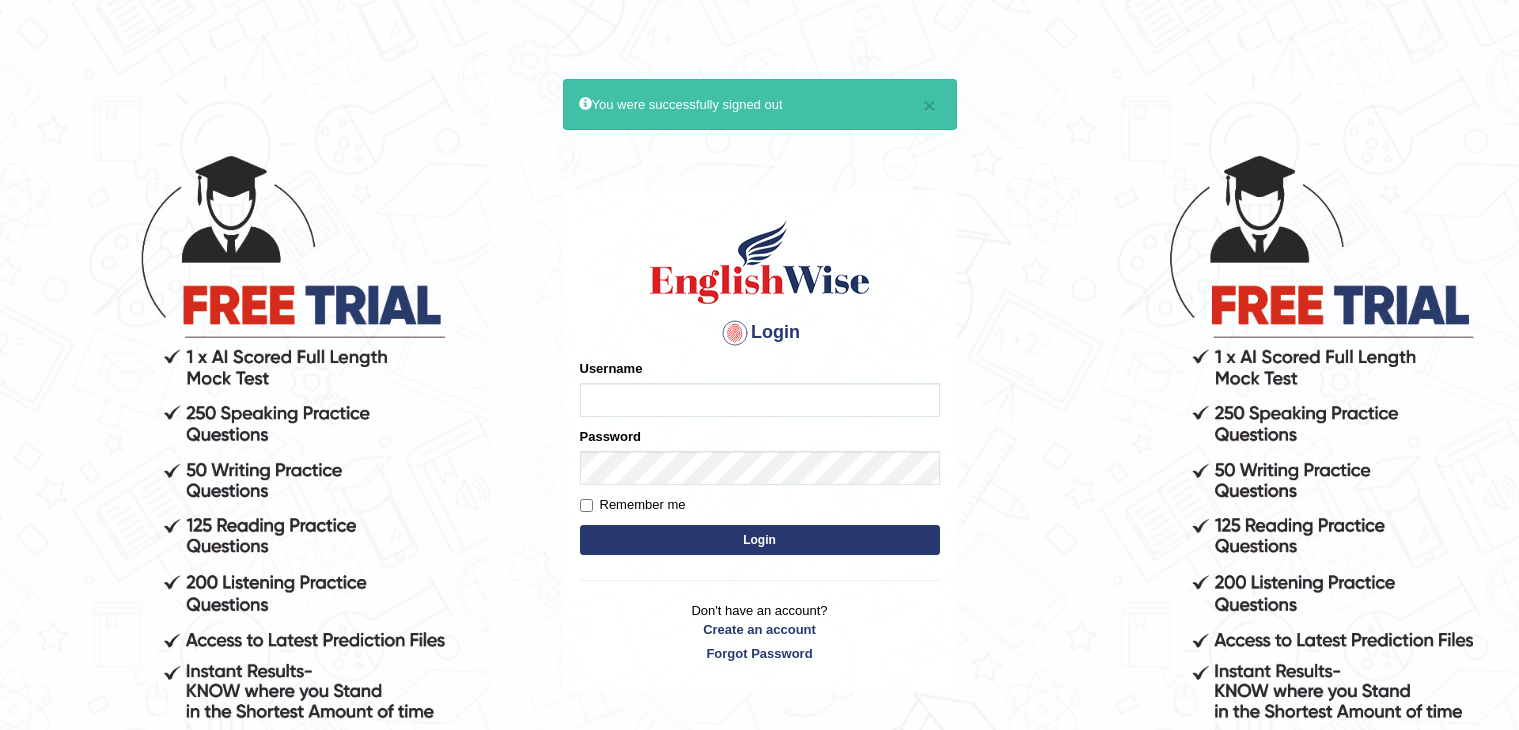 scroll, scrollTop: 0, scrollLeft: 0, axis: both 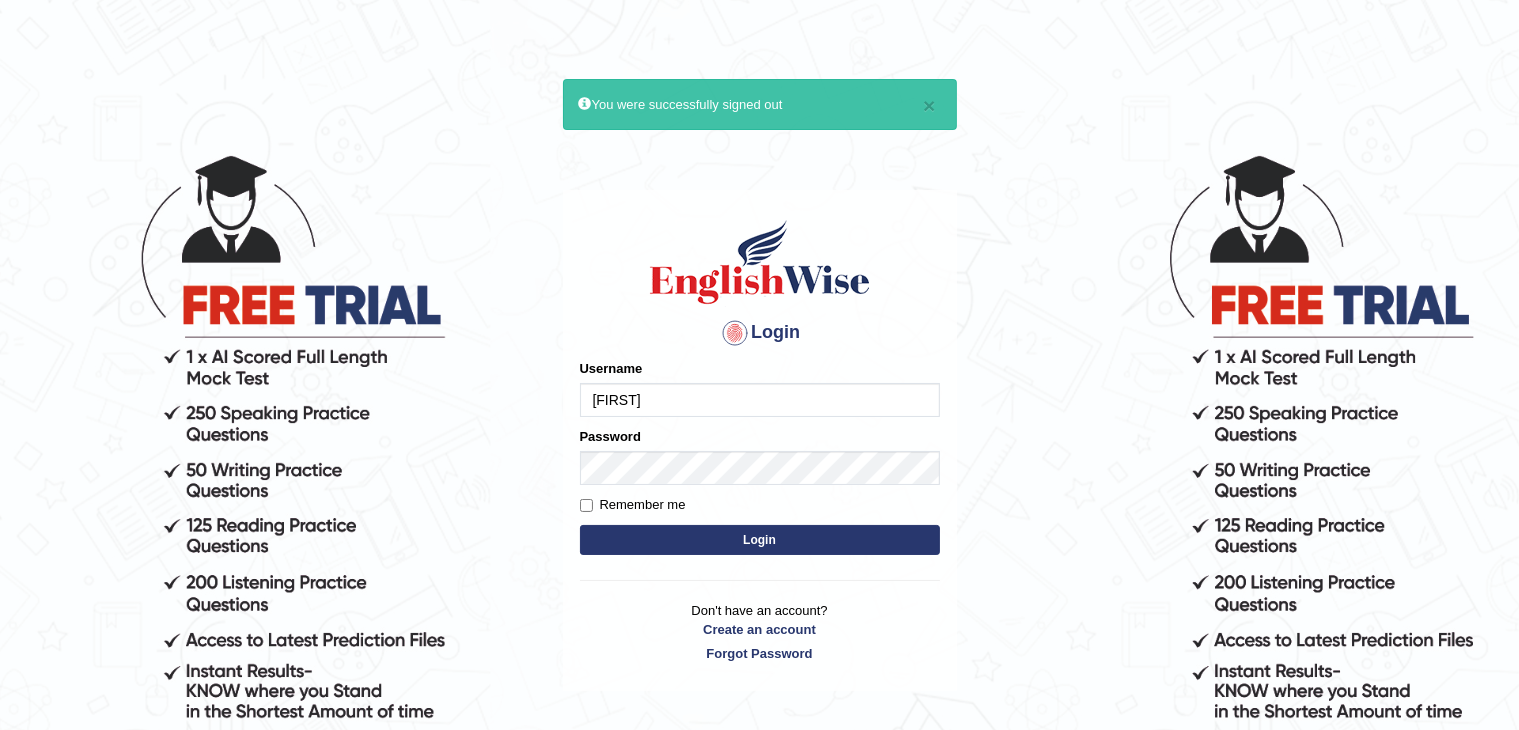 click on "Ahmedmo" at bounding box center [760, 400] 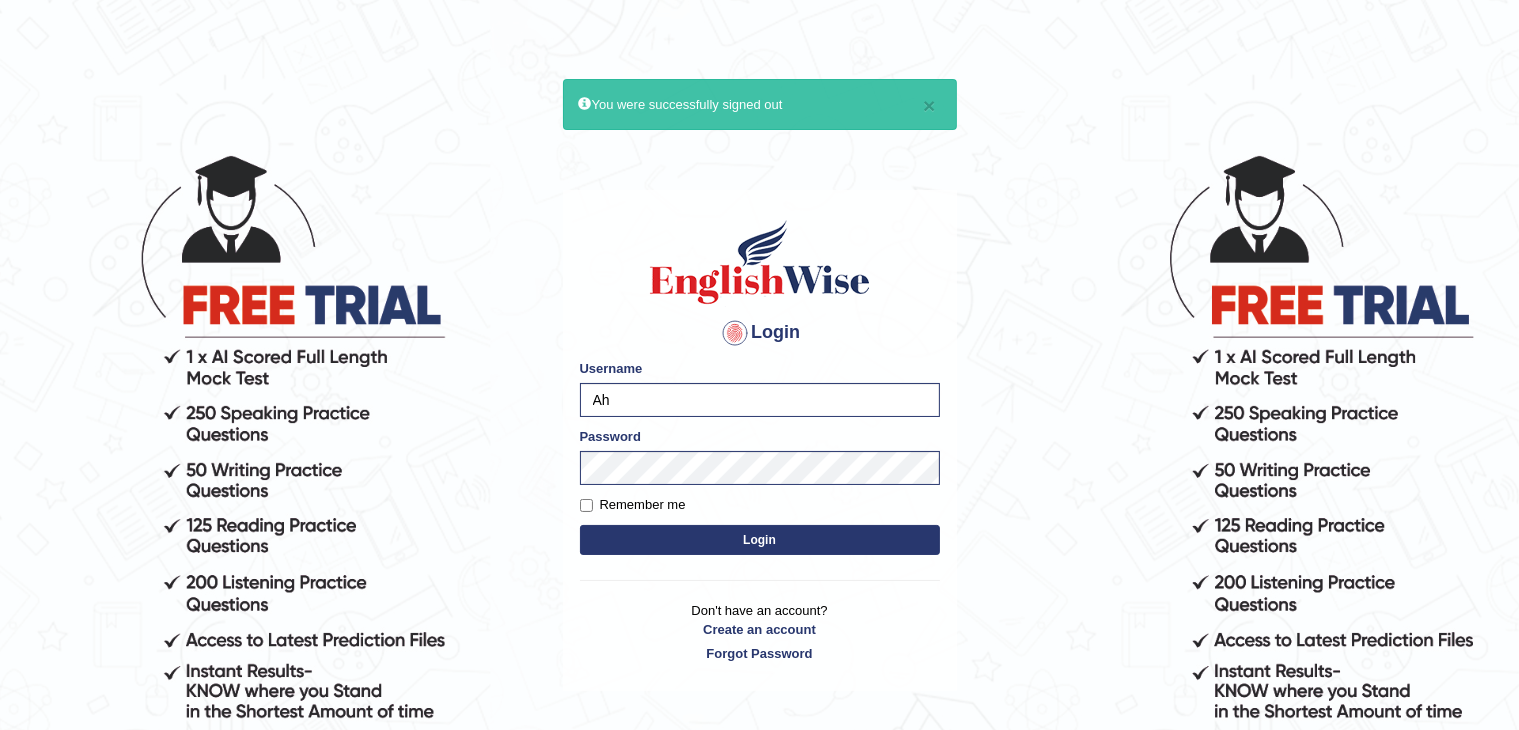 type on "A" 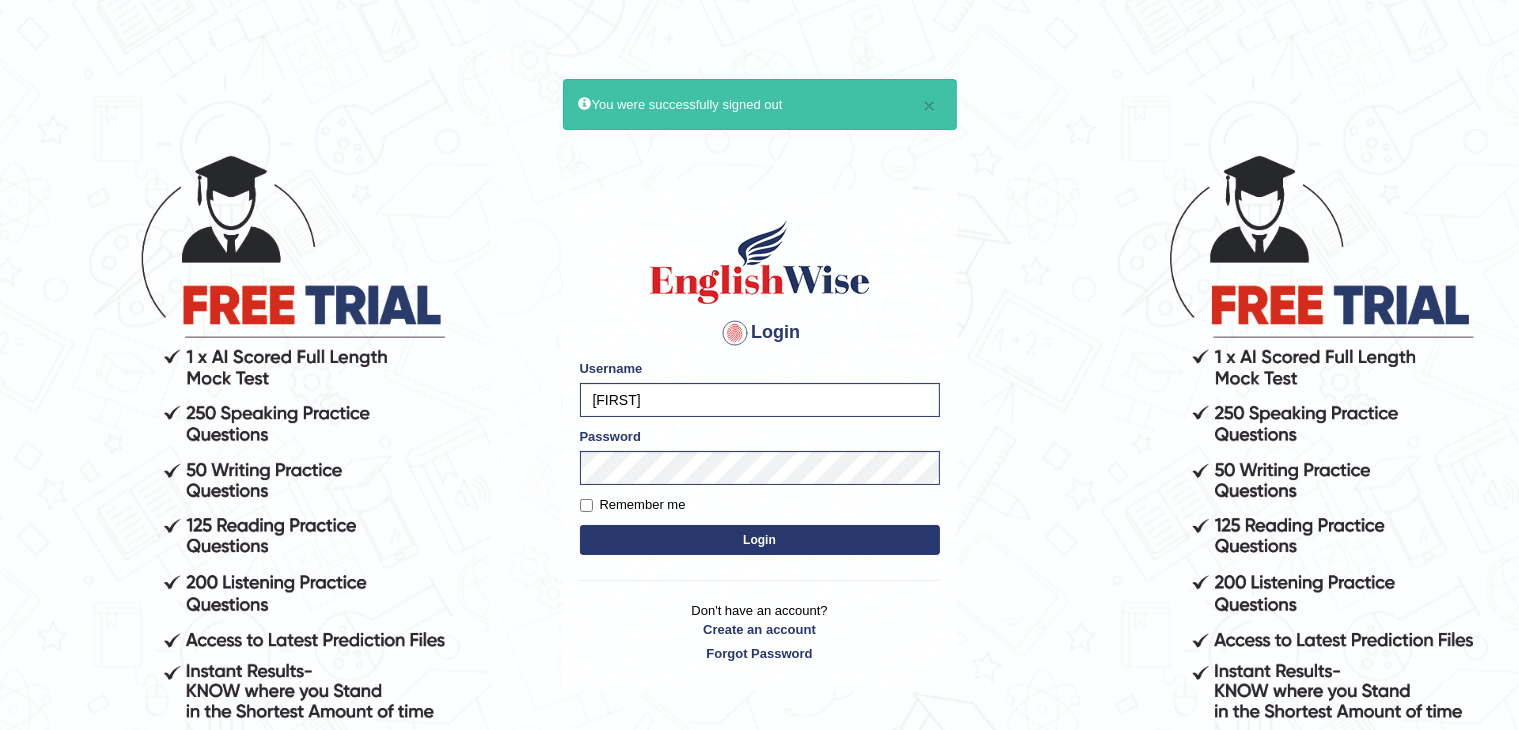 type on "MohammedH" 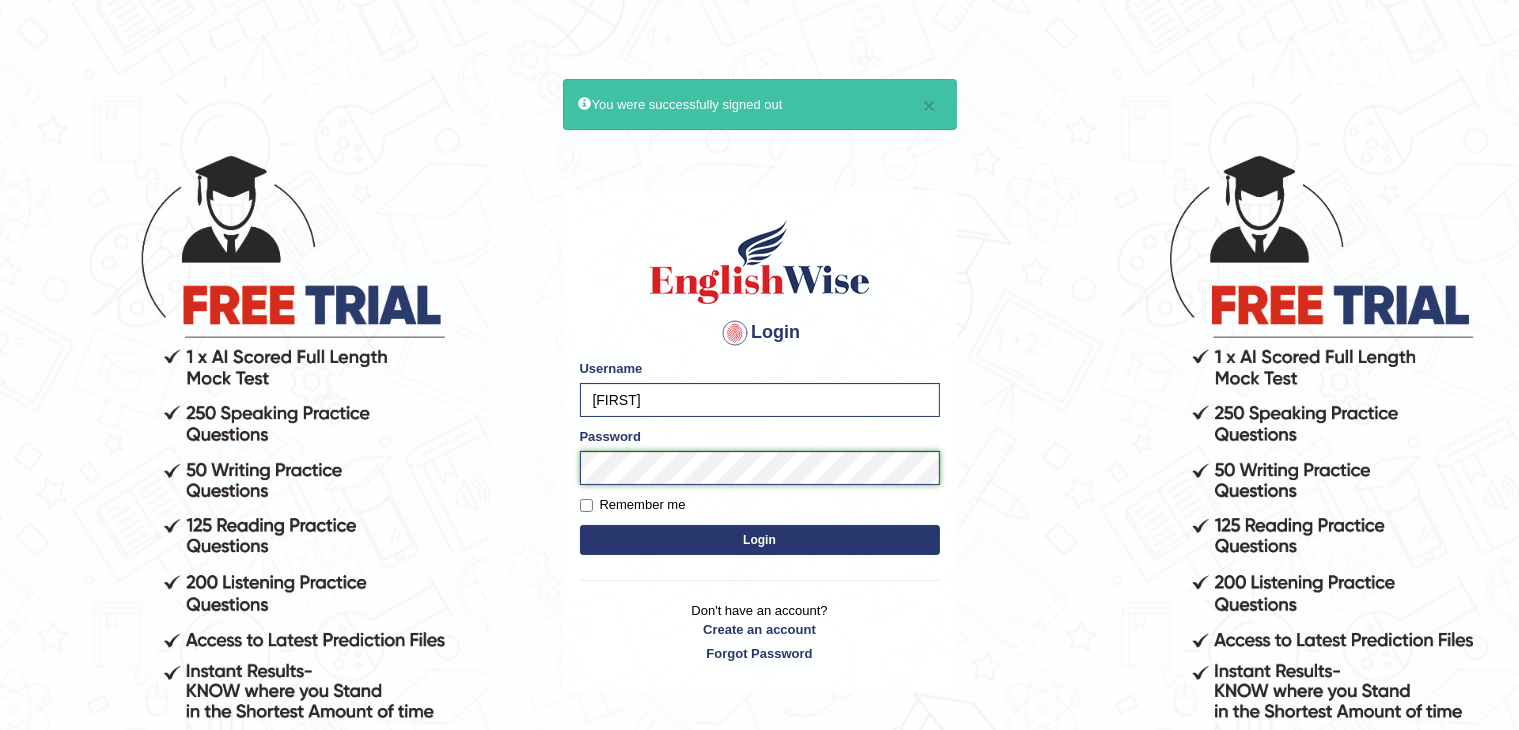 click on "Login" at bounding box center (760, 540) 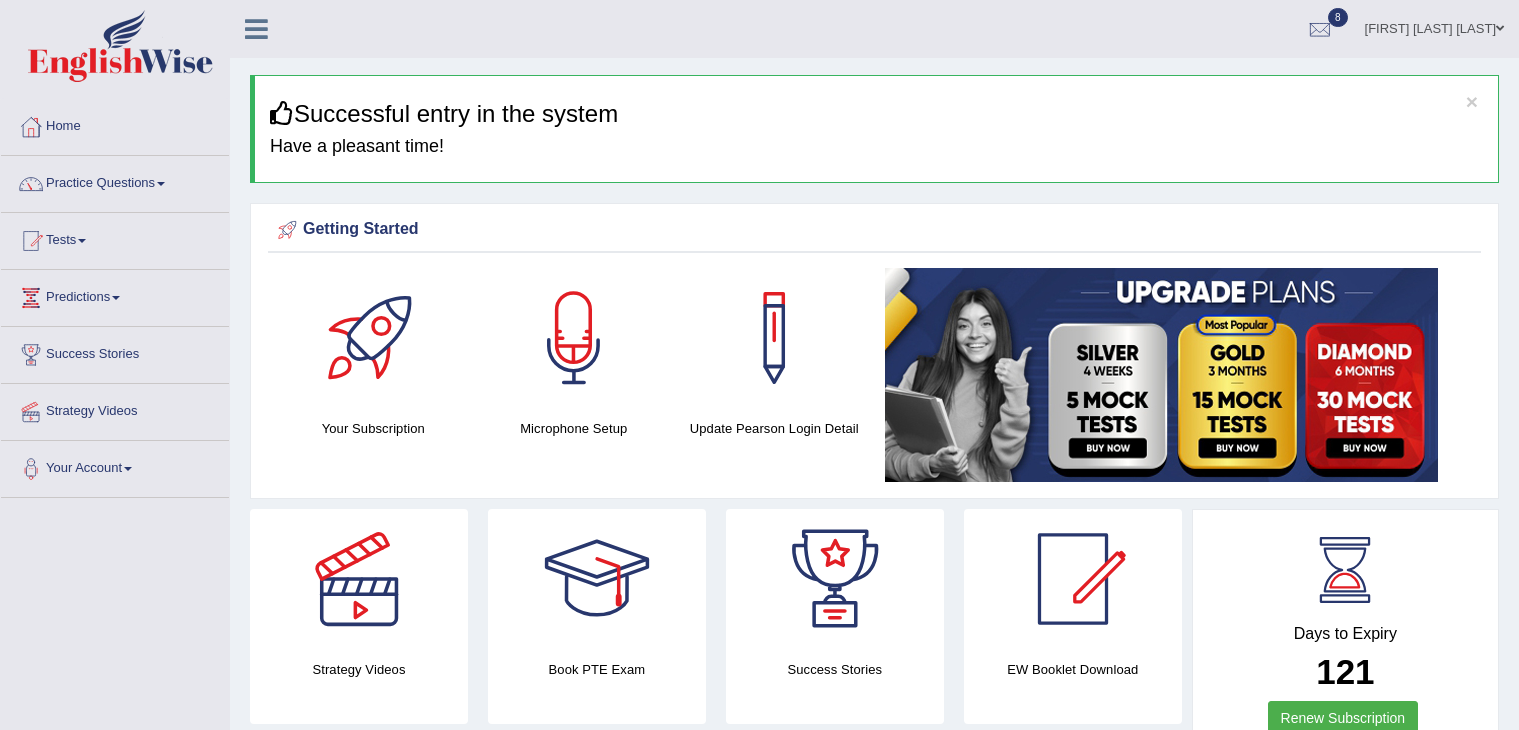 scroll, scrollTop: 0, scrollLeft: 0, axis: both 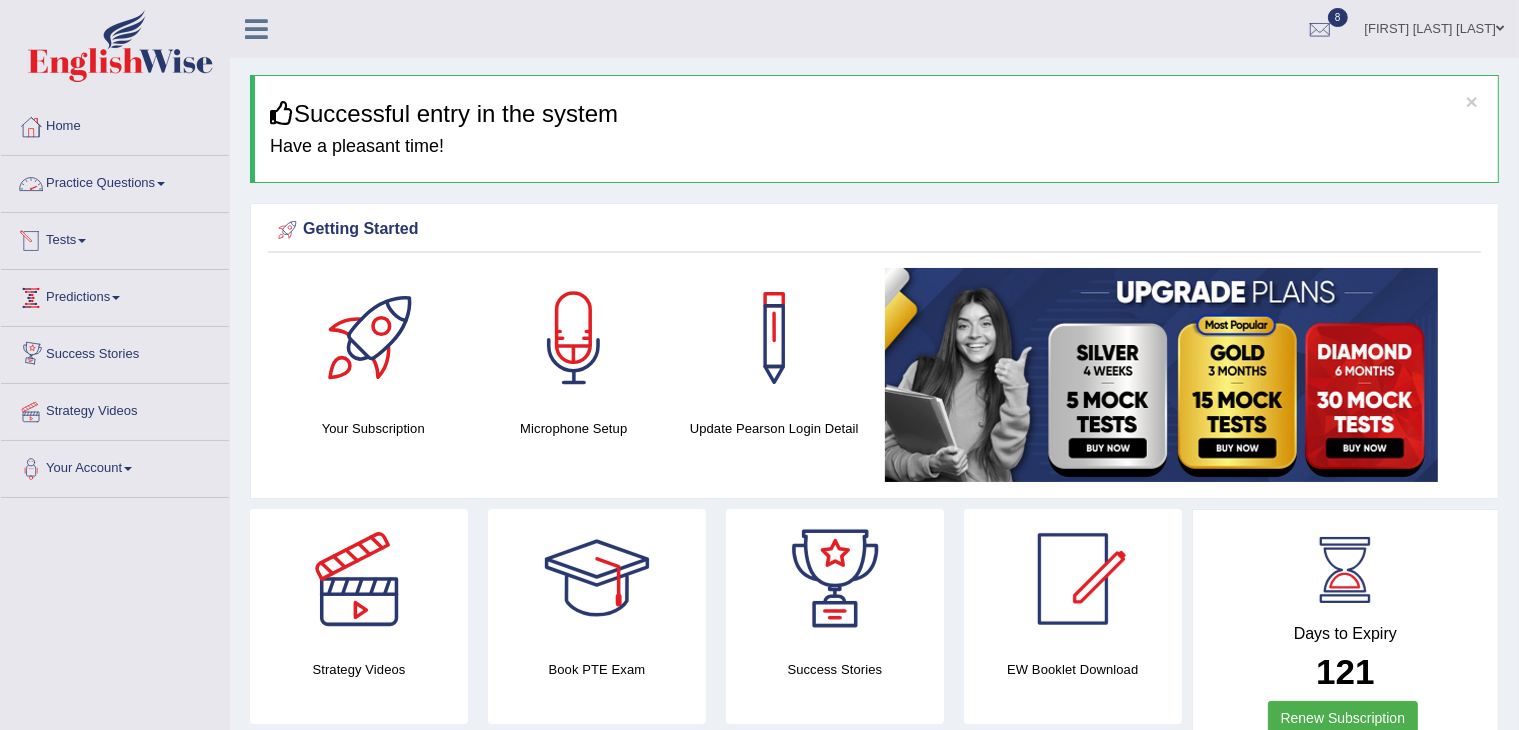 click on "Practice Questions" at bounding box center (115, 181) 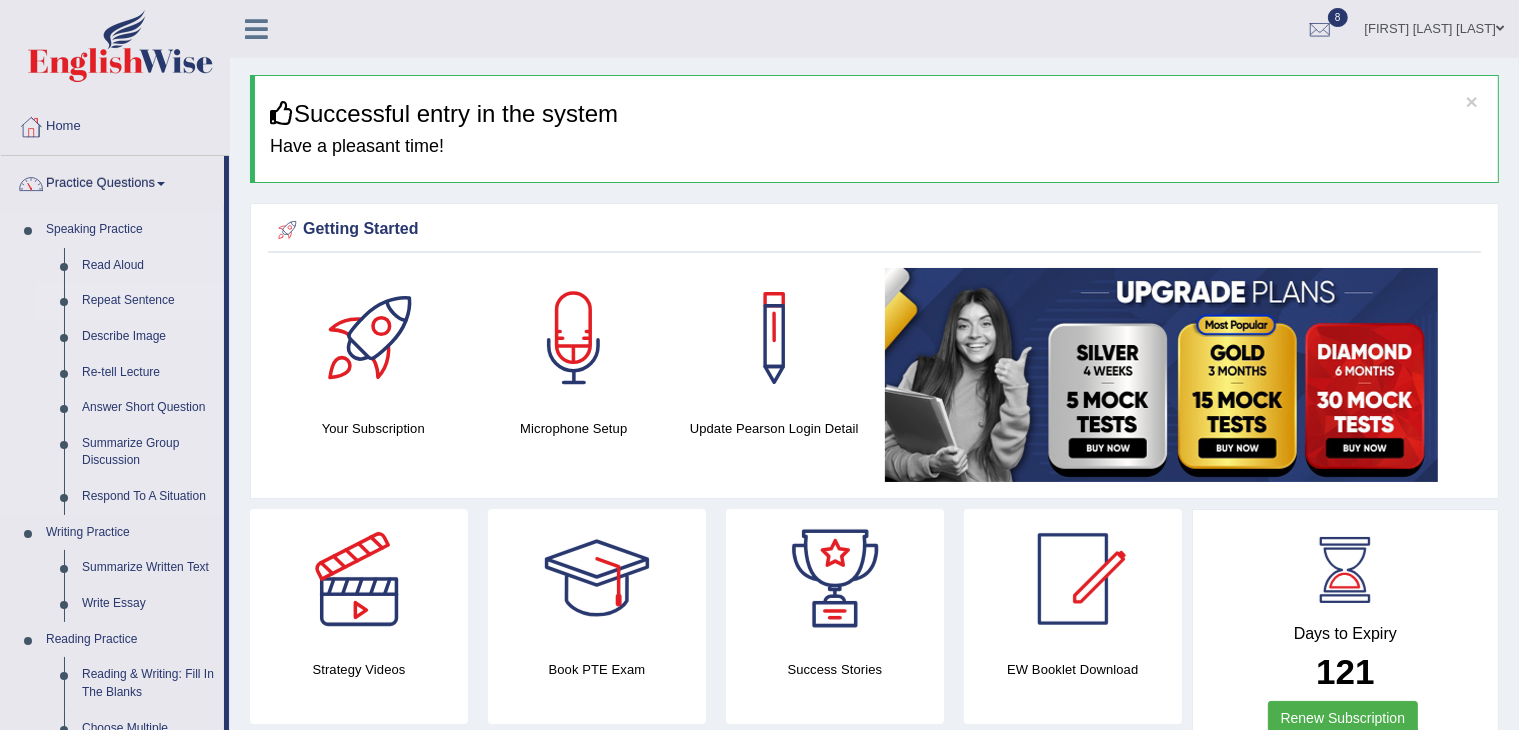 click on "Repeat Sentence" at bounding box center (148, 301) 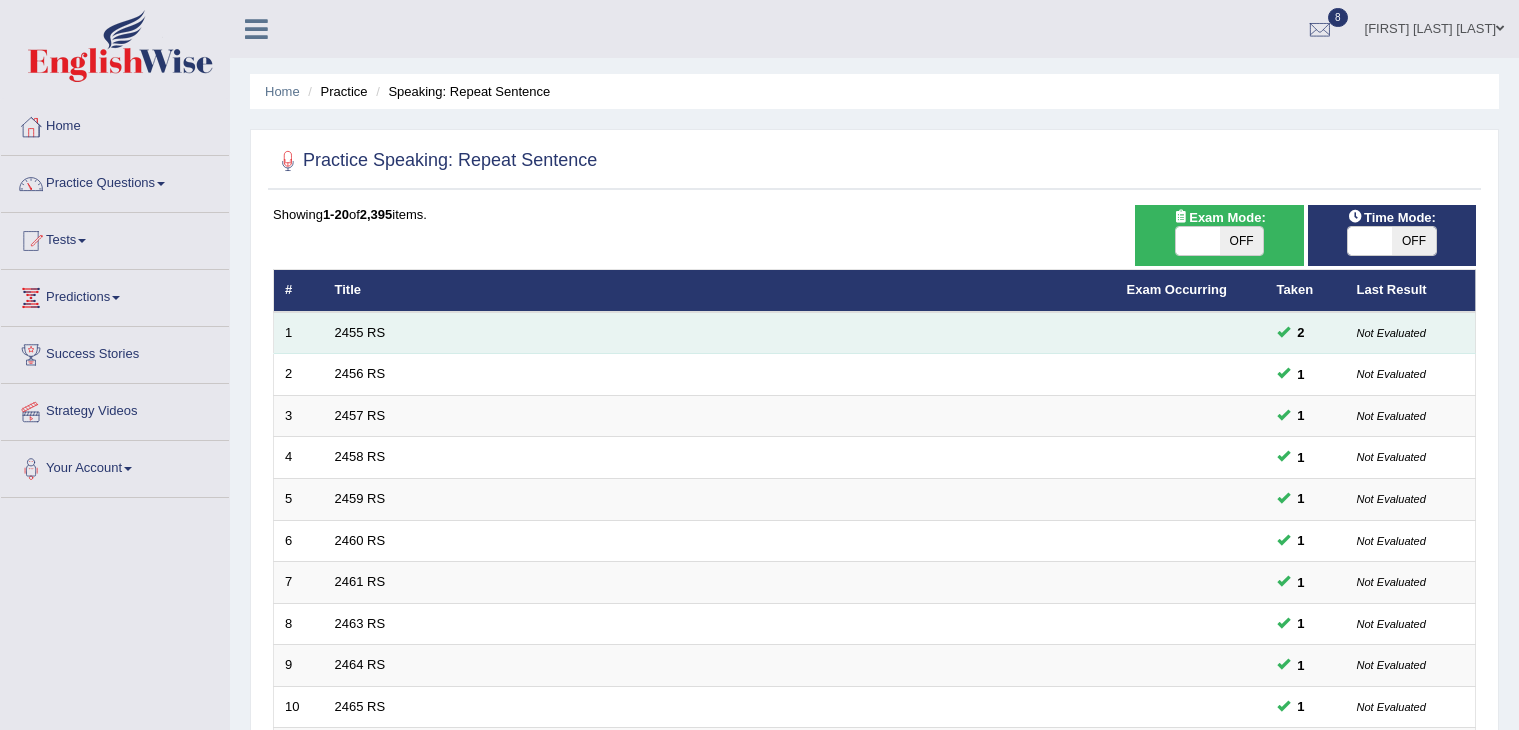 scroll, scrollTop: 0, scrollLeft: 0, axis: both 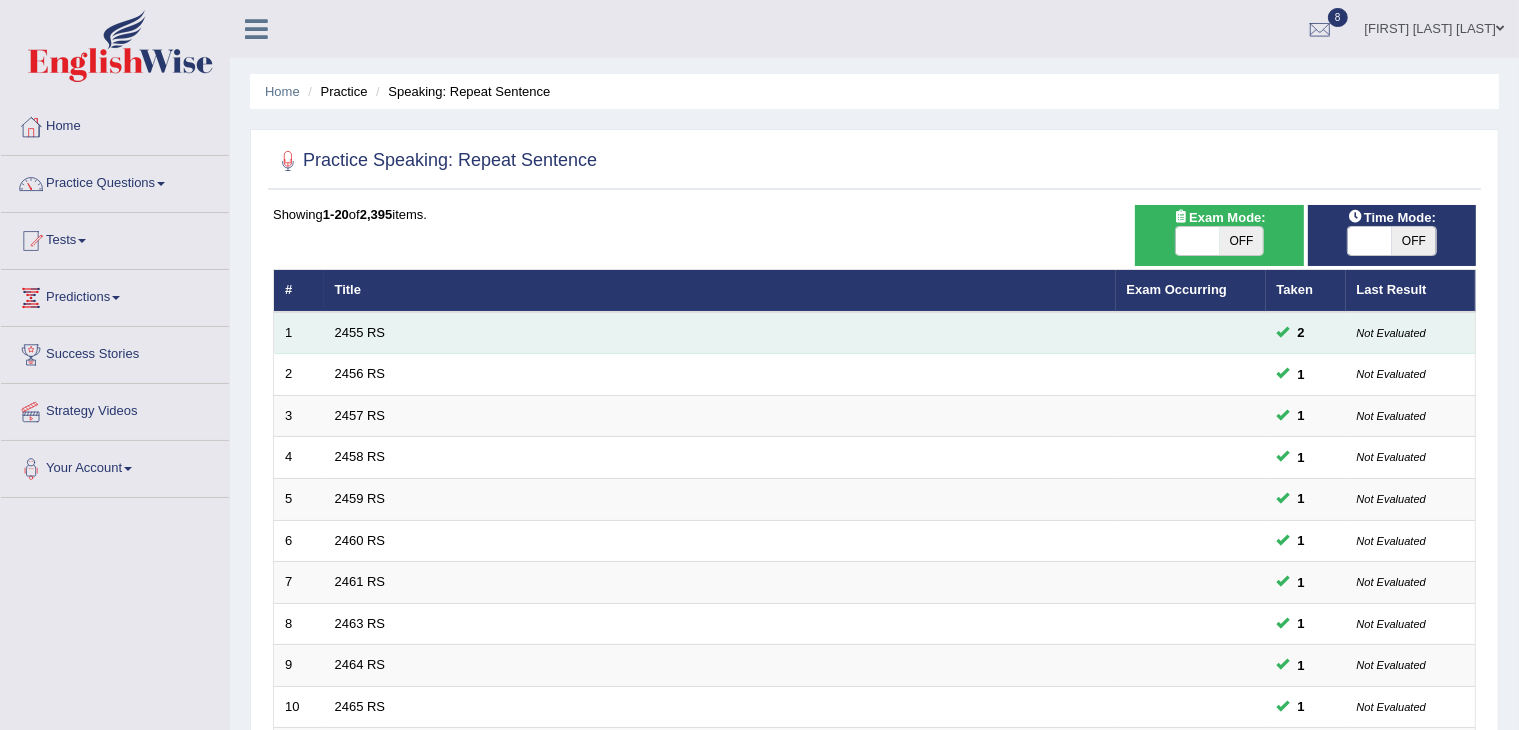 click on "2455 RS" at bounding box center [720, 333] 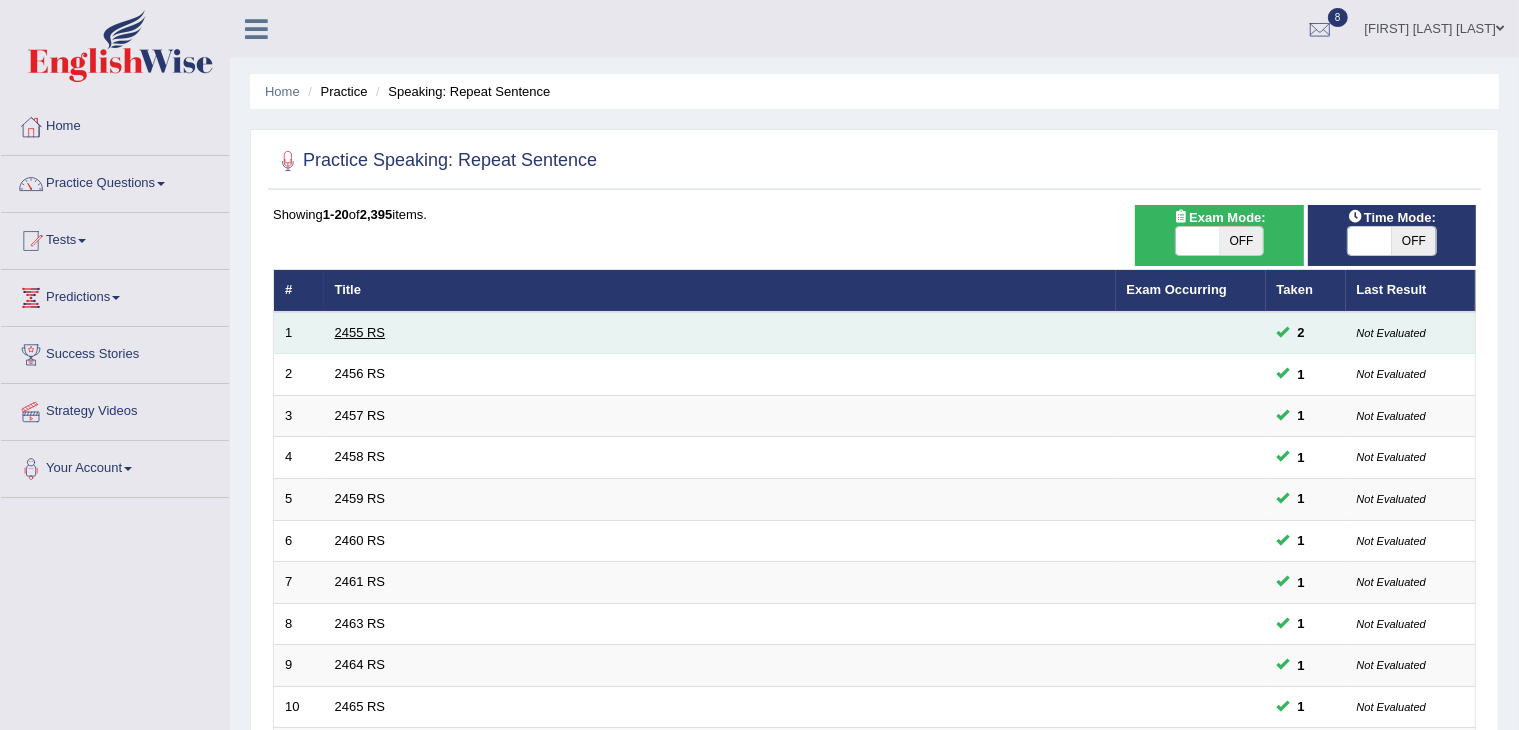 click on "2455 RS" at bounding box center (360, 332) 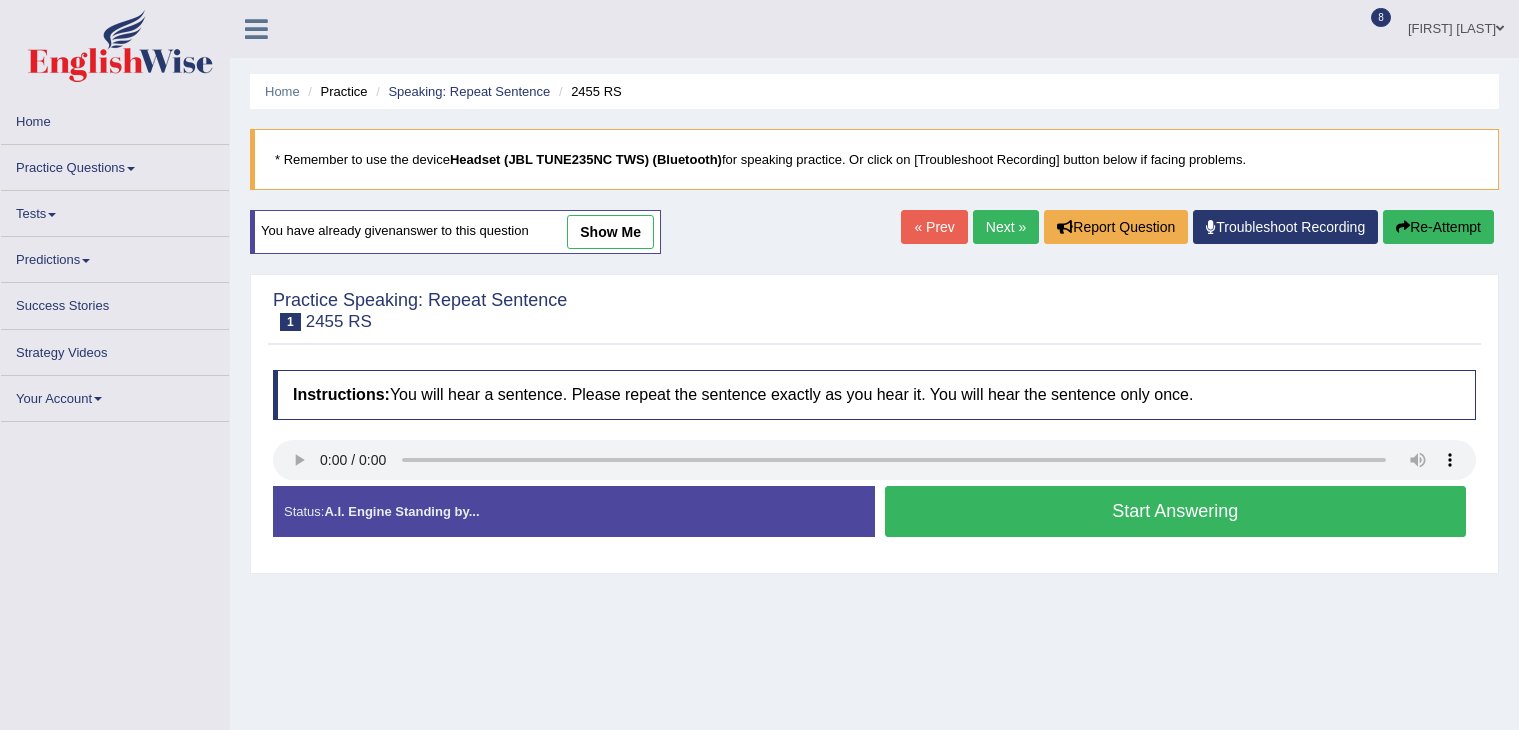 scroll, scrollTop: 0, scrollLeft: 0, axis: both 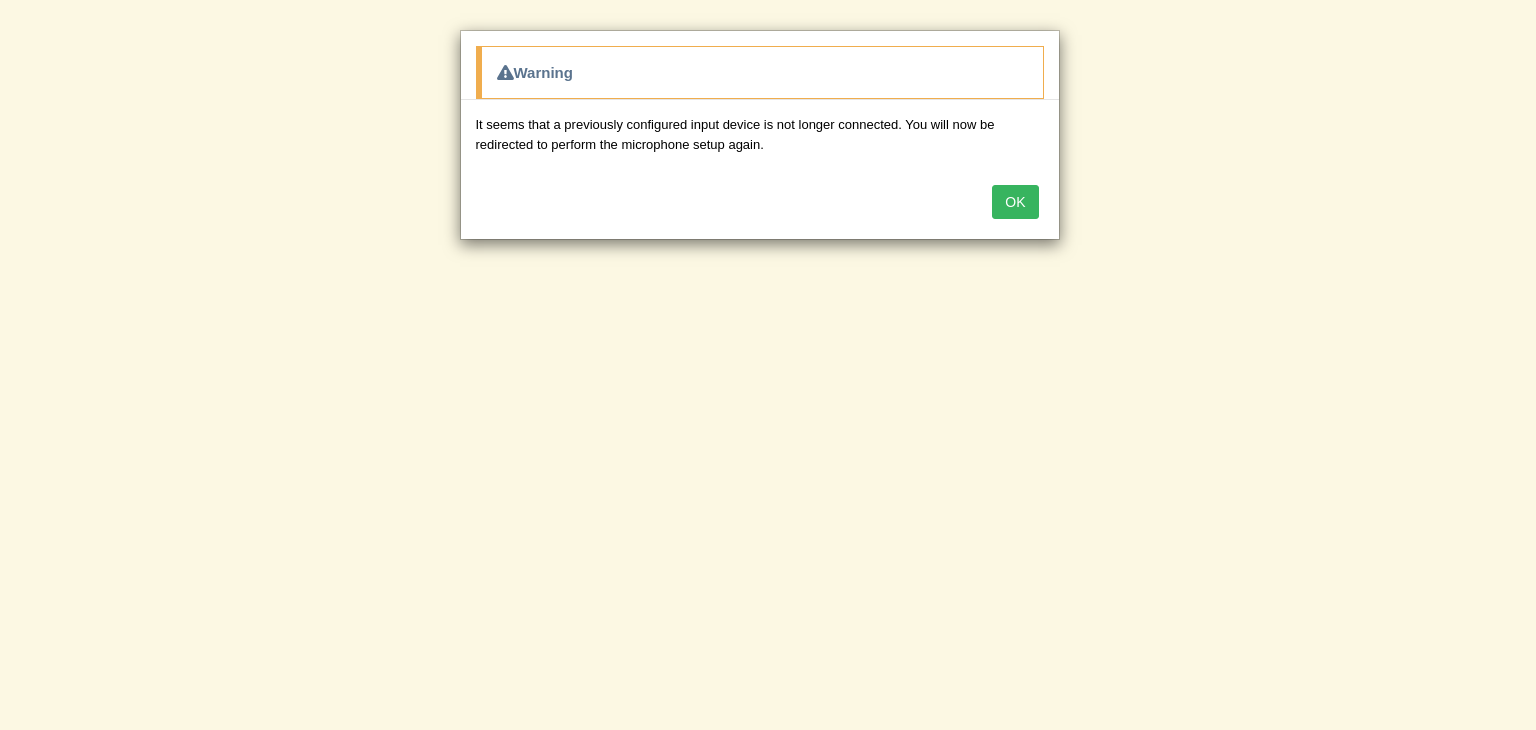 click on "OK" at bounding box center (1015, 202) 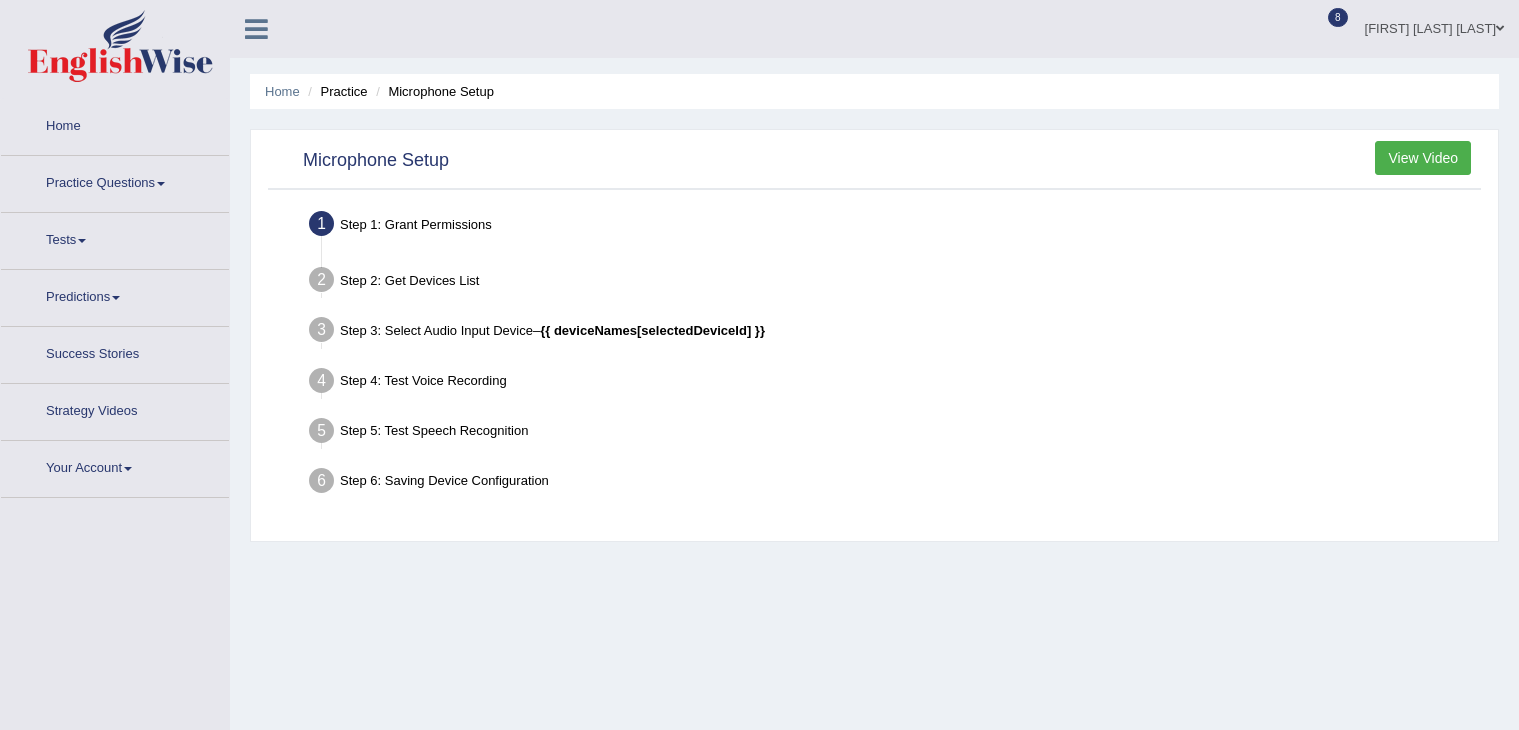 scroll, scrollTop: 0, scrollLeft: 0, axis: both 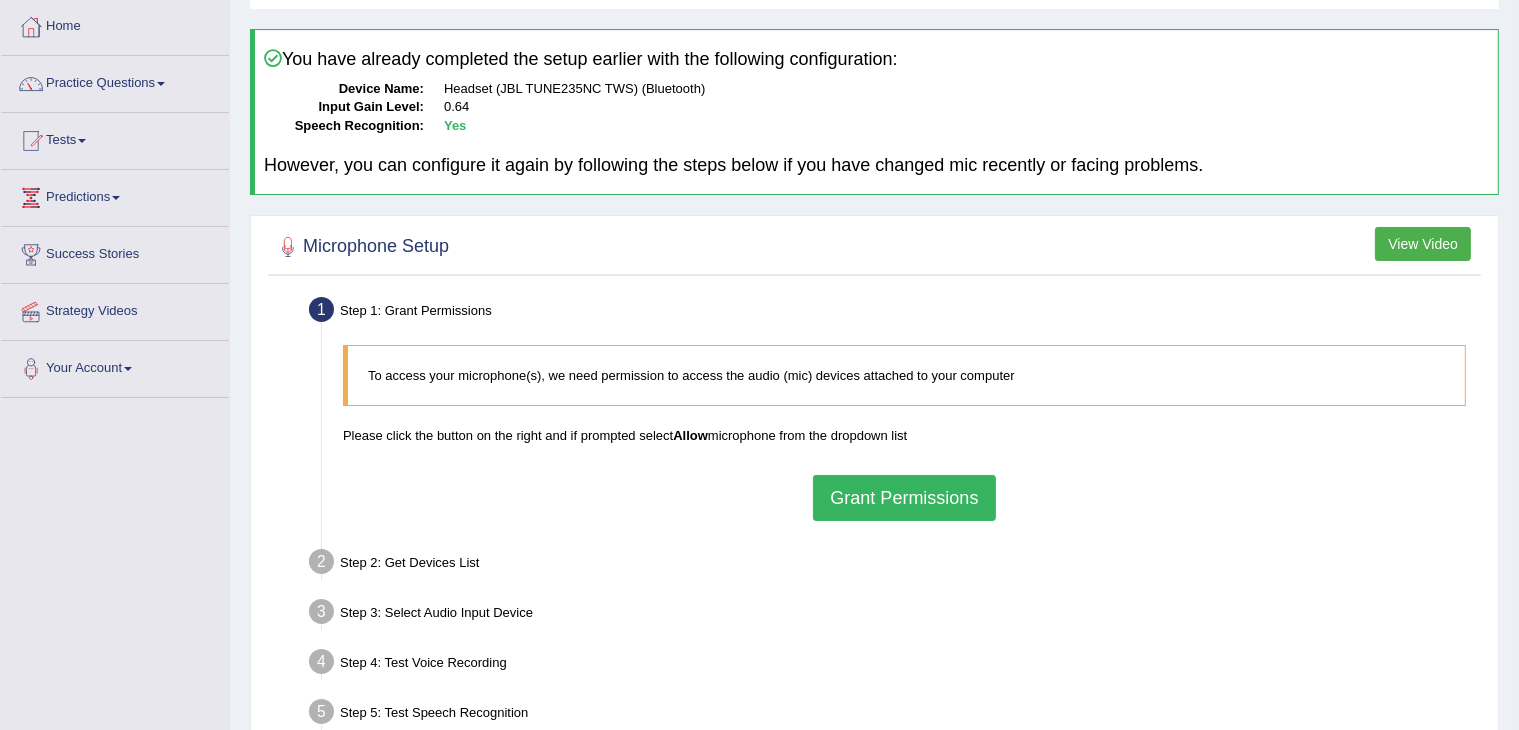 click on "Grant Permissions" at bounding box center [904, 498] 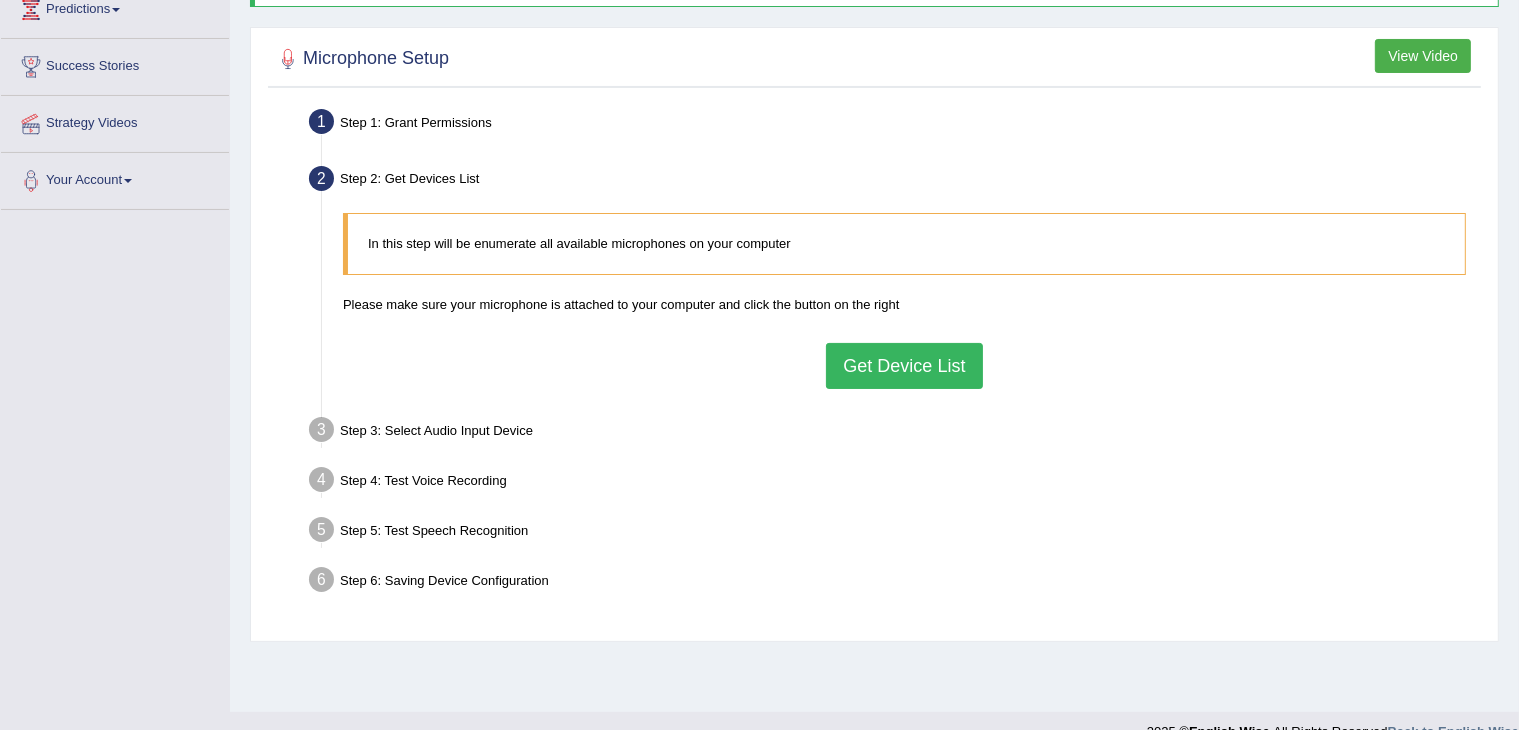 scroll, scrollTop: 300, scrollLeft: 0, axis: vertical 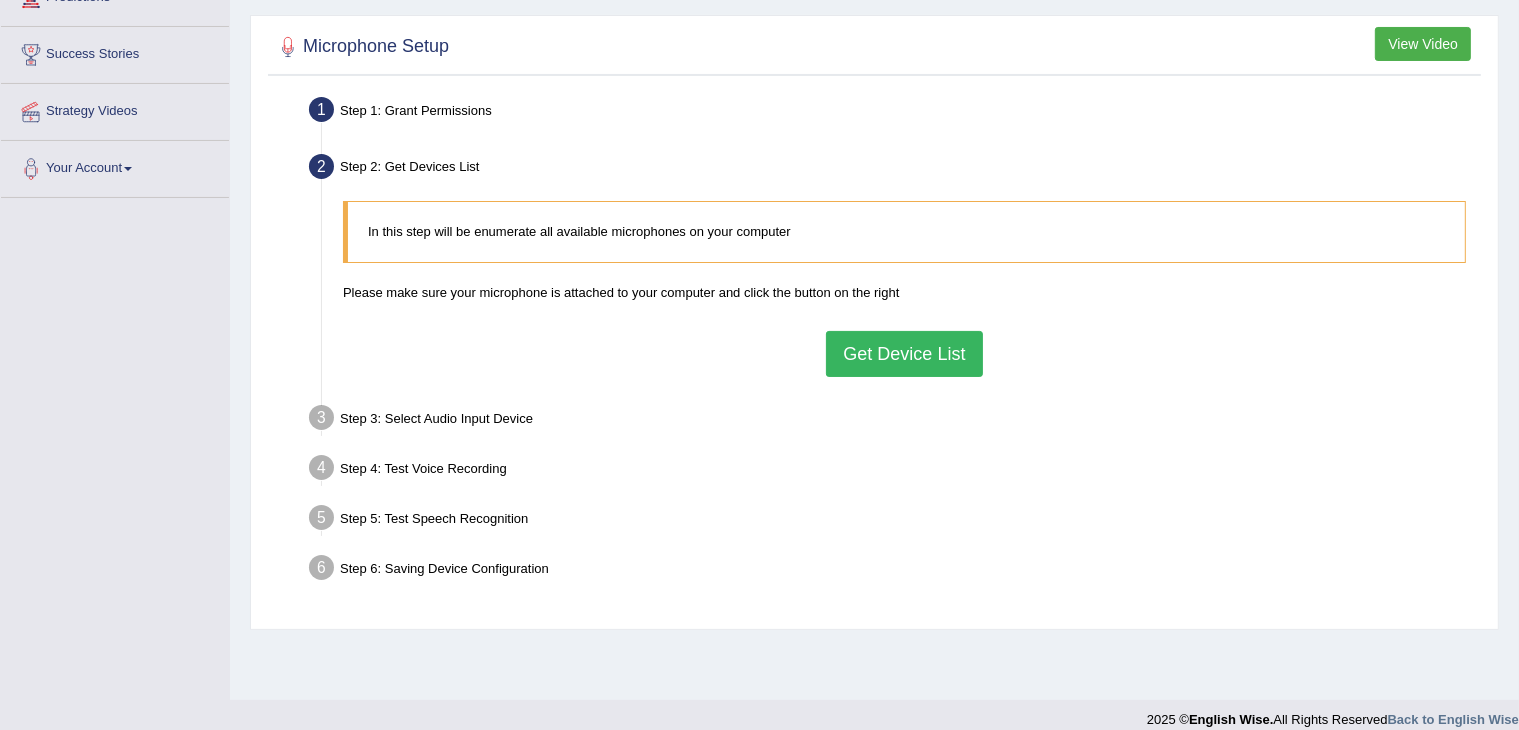 click on "Get Device List" at bounding box center (904, 354) 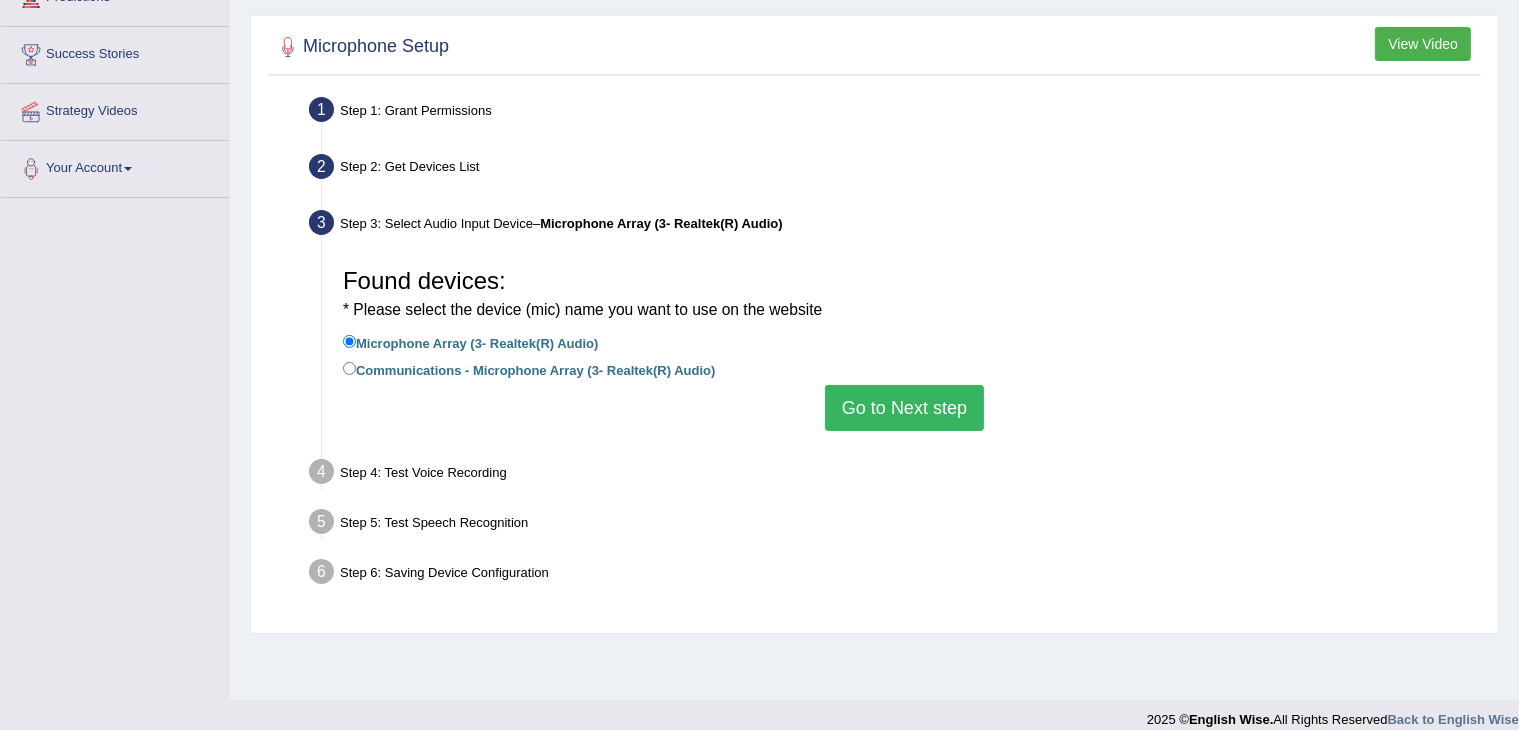click on "Go to Next step" at bounding box center [904, 408] 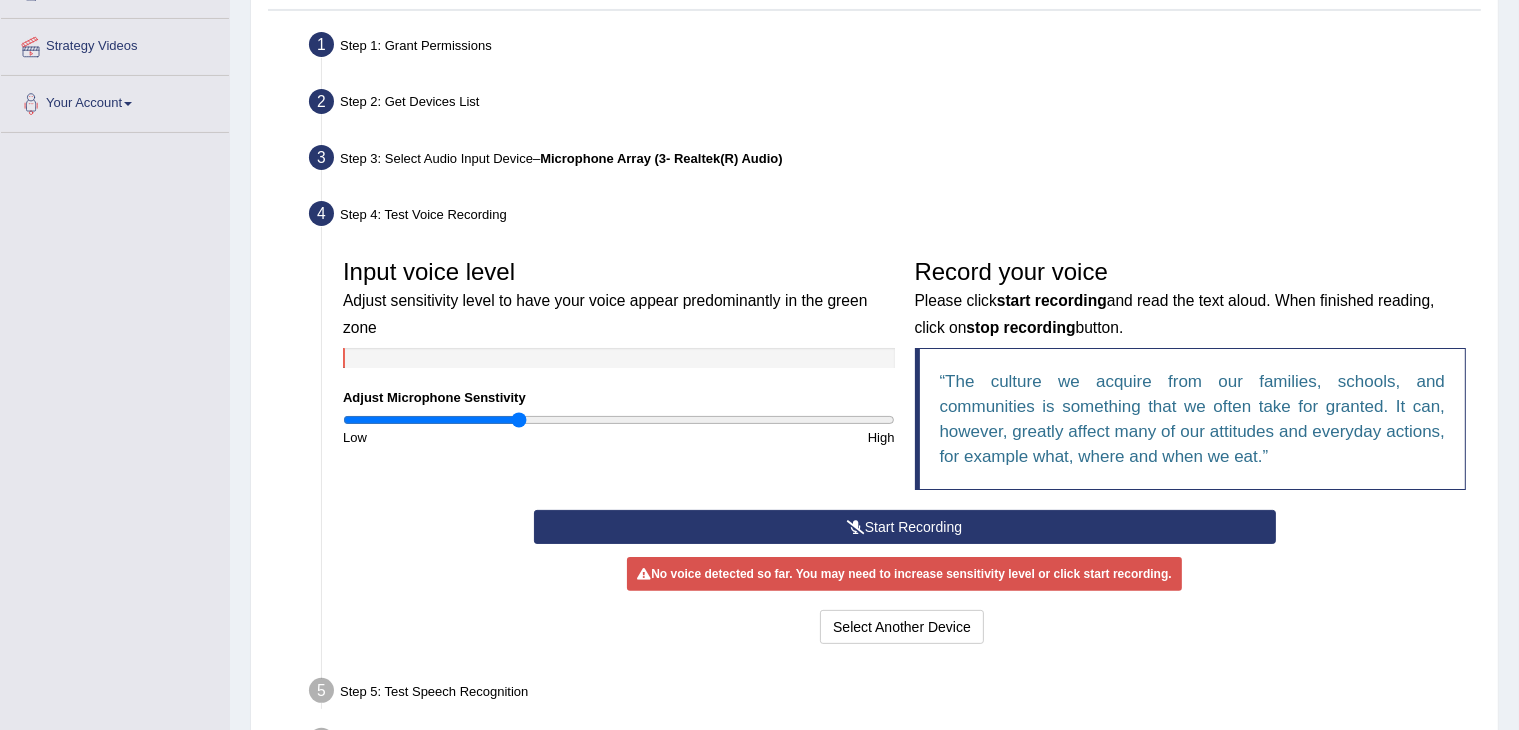 scroll, scrollTop: 400, scrollLeft: 0, axis: vertical 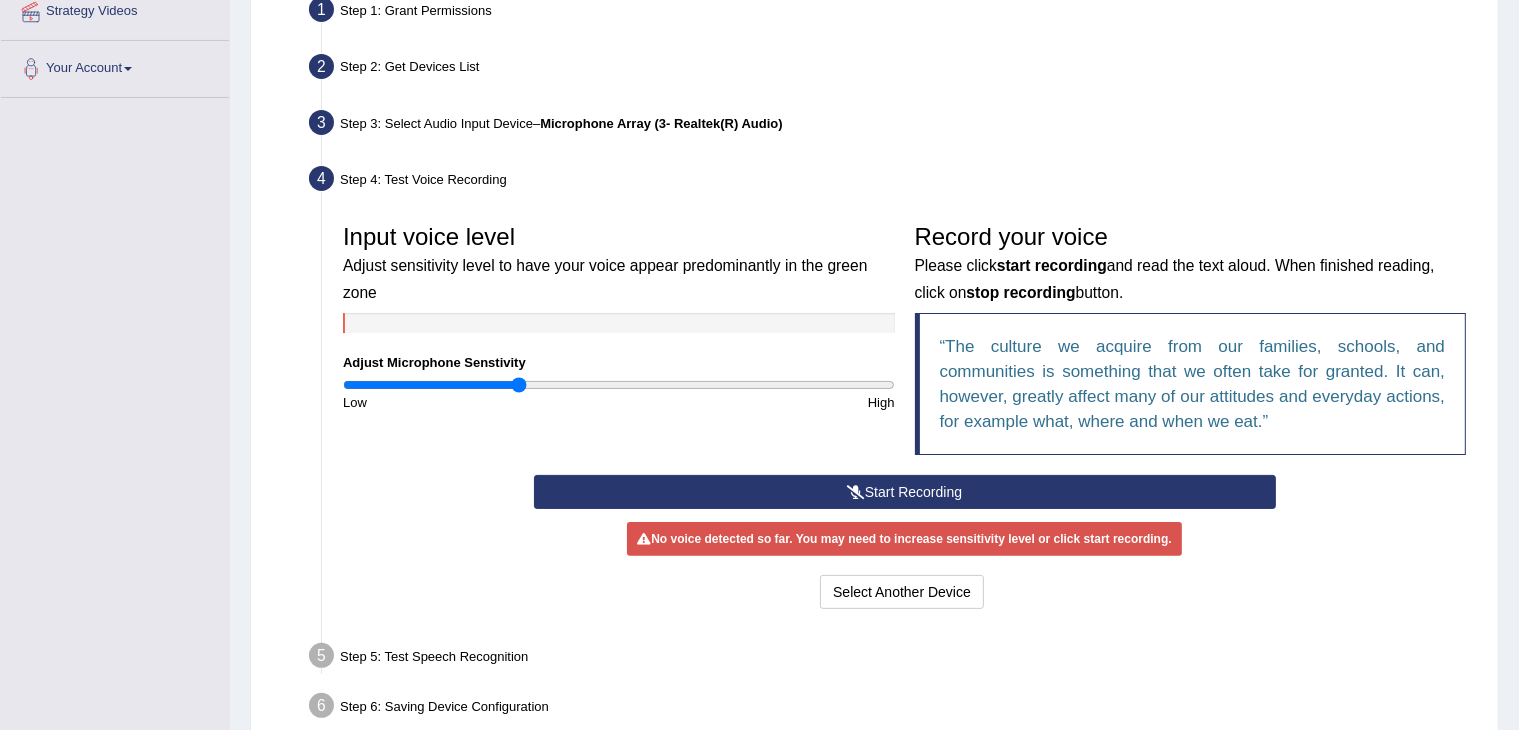 click at bounding box center [856, 492] 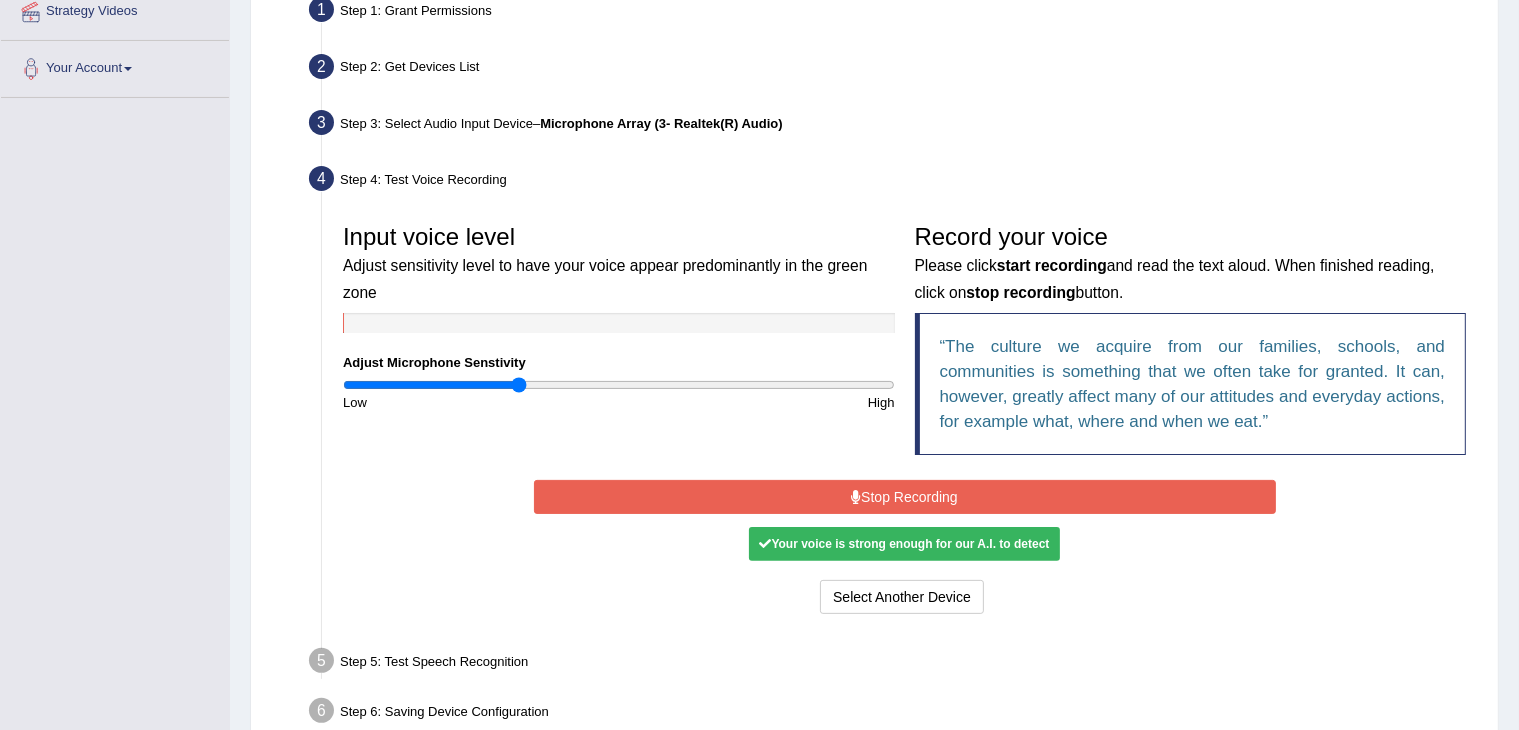 click on "Stop Recording" at bounding box center (905, 497) 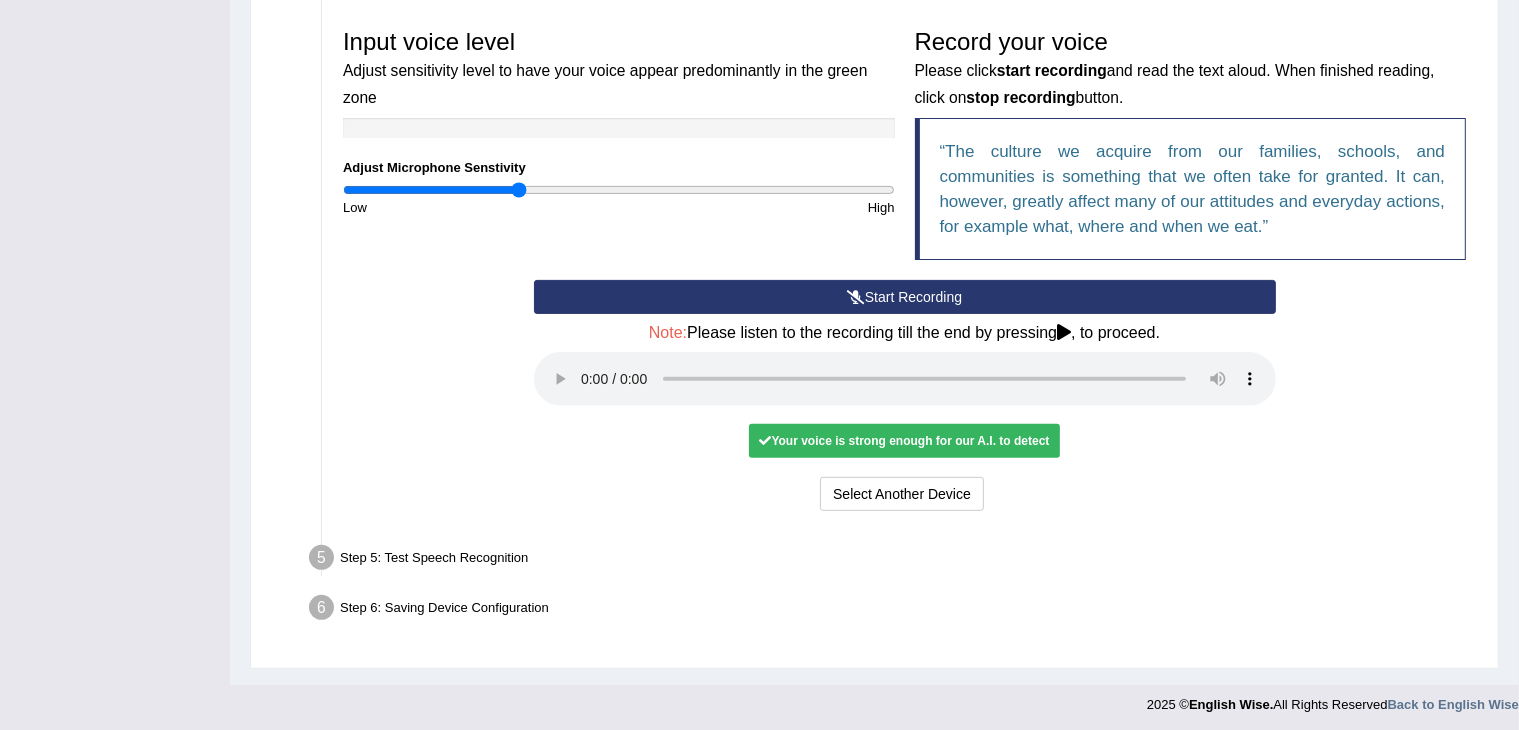 scroll, scrollTop: 597, scrollLeft: 0, axis: vertical 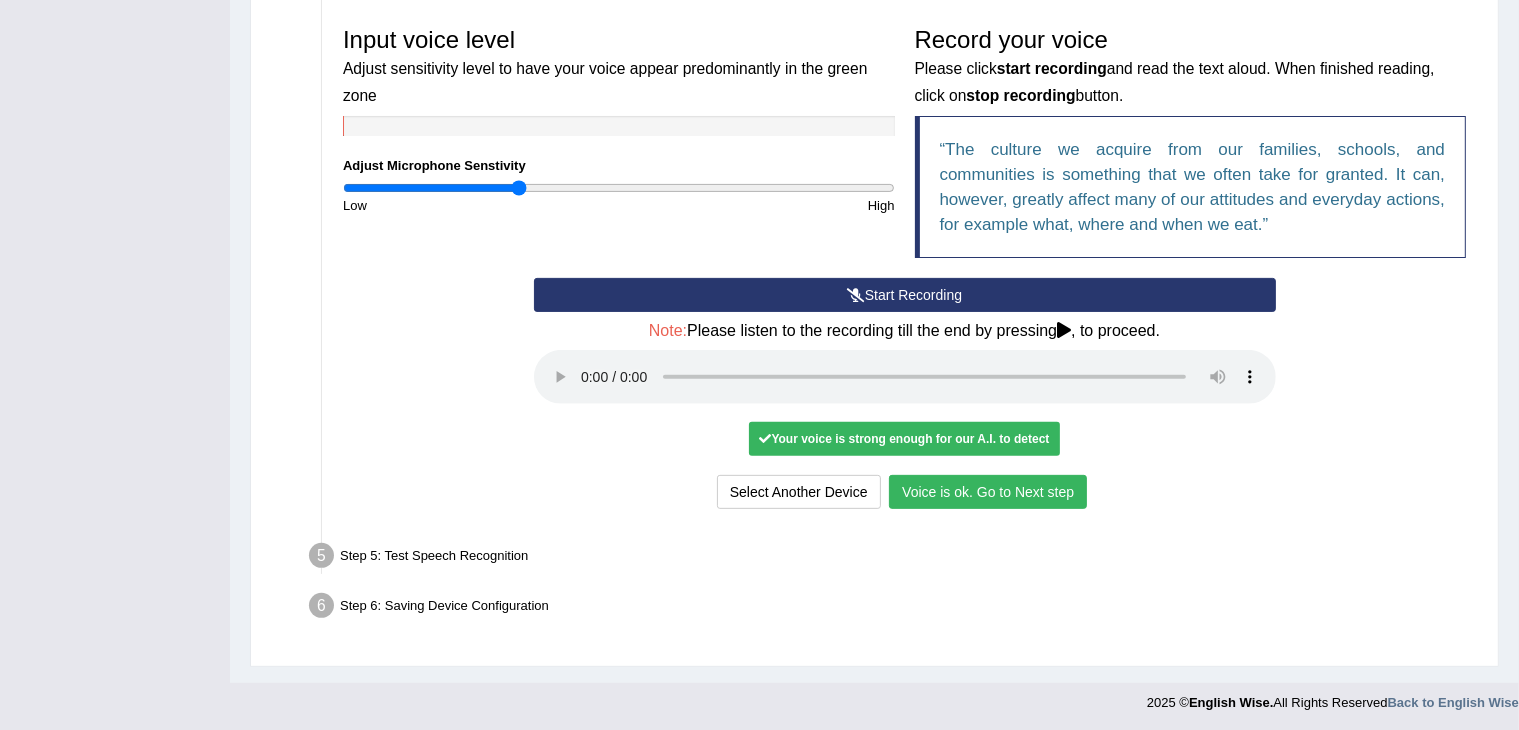 click on "Voice is ok. Go to Next step" at bounding box center [988, 492] 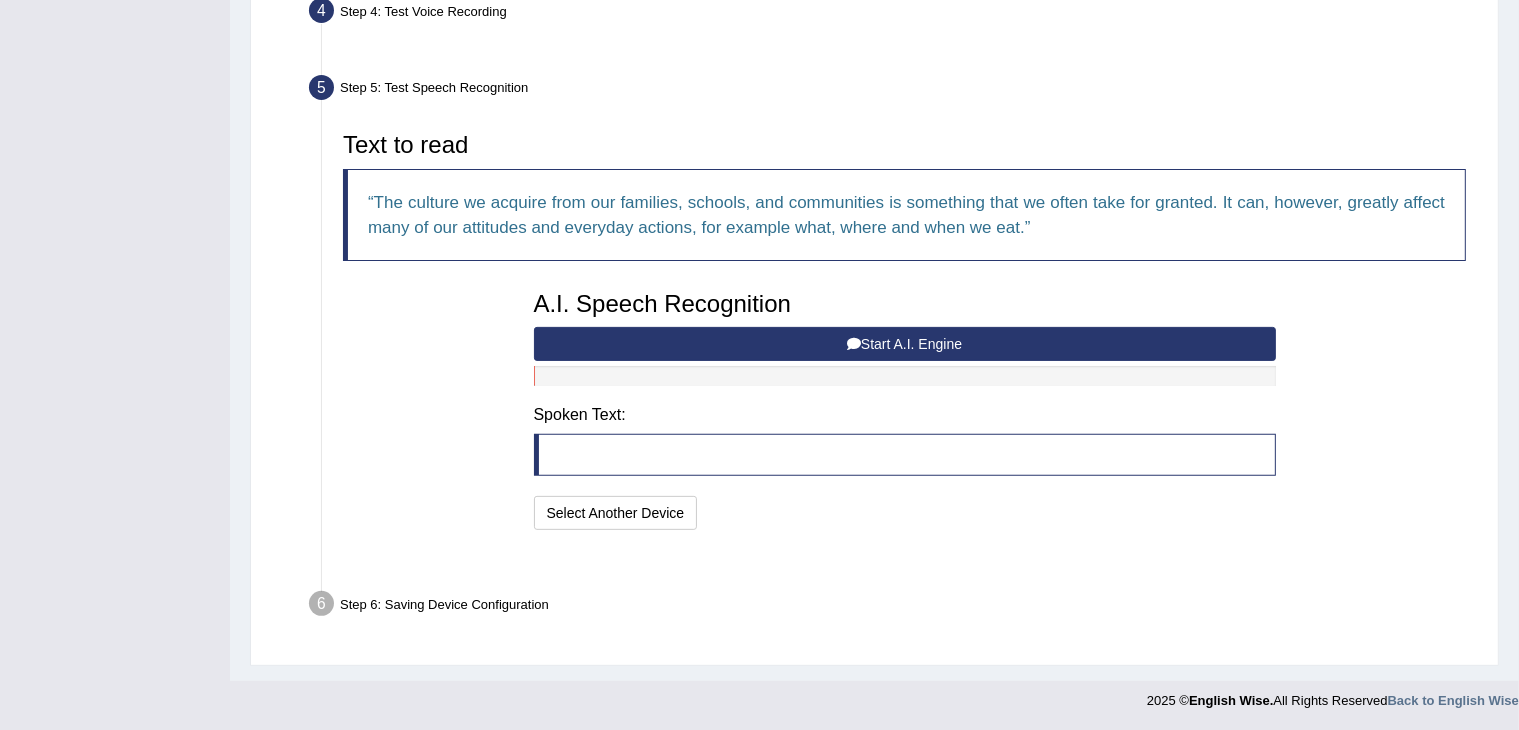 scroll, scrollTop: 518, scrollLeft: 0, axis: vertical 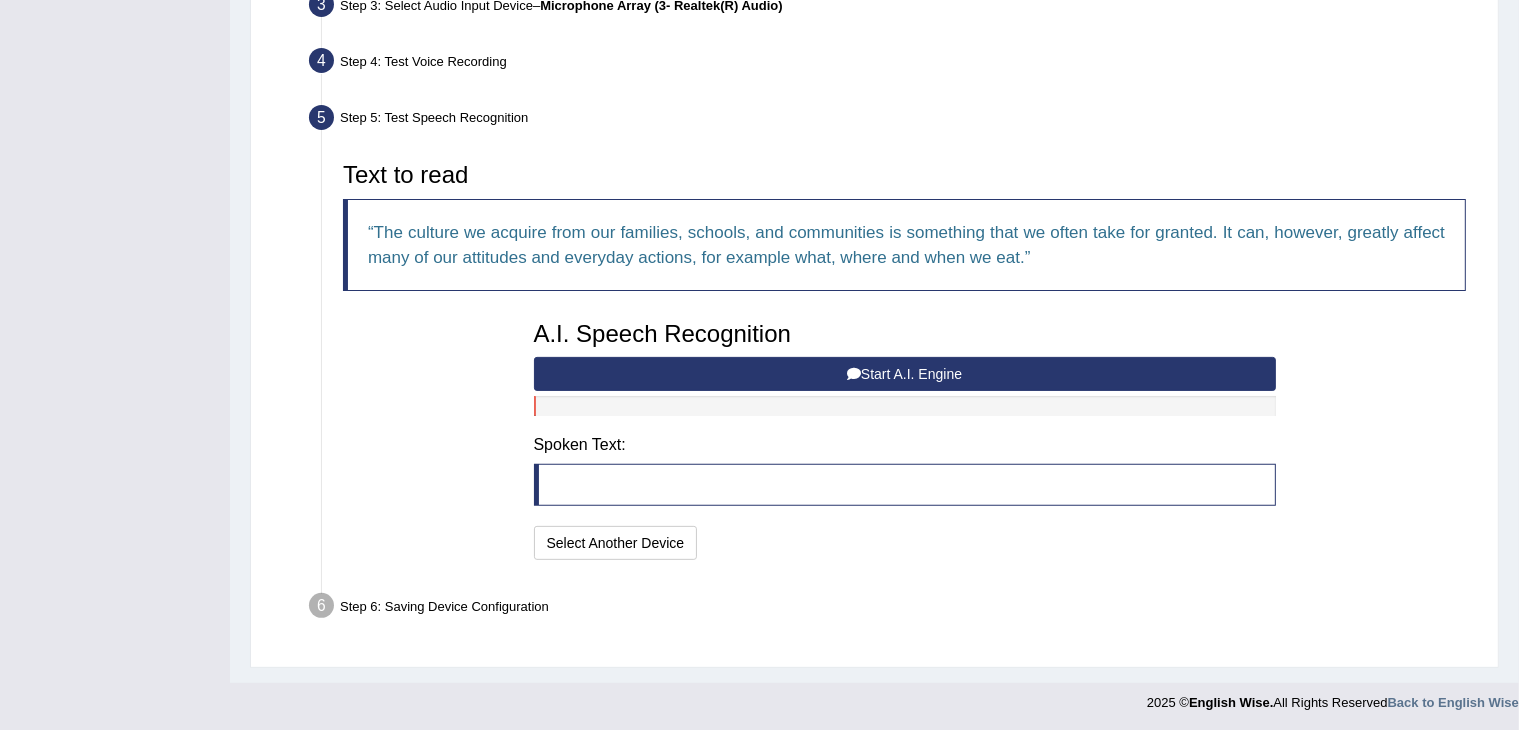 click on "Start A.I. Engine" at bounding box center [905, 374] 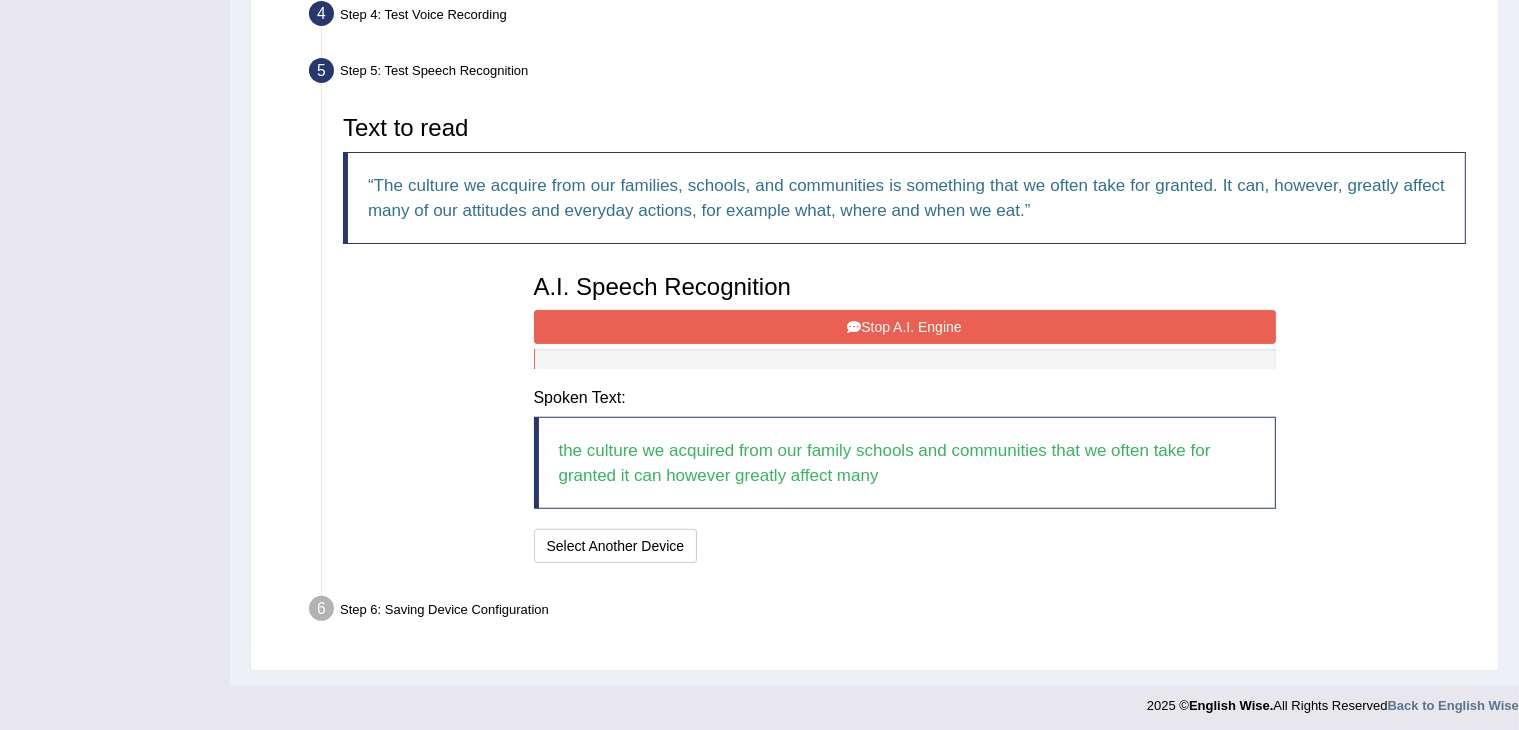 scroll, scrollTop: 568, scrollLeft: 0, axis: vertical 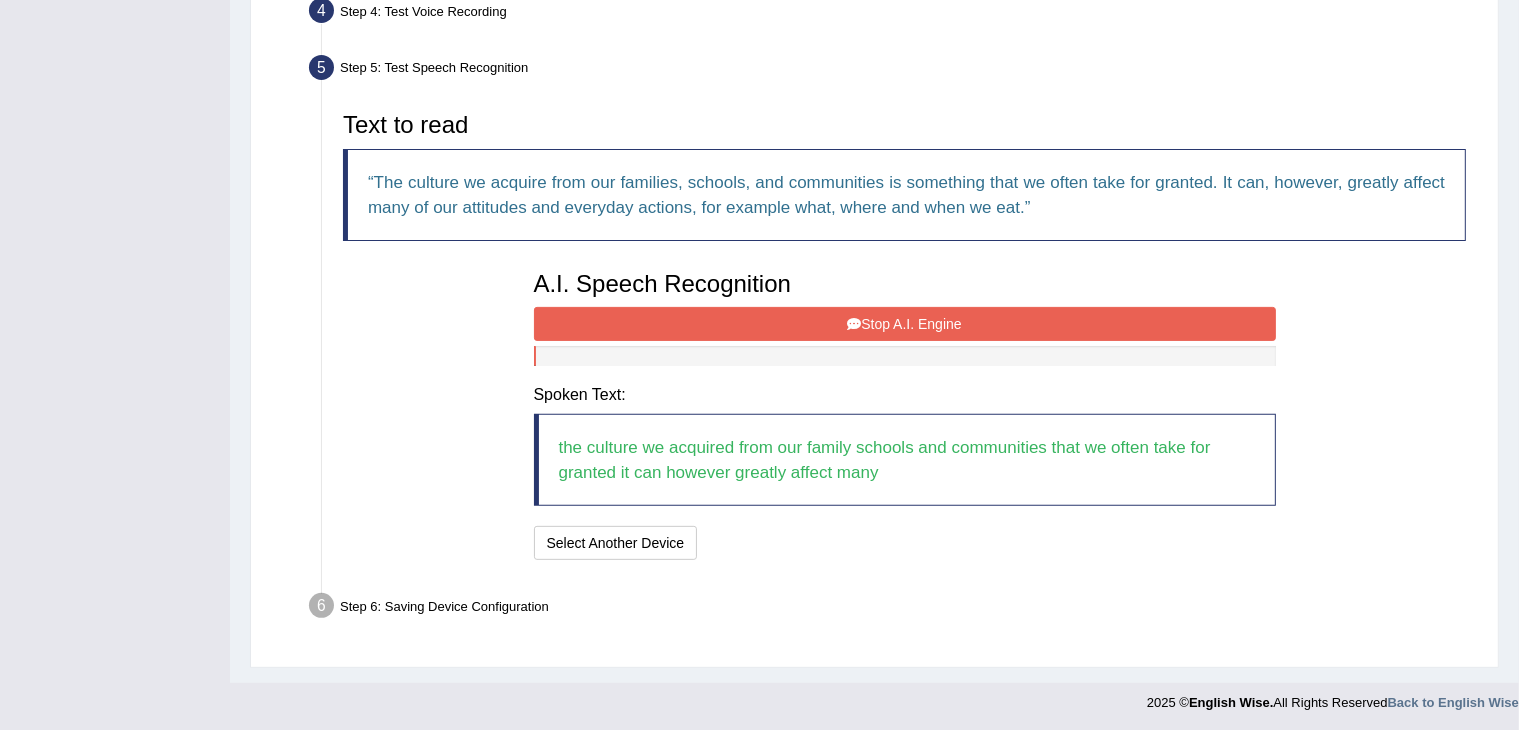 click on "Stop A.I. Engine" at bounding box center (905, 324) 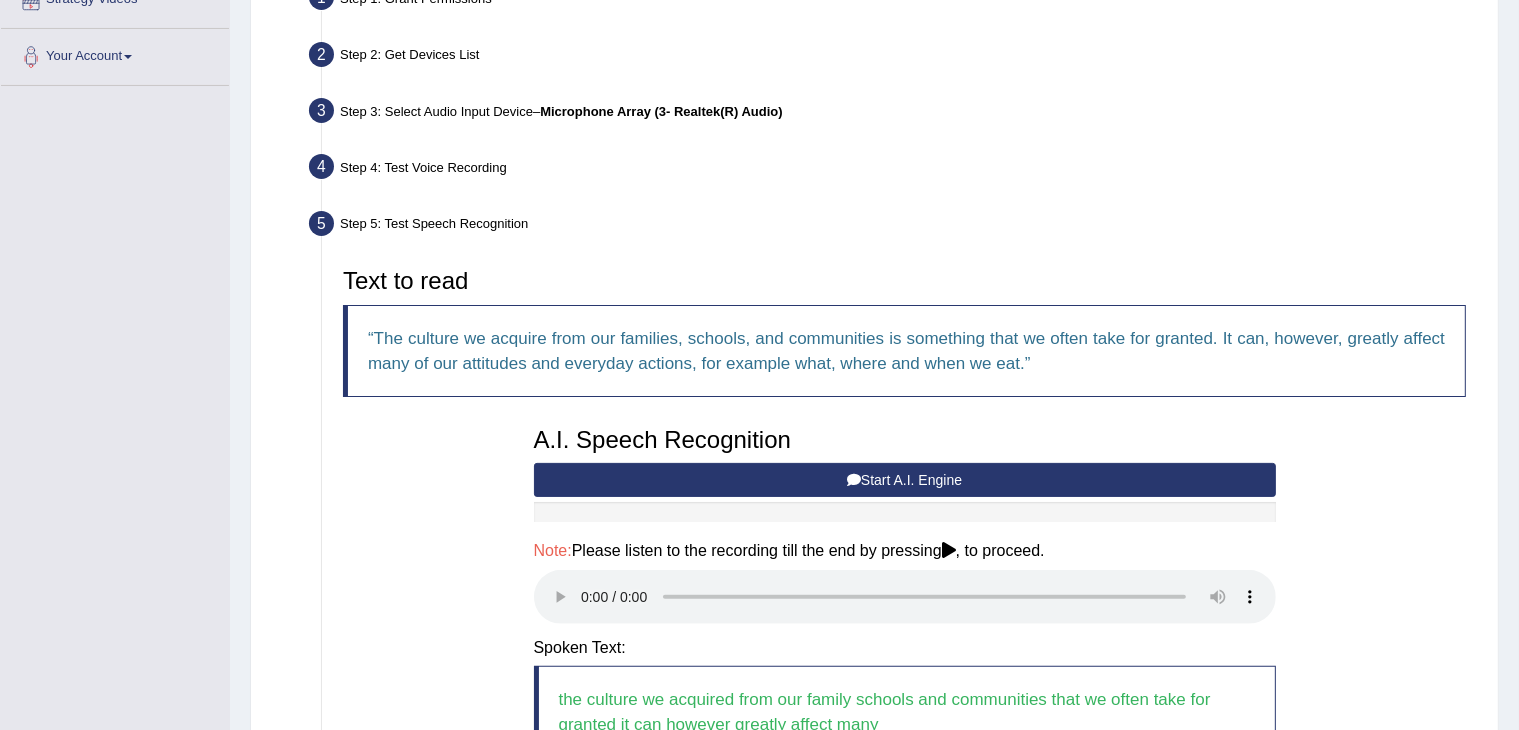 scroll, scrollTop: 368, scrollLeft: 0, axis: vertical 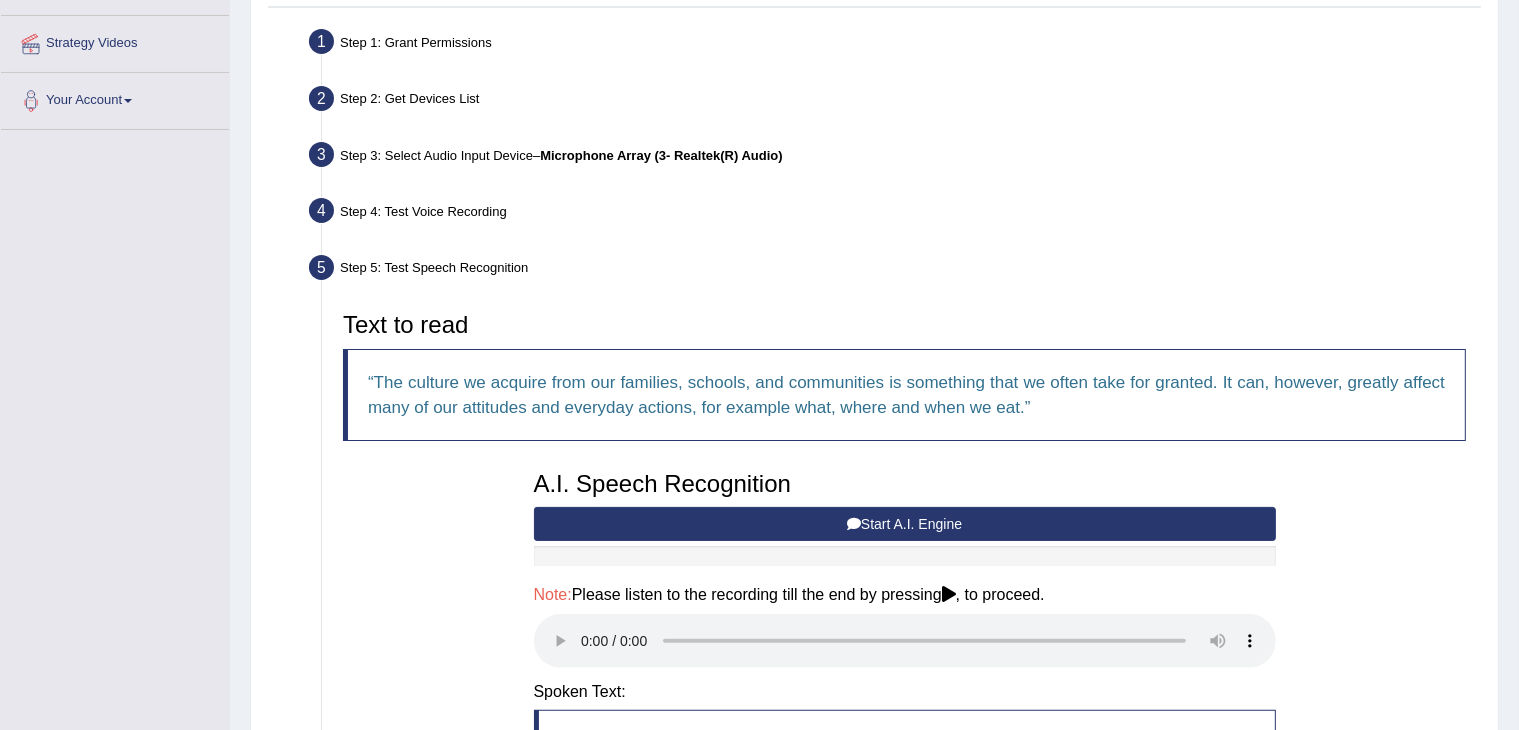 click on "Step 5: Test Speech Recognition   Text to read   The culture we acquire from our families, schools, and communities is something that we often take for granted. It can, however, greatly affect many of our attitudes and everyday actions, for example what, where and when we eat.   A.I. Speech Recognition    Start A.I. Engine    Stop A.I. Engine     Note:  Please listen to the recording till the end by pressing  , to proceed.     Spoken Text:   the culture we acquired from our family schools and communities that we often take for granted it can however greatly affect many   I will practice without this feature   Select Another Device   Speech is ok. Go to Last step" at bounding box center (894, 560) 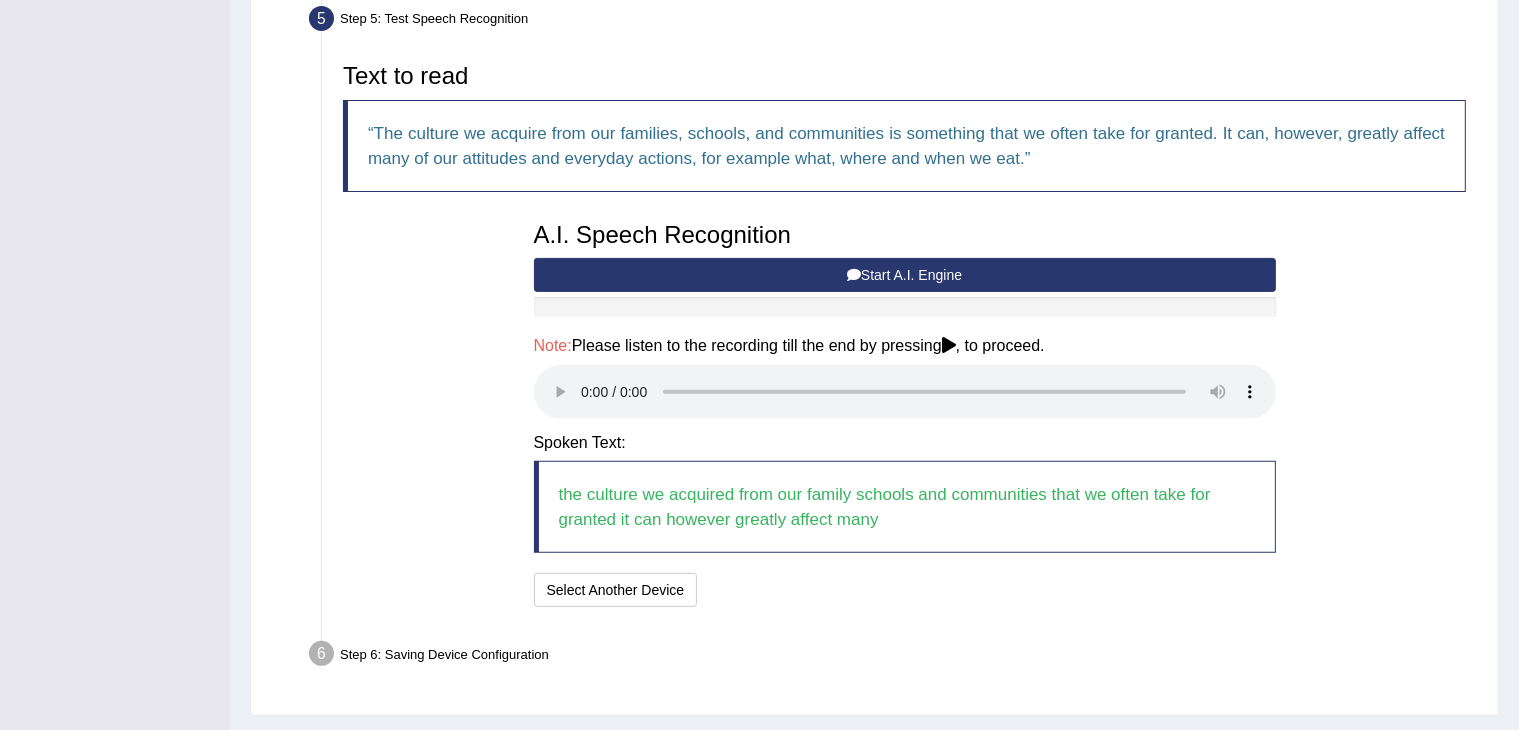 scroll, scrollTop: 665, scrollLeft: 0, axis: vertical 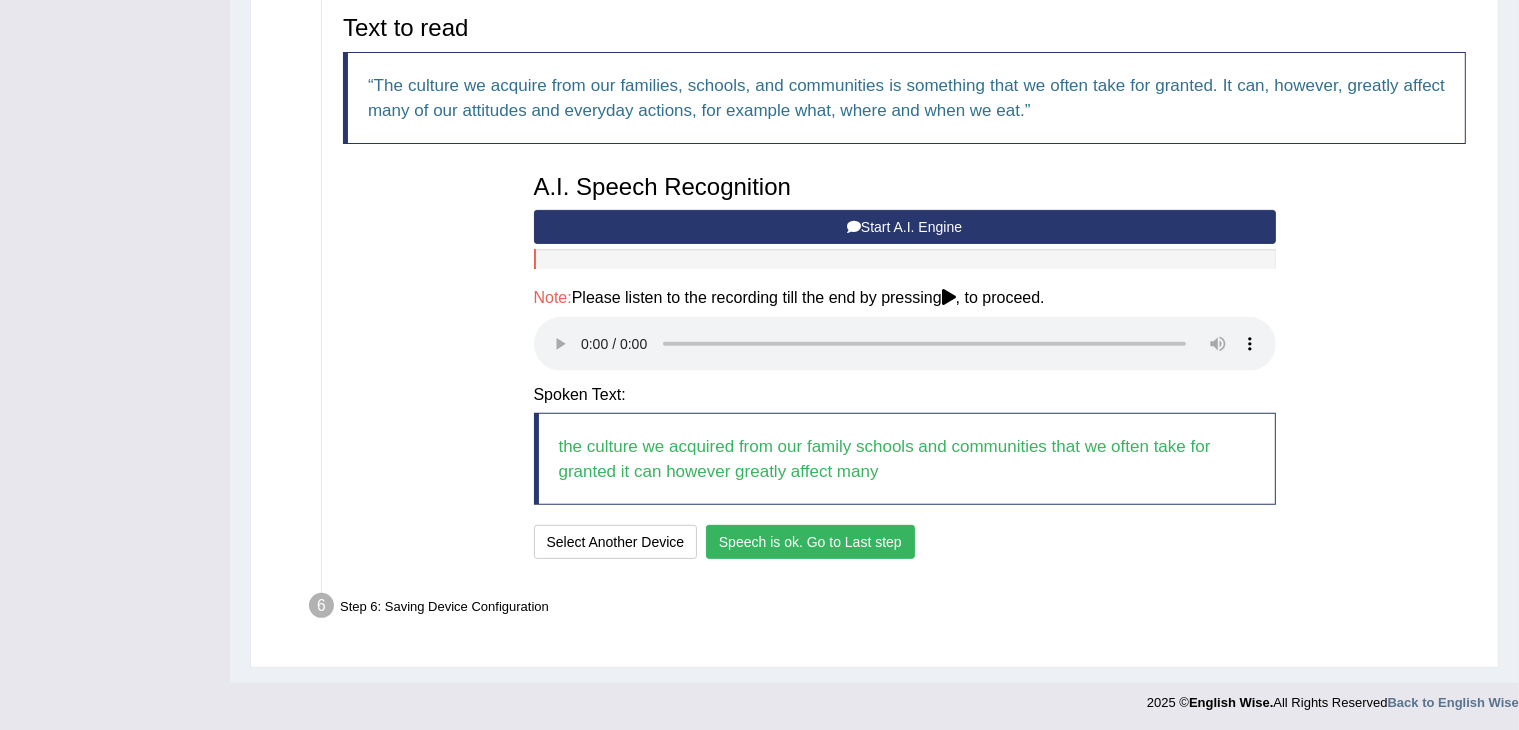 click on "Speech is ok. Go to Last step" at bounding box center (810, 542) 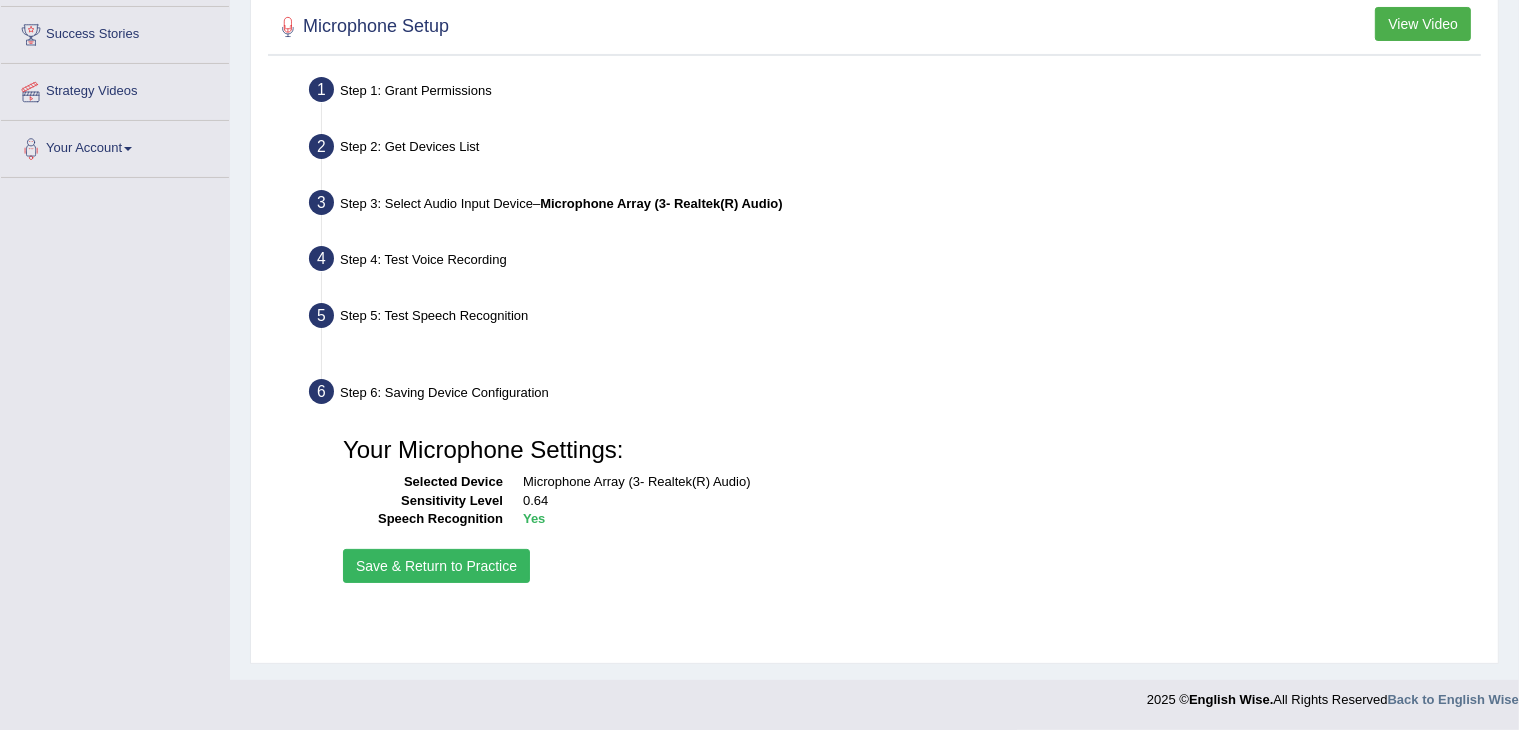 scroll, scrollTop: 320, scrollLeft: 0, axis: vertical 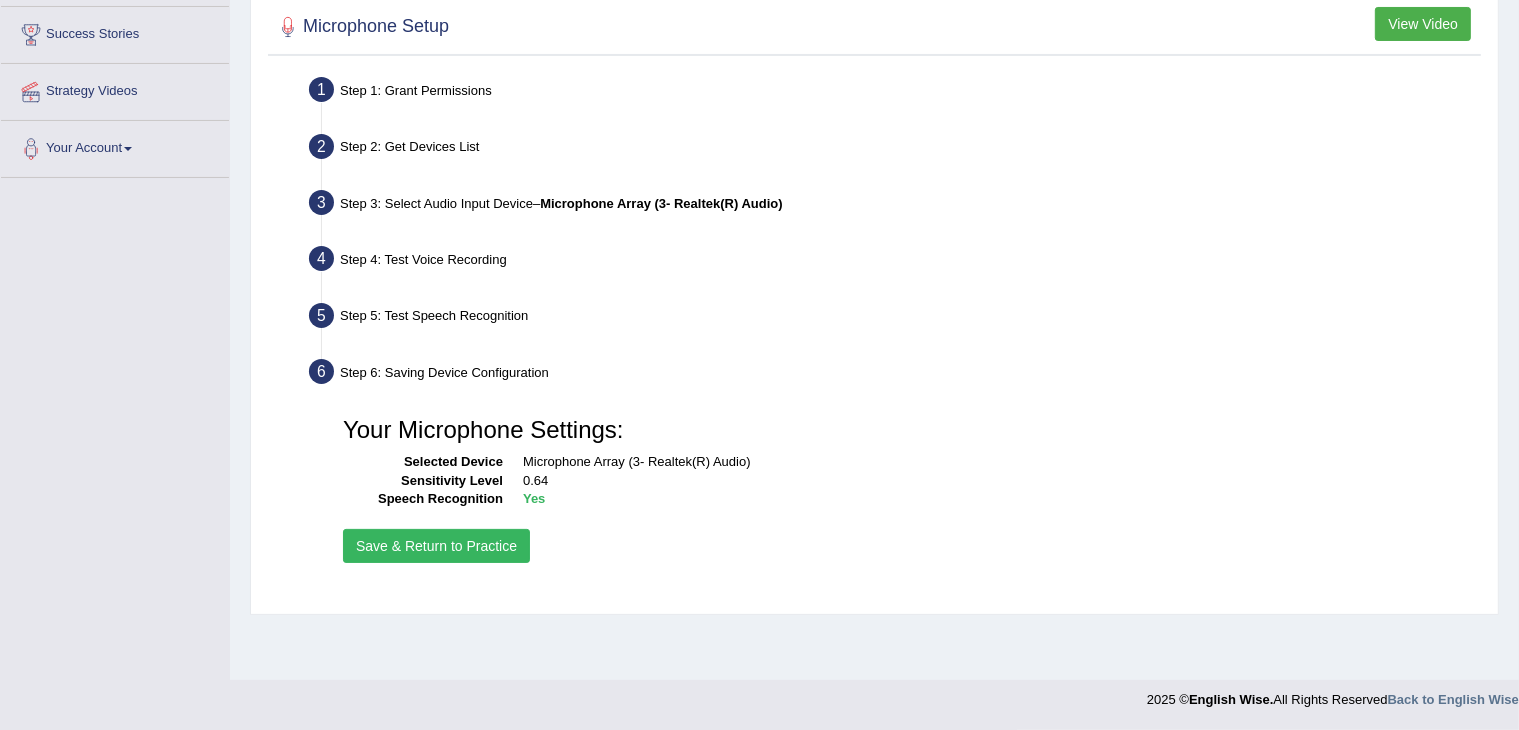 click on "Save & Return to Practice" at bounding box center [436, 546] 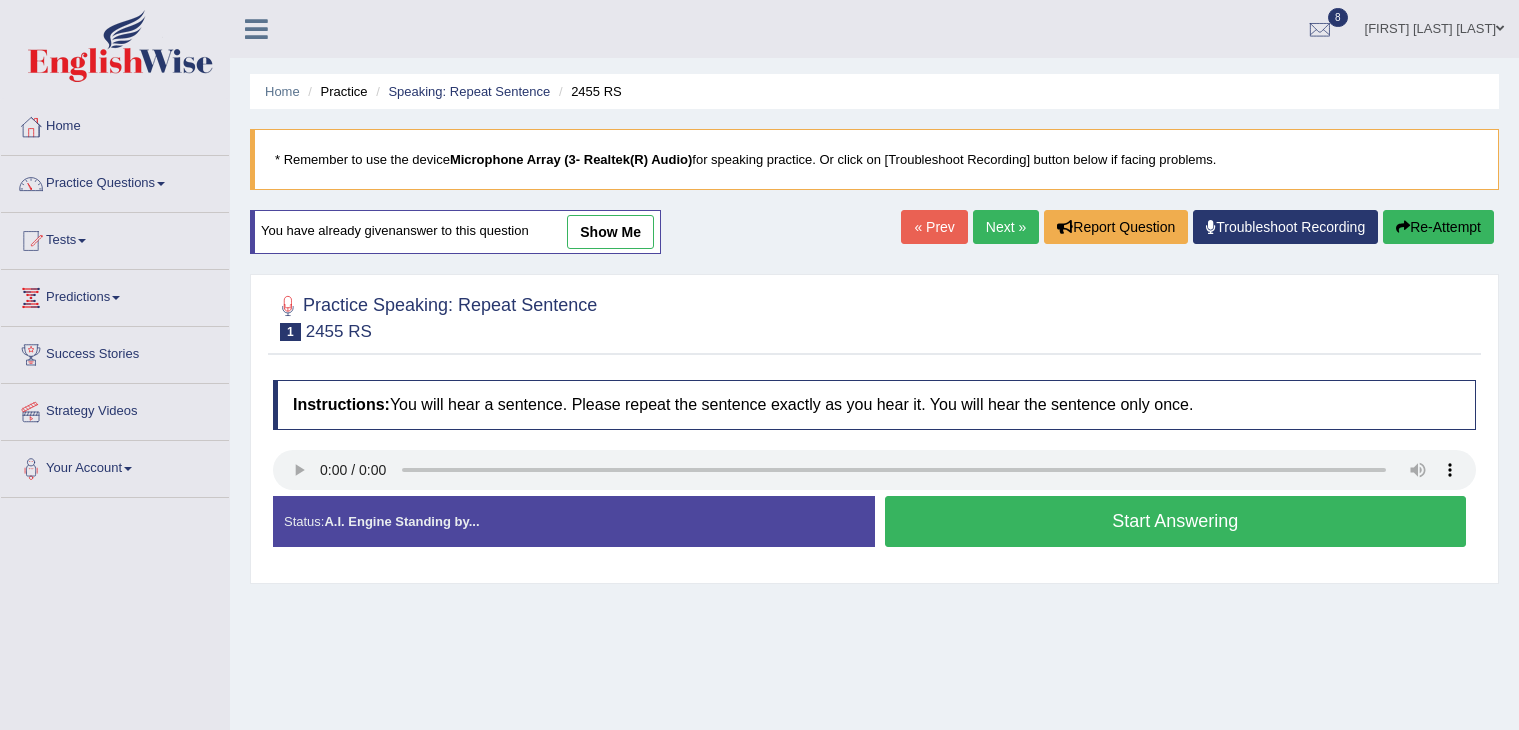 scroll, scrollTop: 0, scrollLeft: 0, axis: both 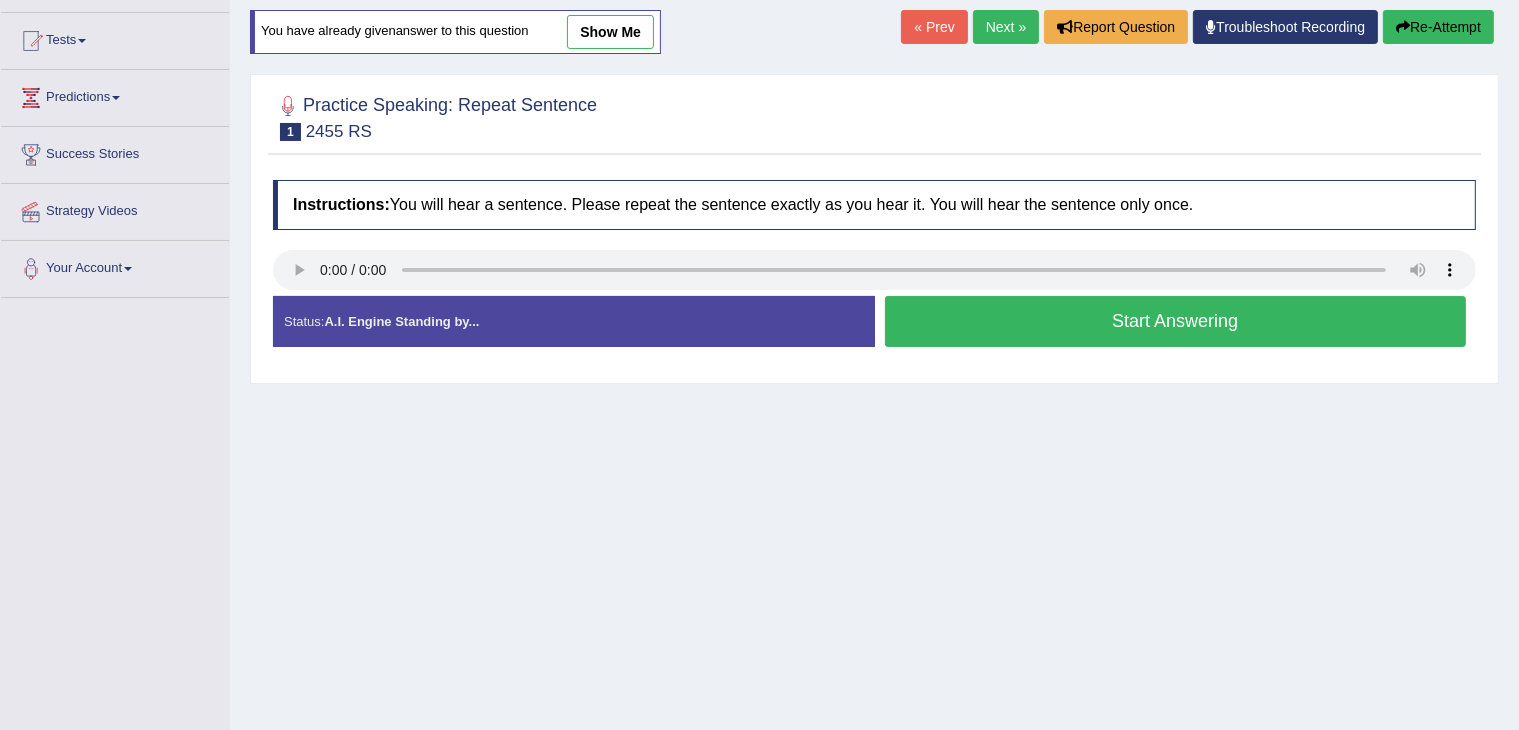 click on "Next »" at bounding box center [1006, 27] 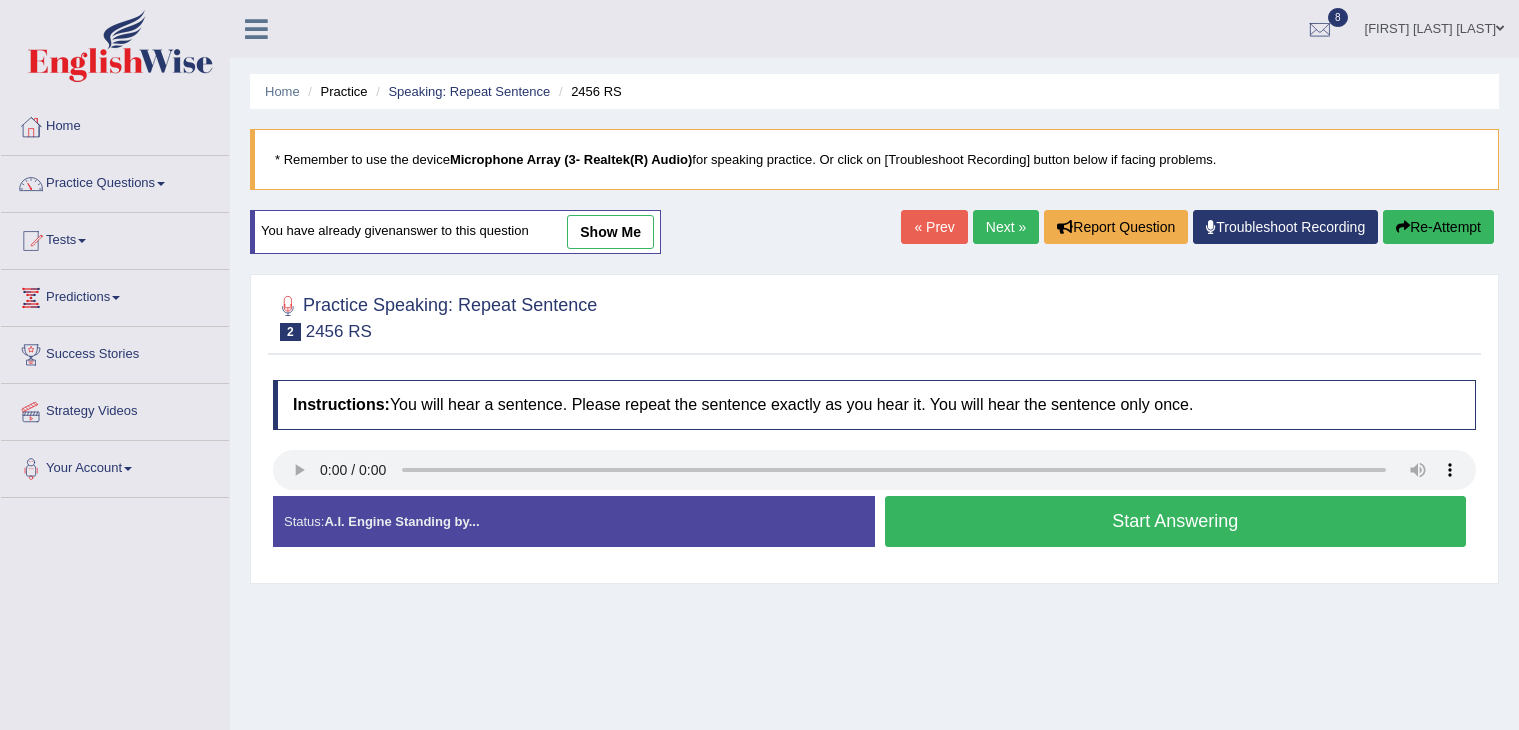 scroll, scrollTop: 0, scrollLeft: 0, axis: both 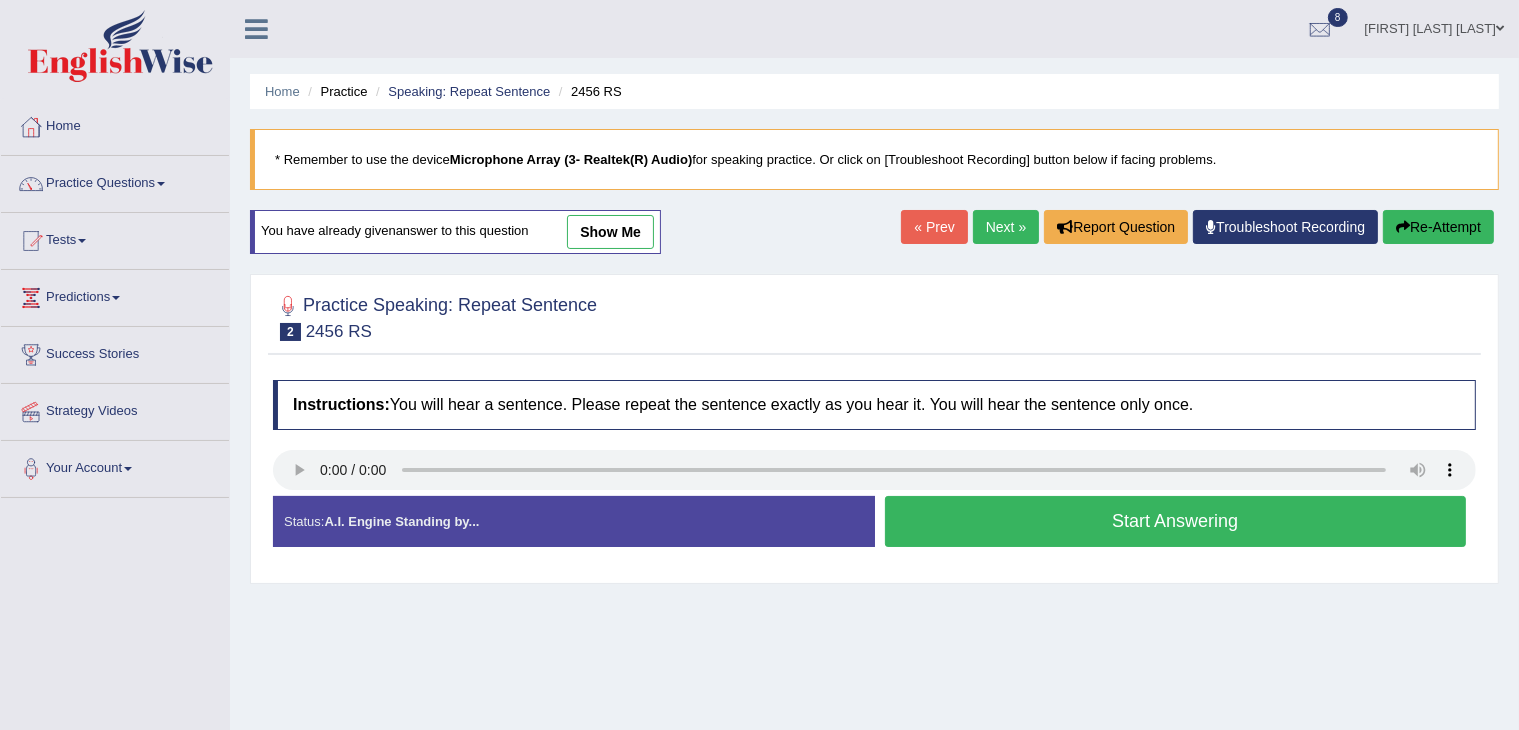 click on "show me" at bounding box center (610, 232) 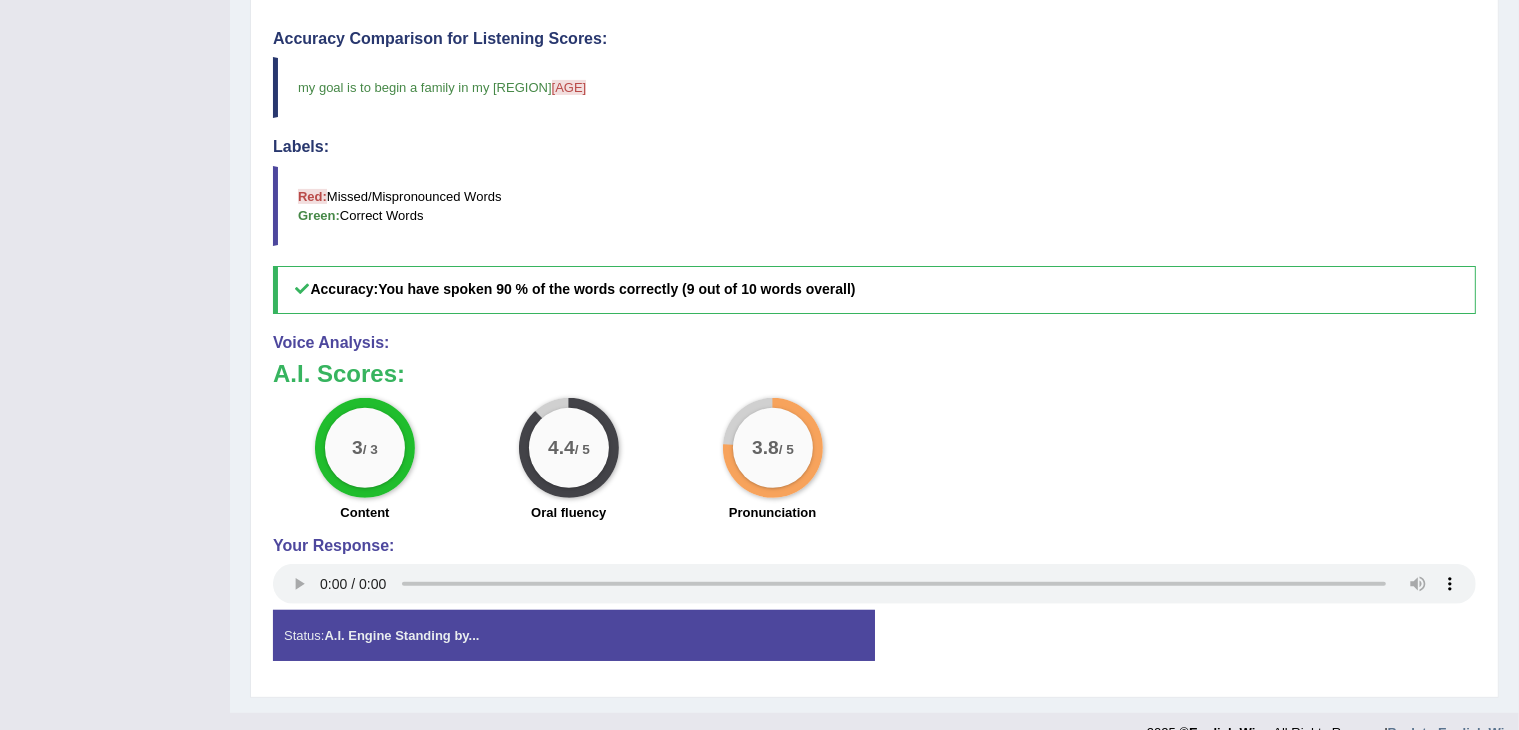 scroll, scrollTop: 600, scrollLeft: 0, axis: vertical 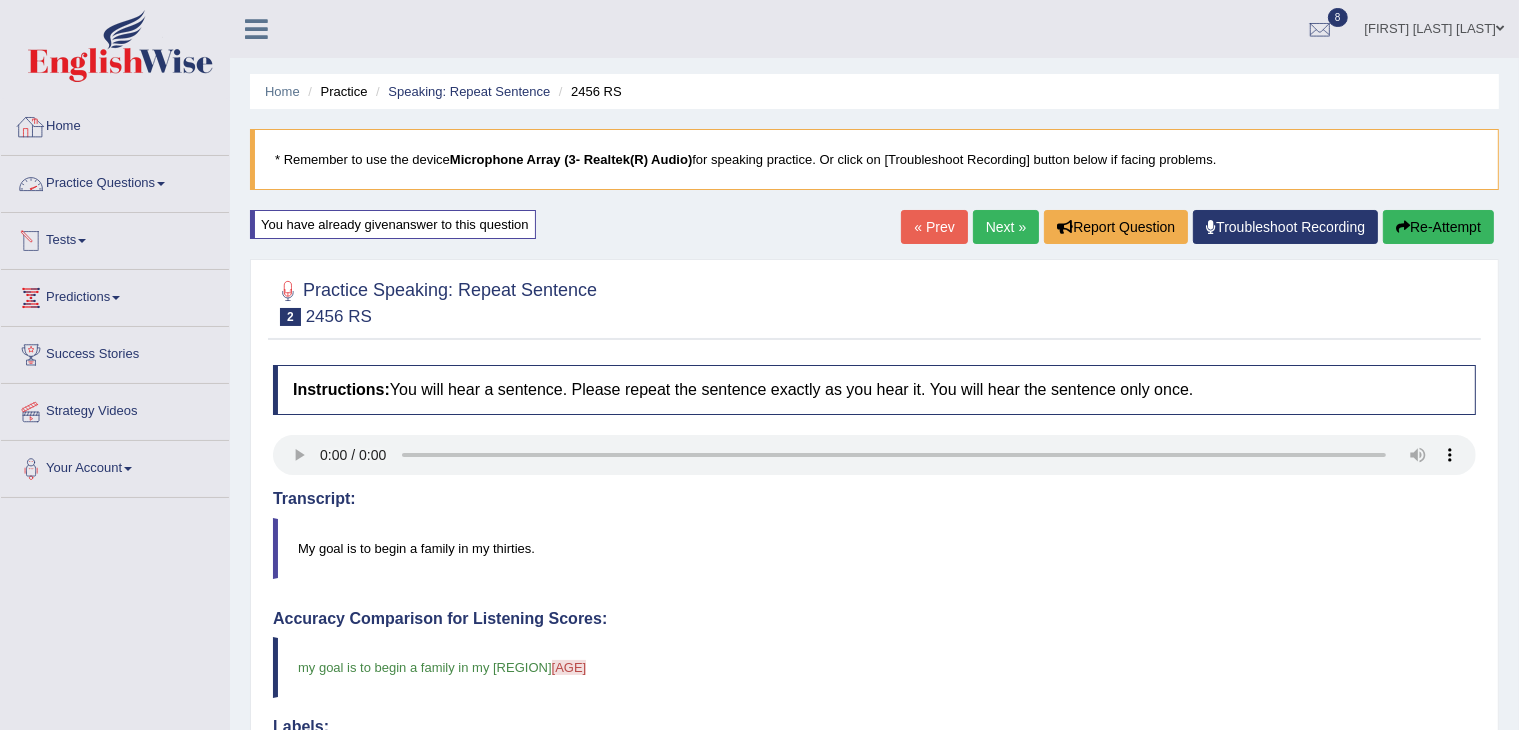 click on "Home" at bounding box center (115, 124) 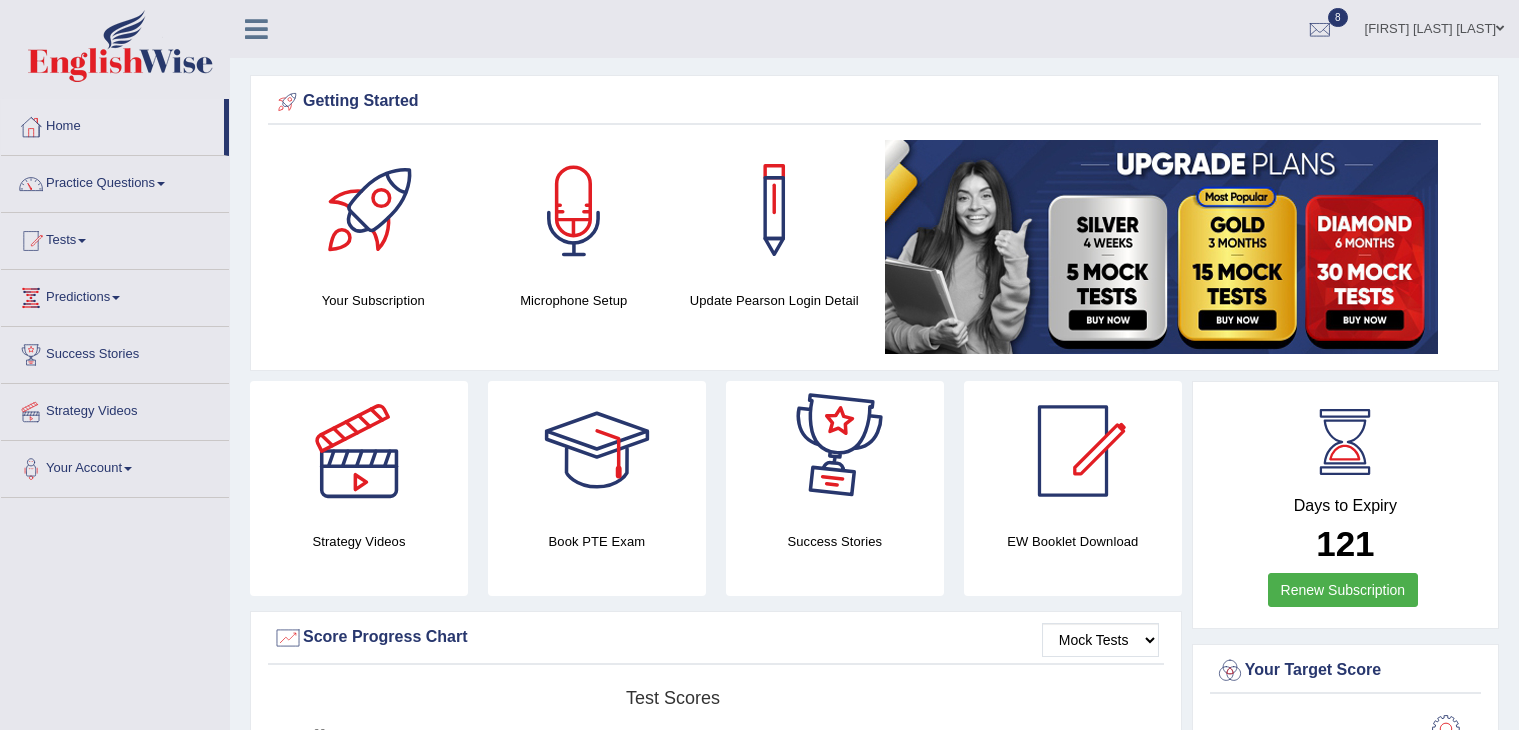 scroll, scrollTop: 0, scrollLeft: 0, axis: both 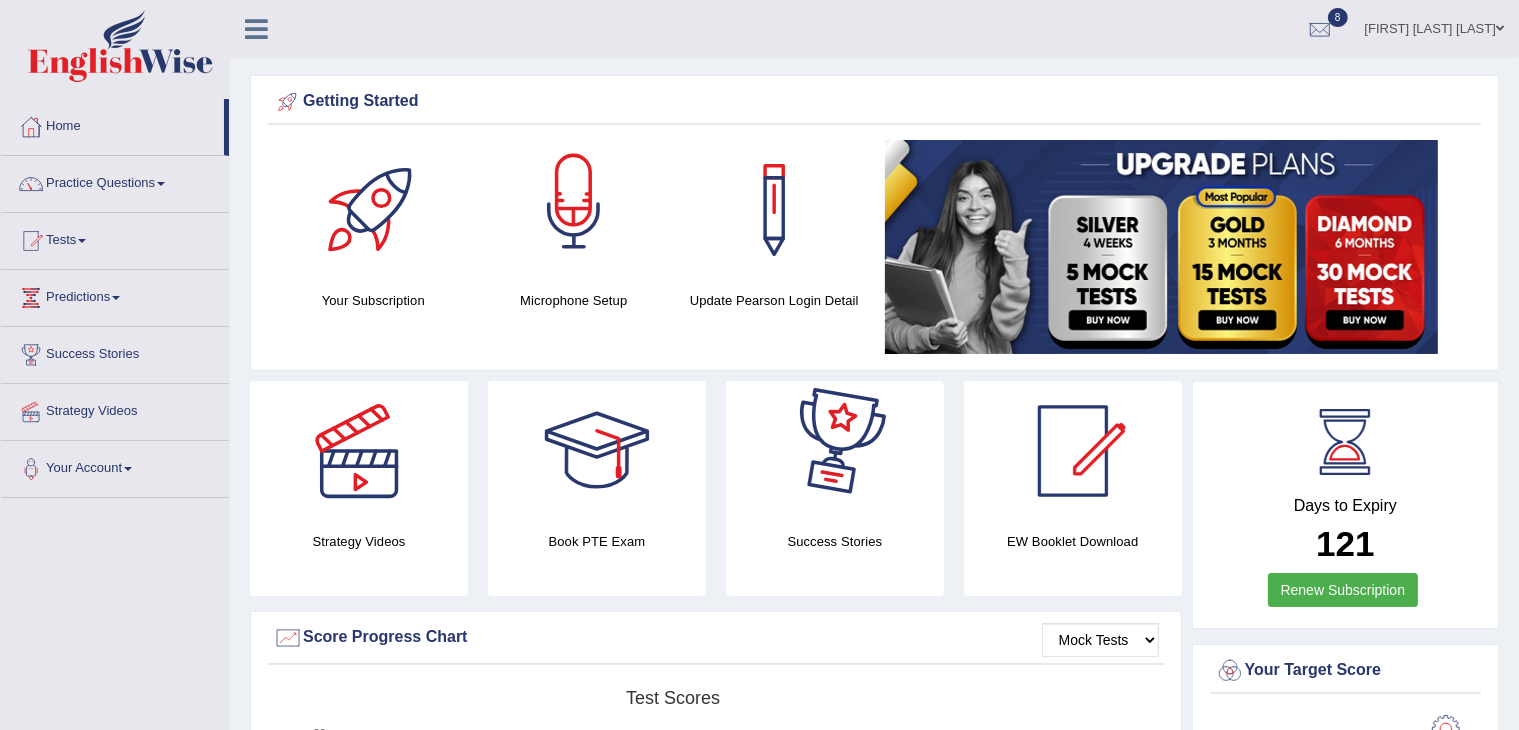 click at bounding box center (574, 210) 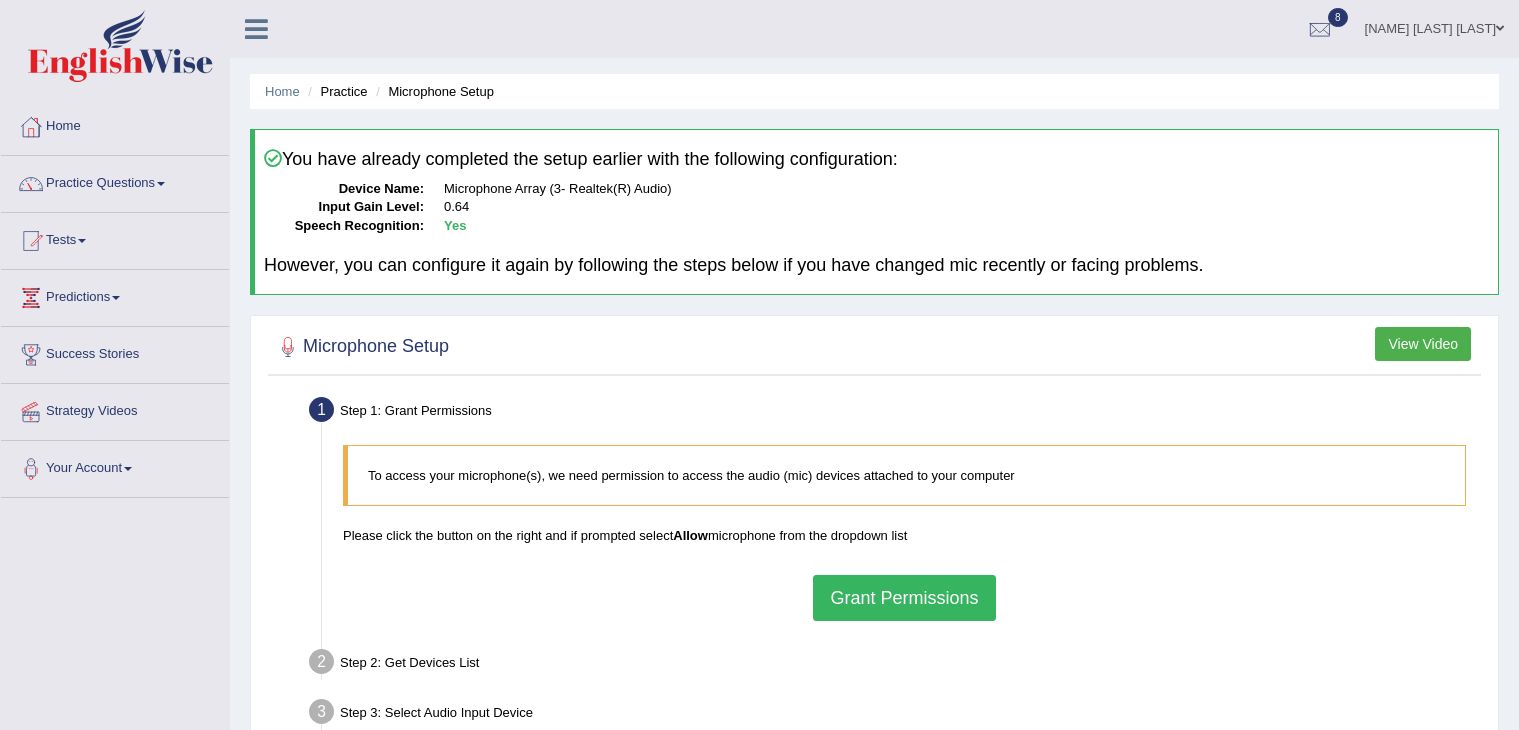 scroll, scrollTop: 0, scrollLeft: 0, axis: both 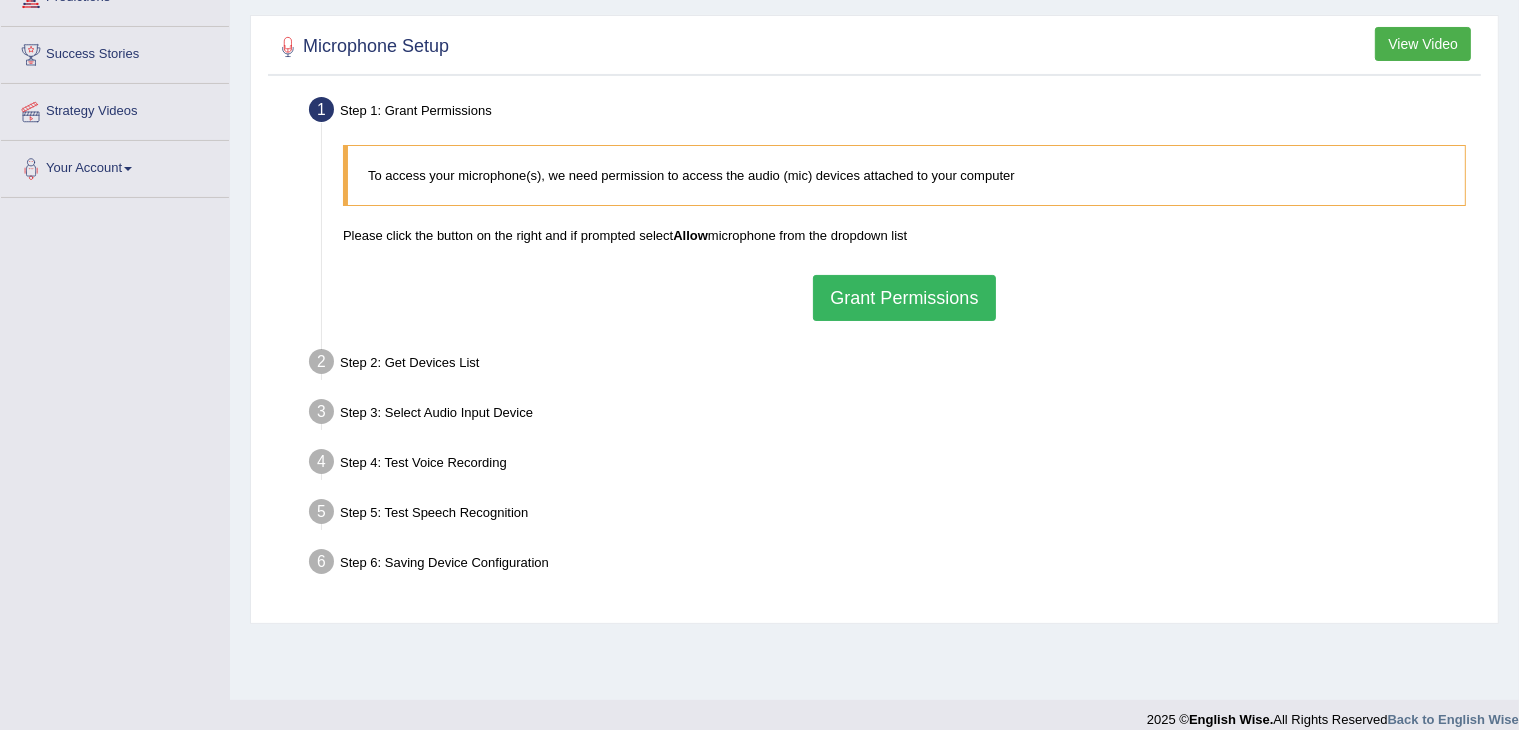 click on "Grant Permissions" at bounding box center (904, 298) 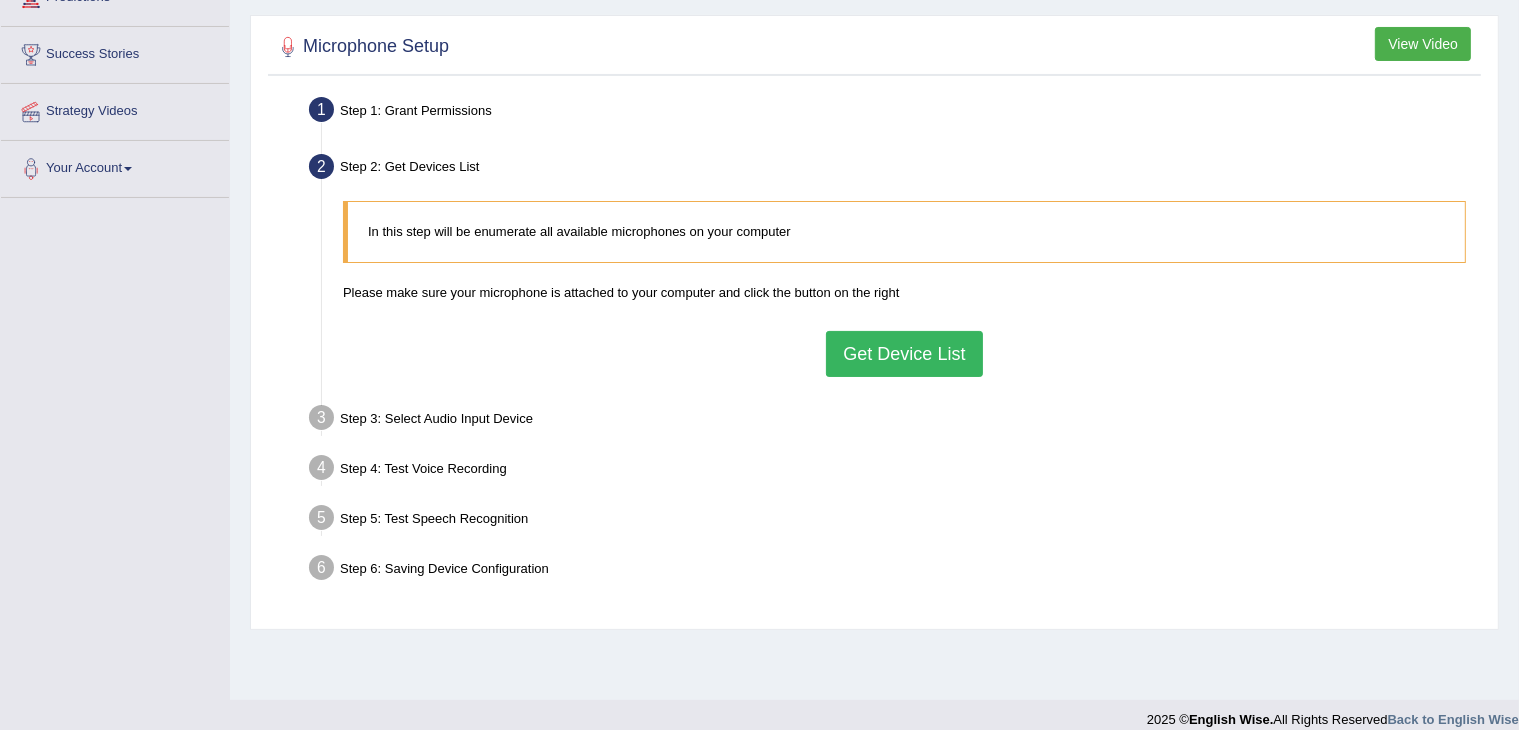 click on "Get Device List" at bounding box center [904, 354] 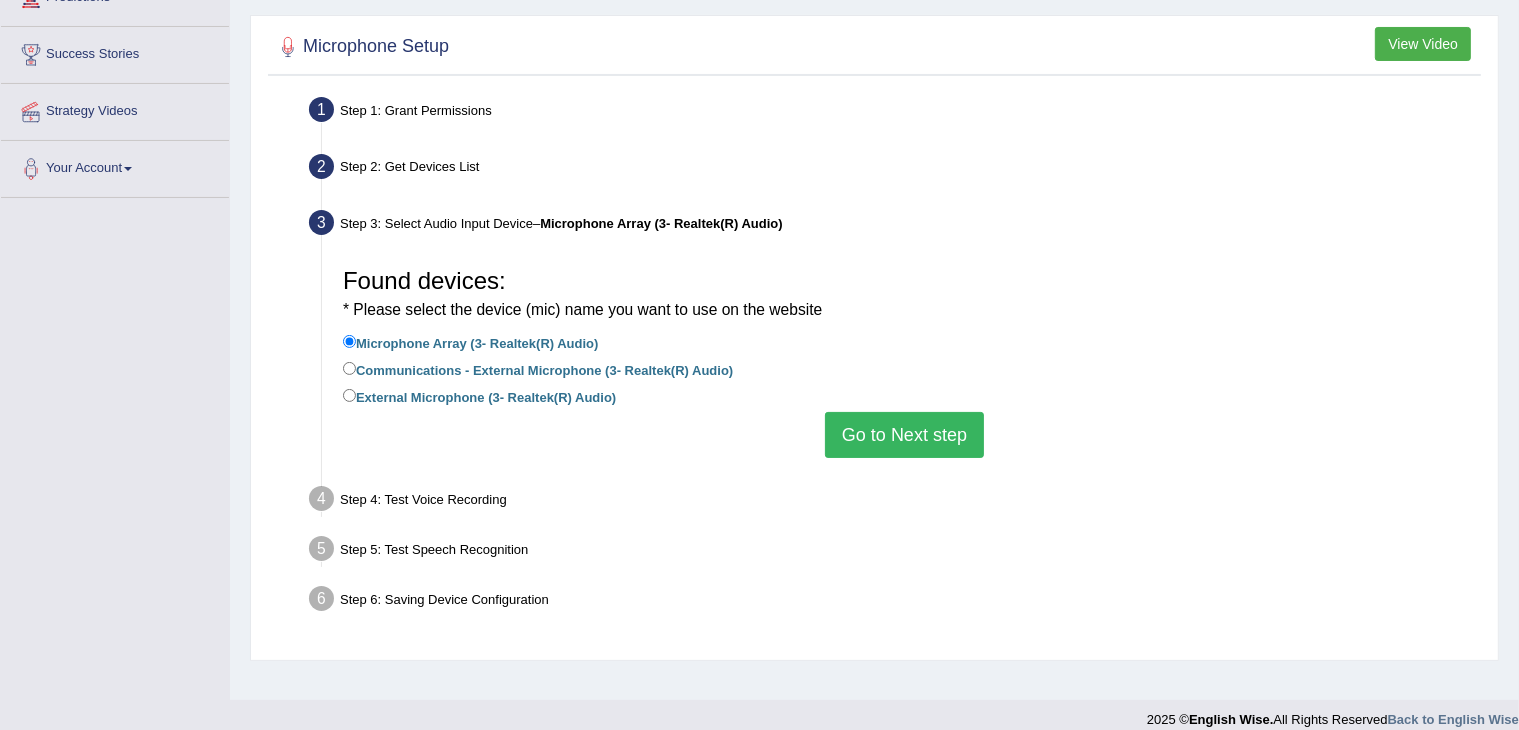 click on "Go to Next step" at bounding box center (904, 435) 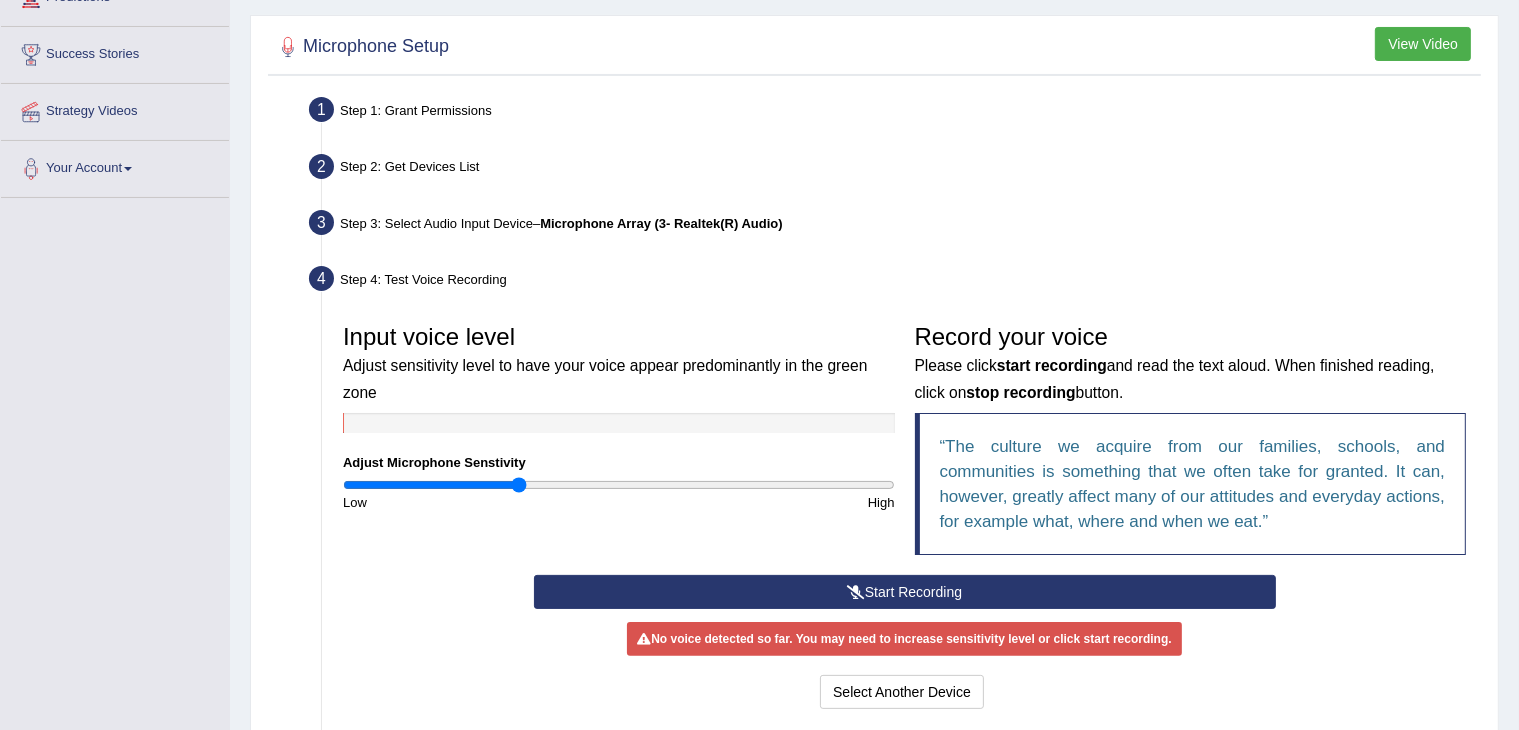 click on "Start Recording" at bounding box center [905, 592] 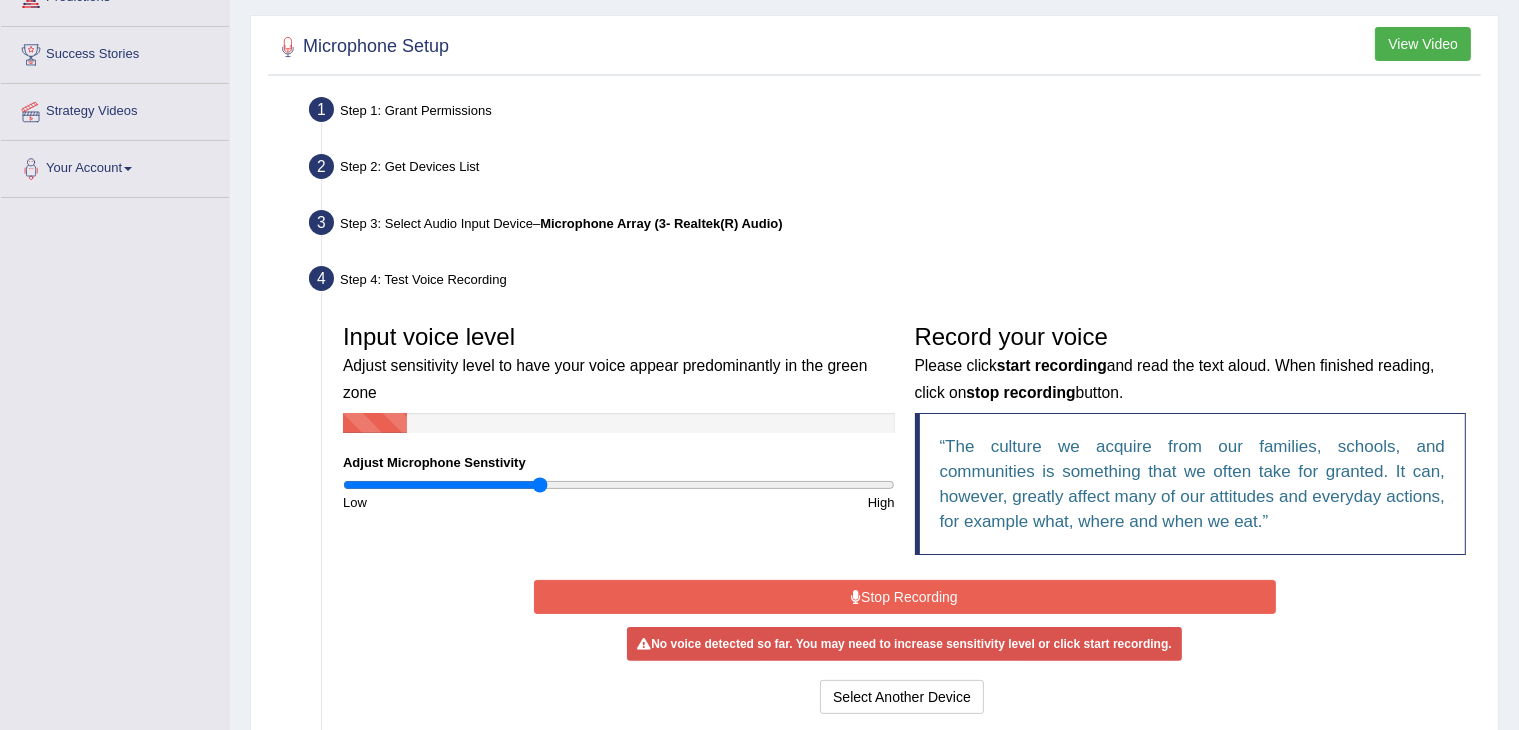 click at bounding box center (619, 485) 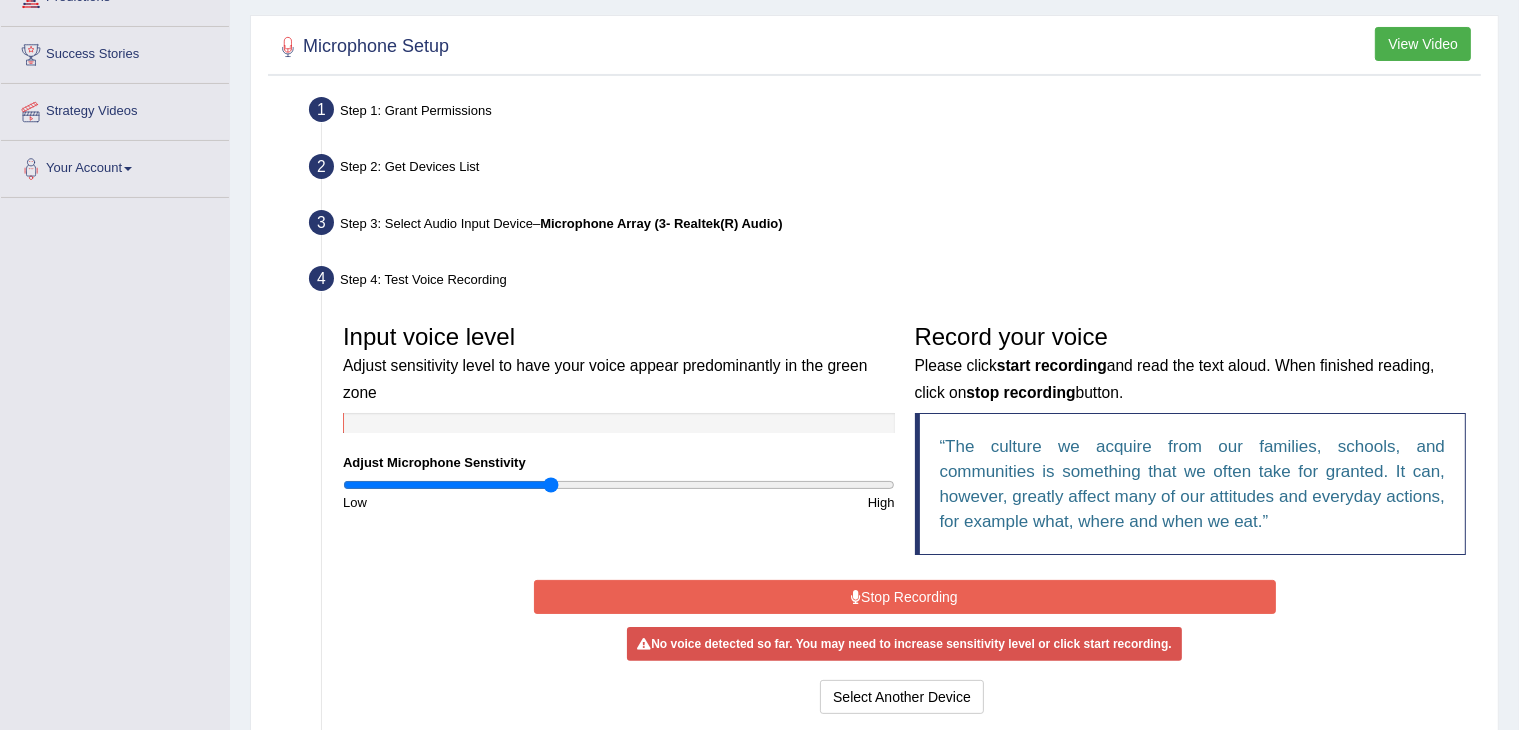 type on "0.76" 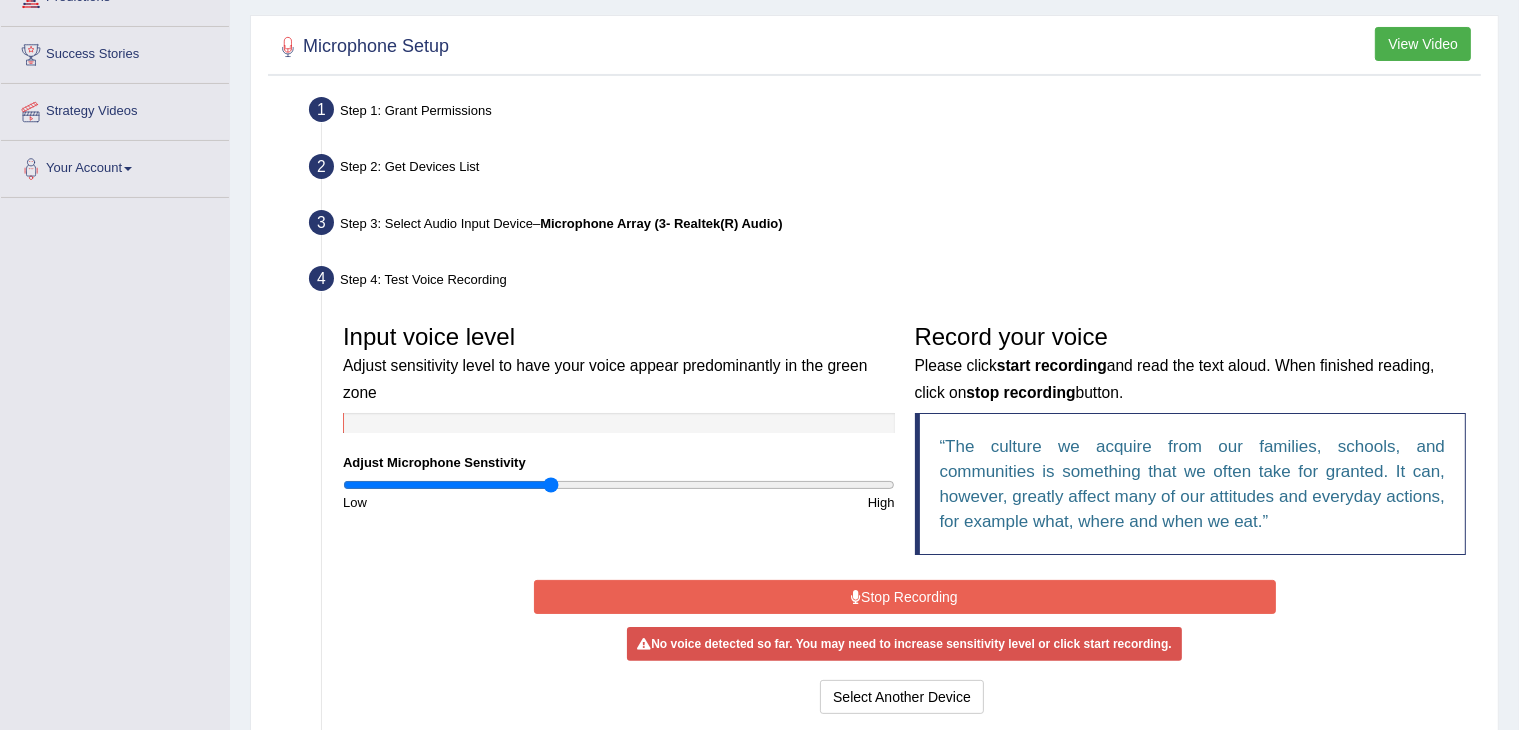 click on "Stop Recording" at bounding box center [905, 597] 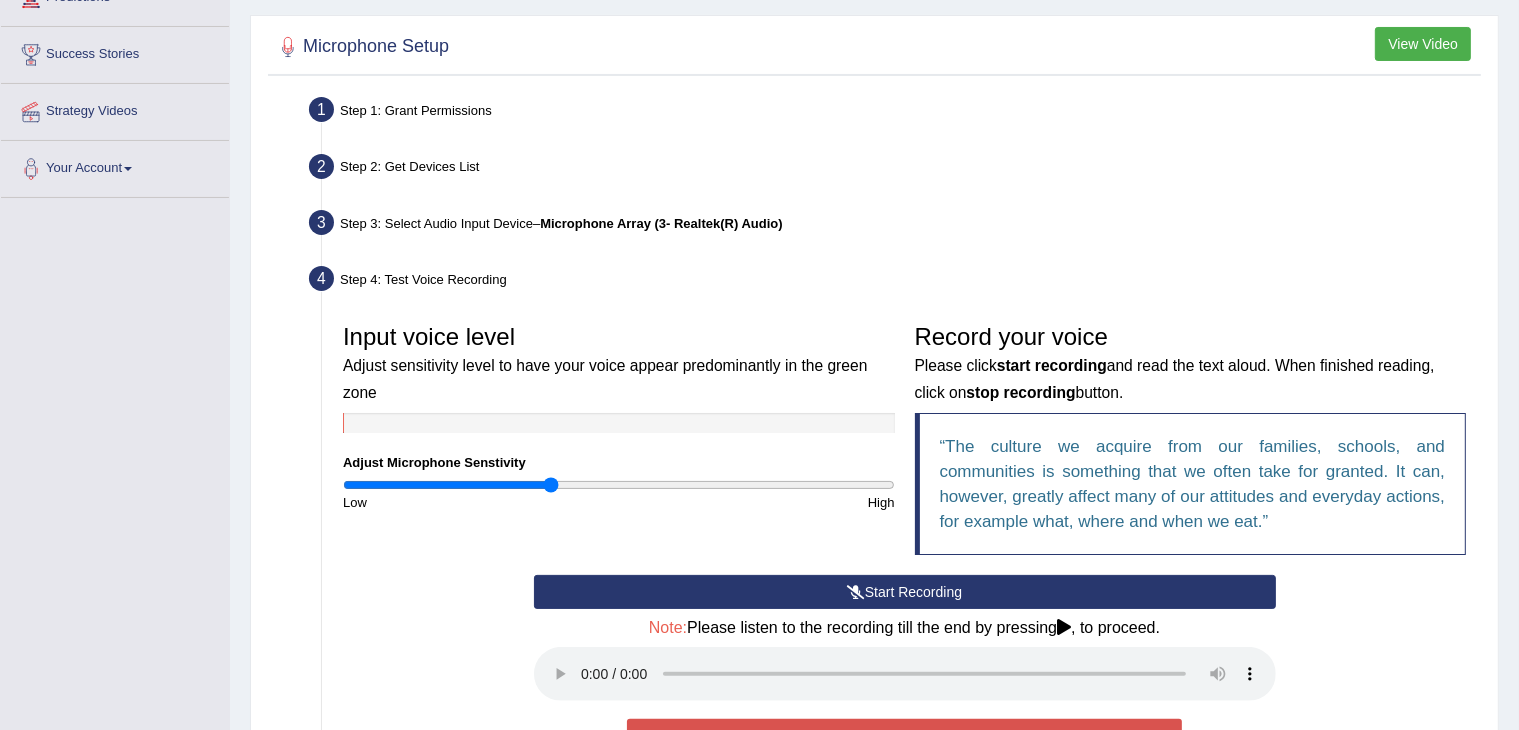 click on "Start Recording" at bounding box center [905, 592] 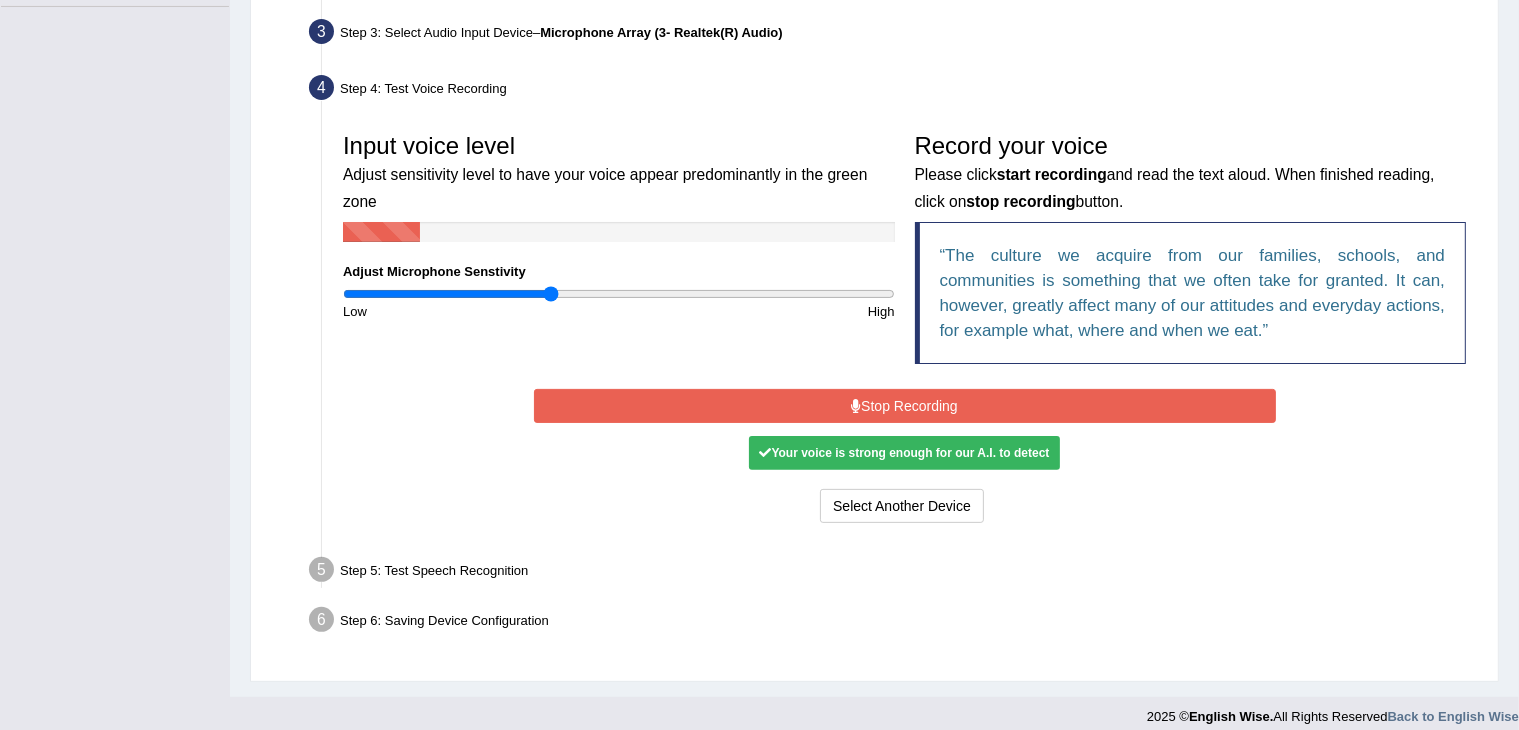 scroll, scrollTop: 500, scrollLeft: 0, axis: vertical 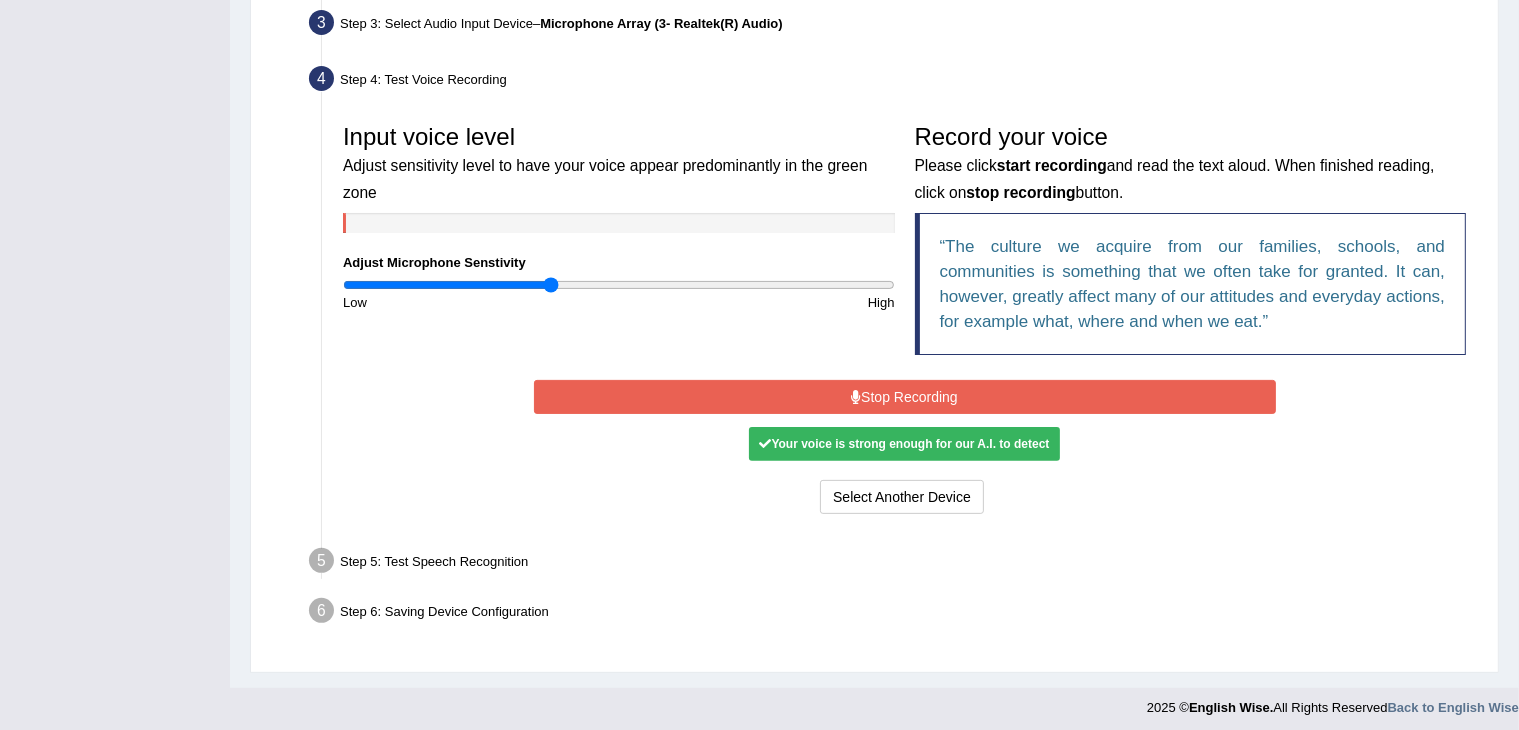 click on "Stop Recording" at bounding box center (905, 397) 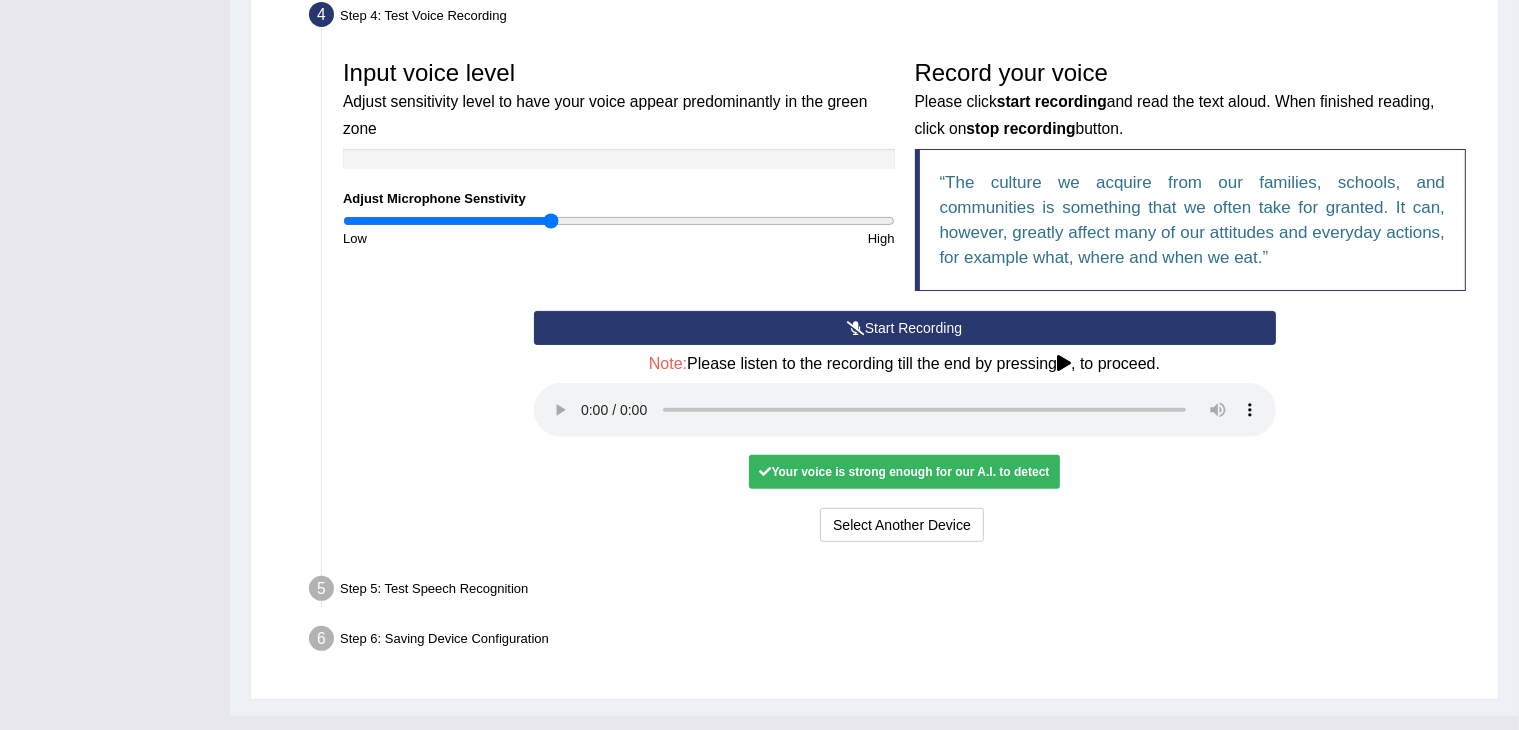 scroll, scrollTop: 597, scrollLeft: 0, axis: vertical 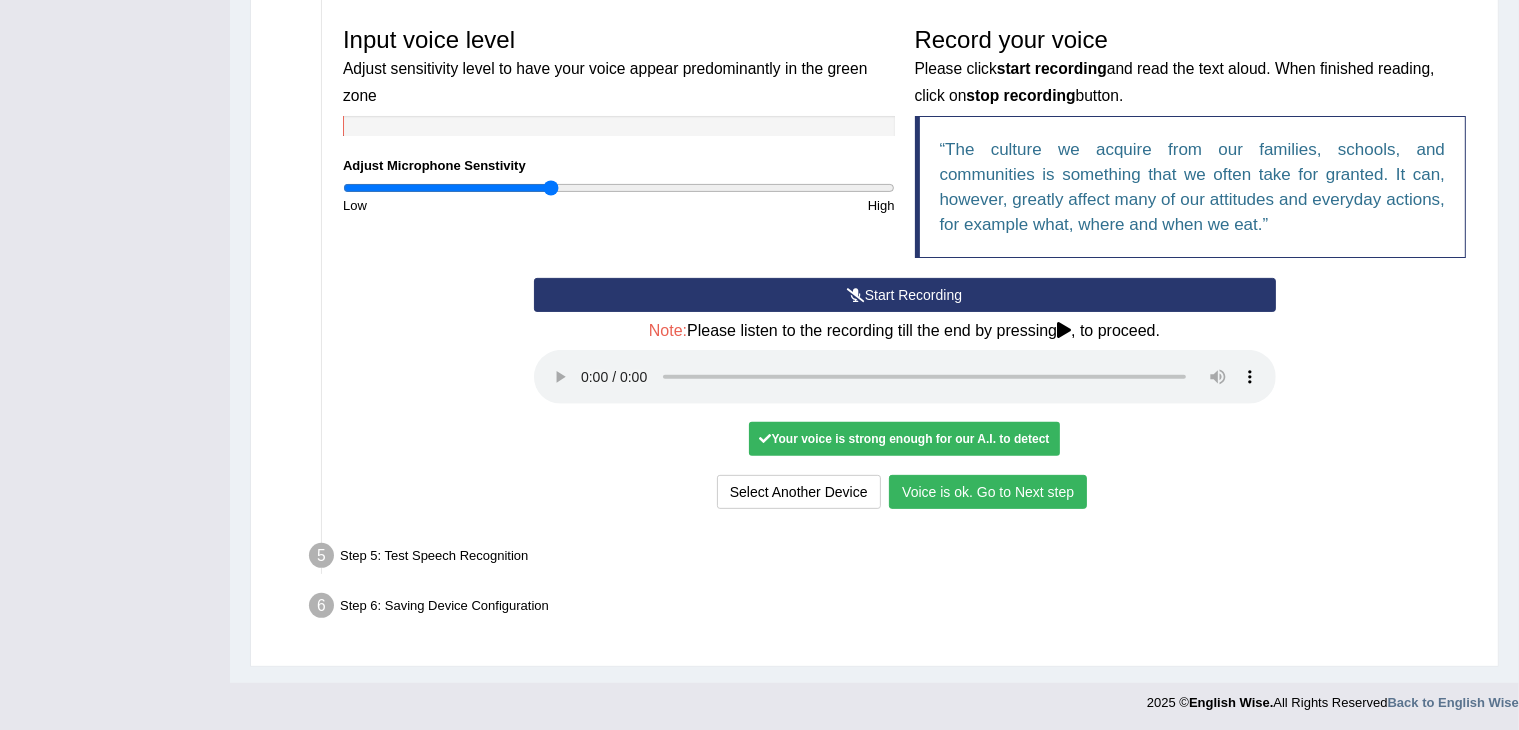 click on "Voice is ok. Go to Next step" at bounding box center [988, 492] 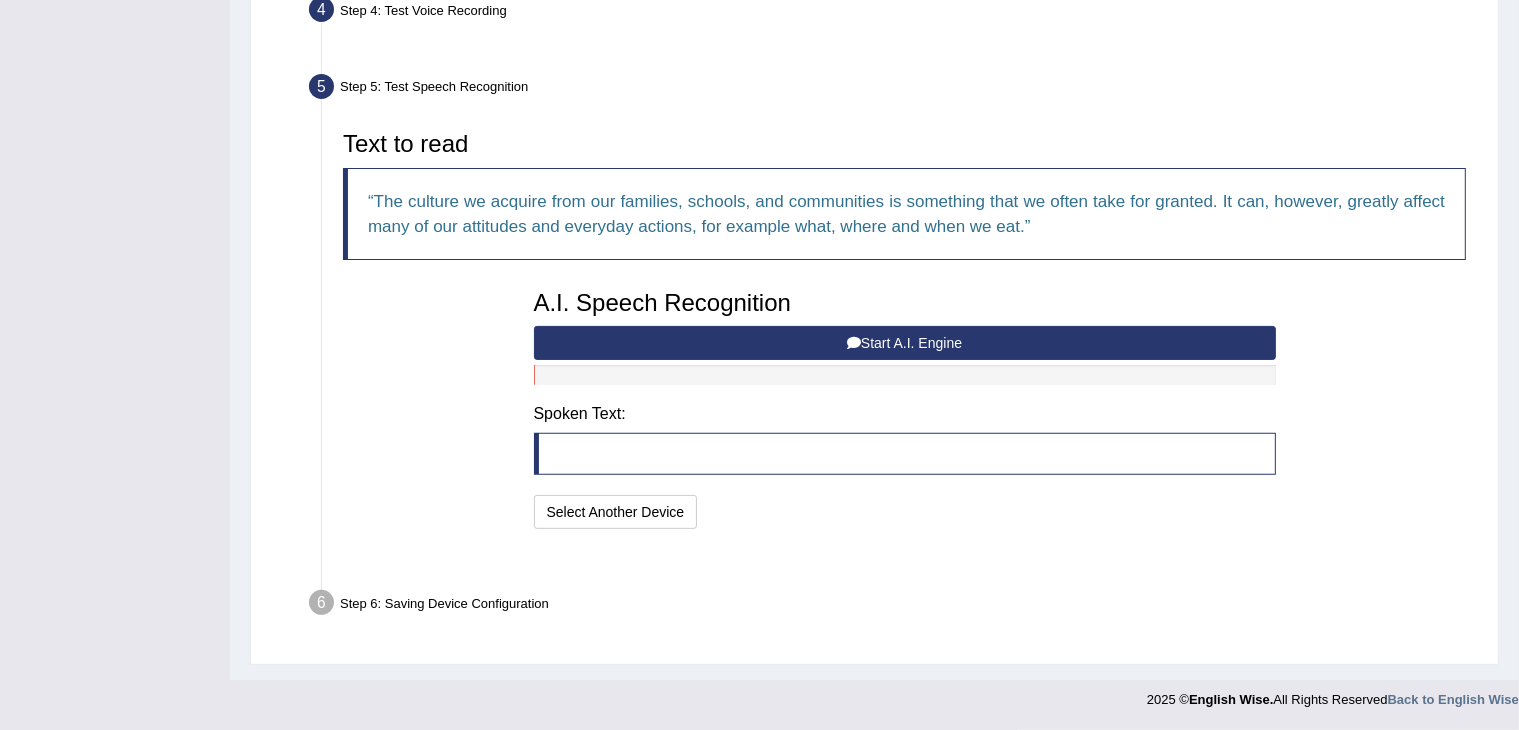 scroll, scrollTop: 518, scrollLeft: 0, axis: vertical 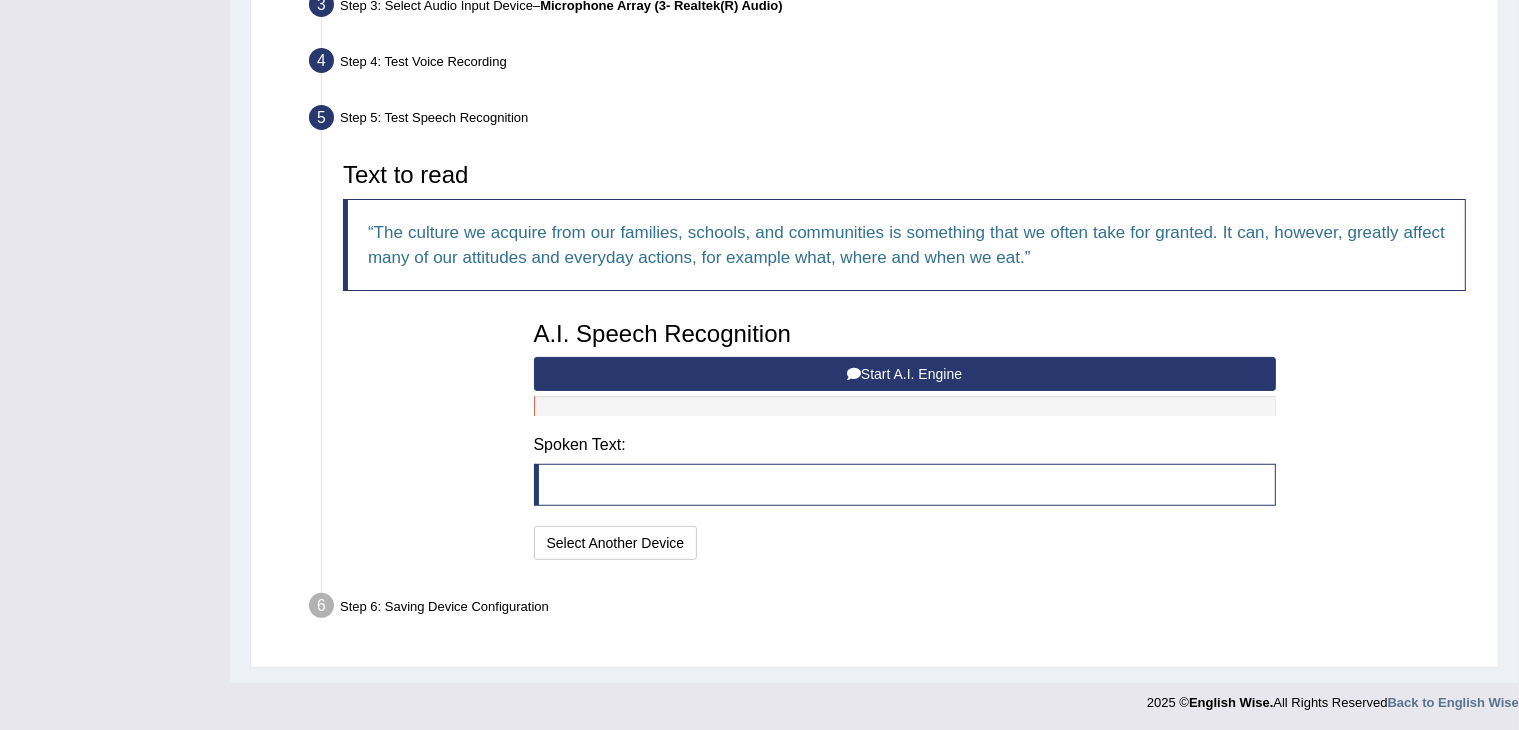 click on "Start A.I. Engine" at bounding box center (905, 374) 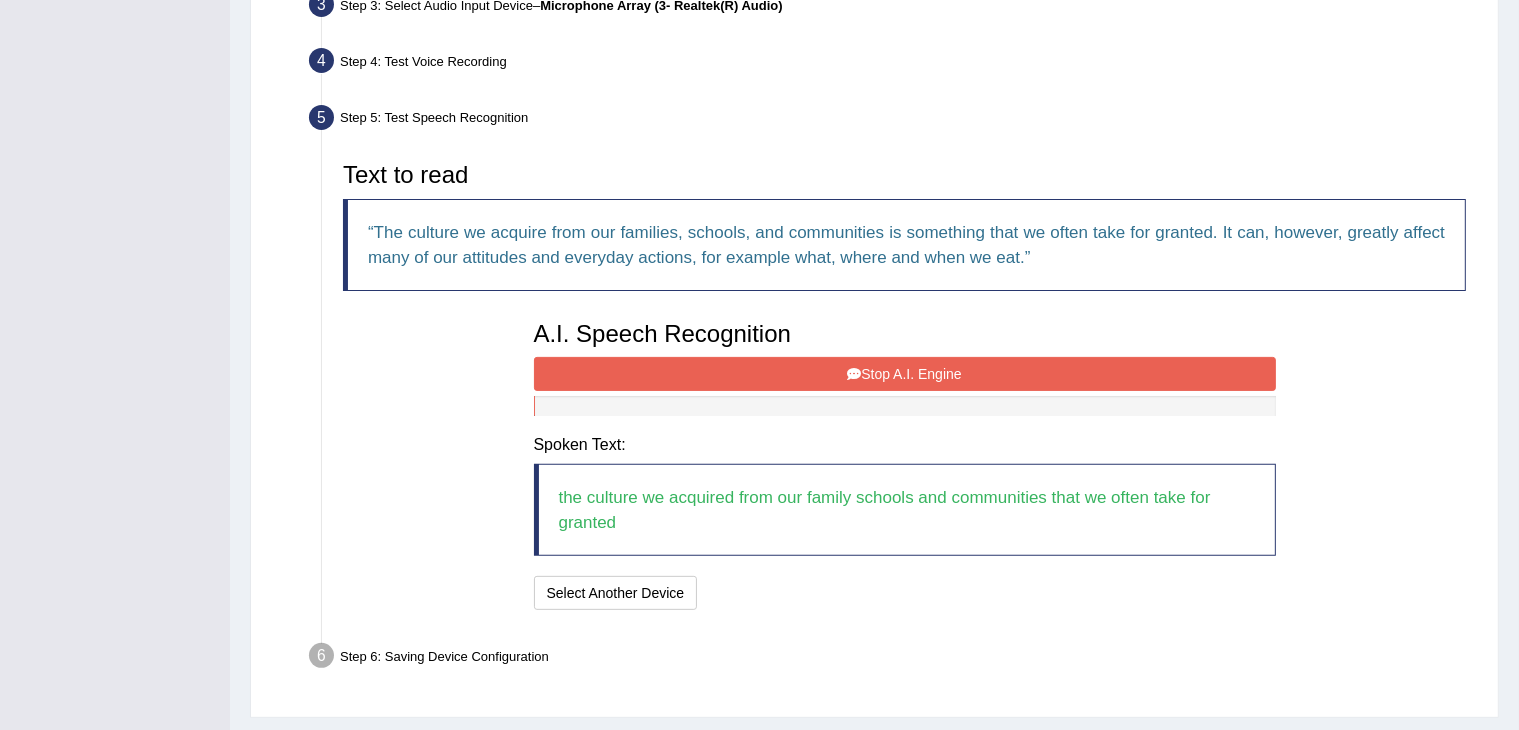 click on "Stop A.I. Engine" at bounding box center [905, 374] 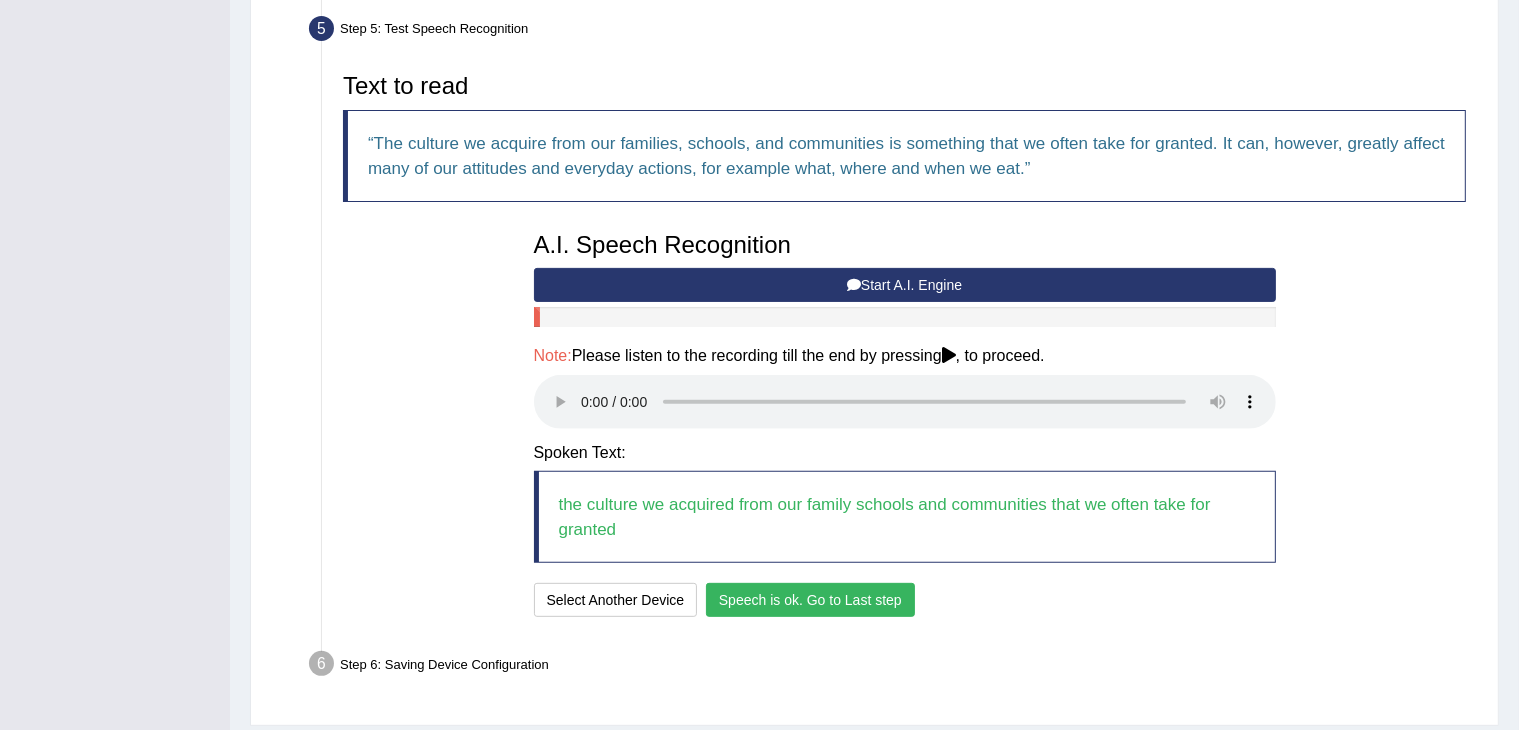 scroll, scrollTop: 665, scrollLeft: 0, axis: vertical 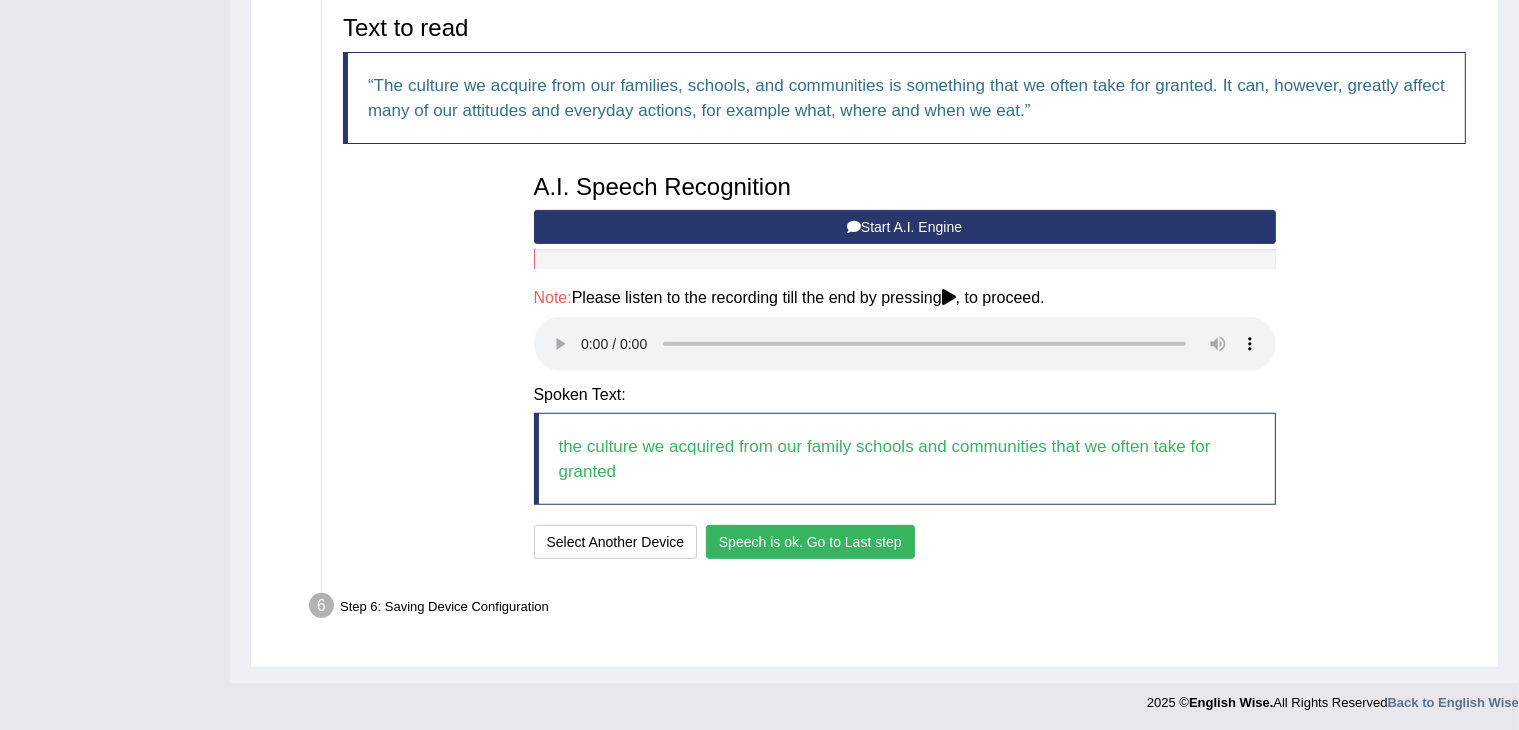 click on "Speech is ok. Go to Last step" at bounding box center (810, 542) 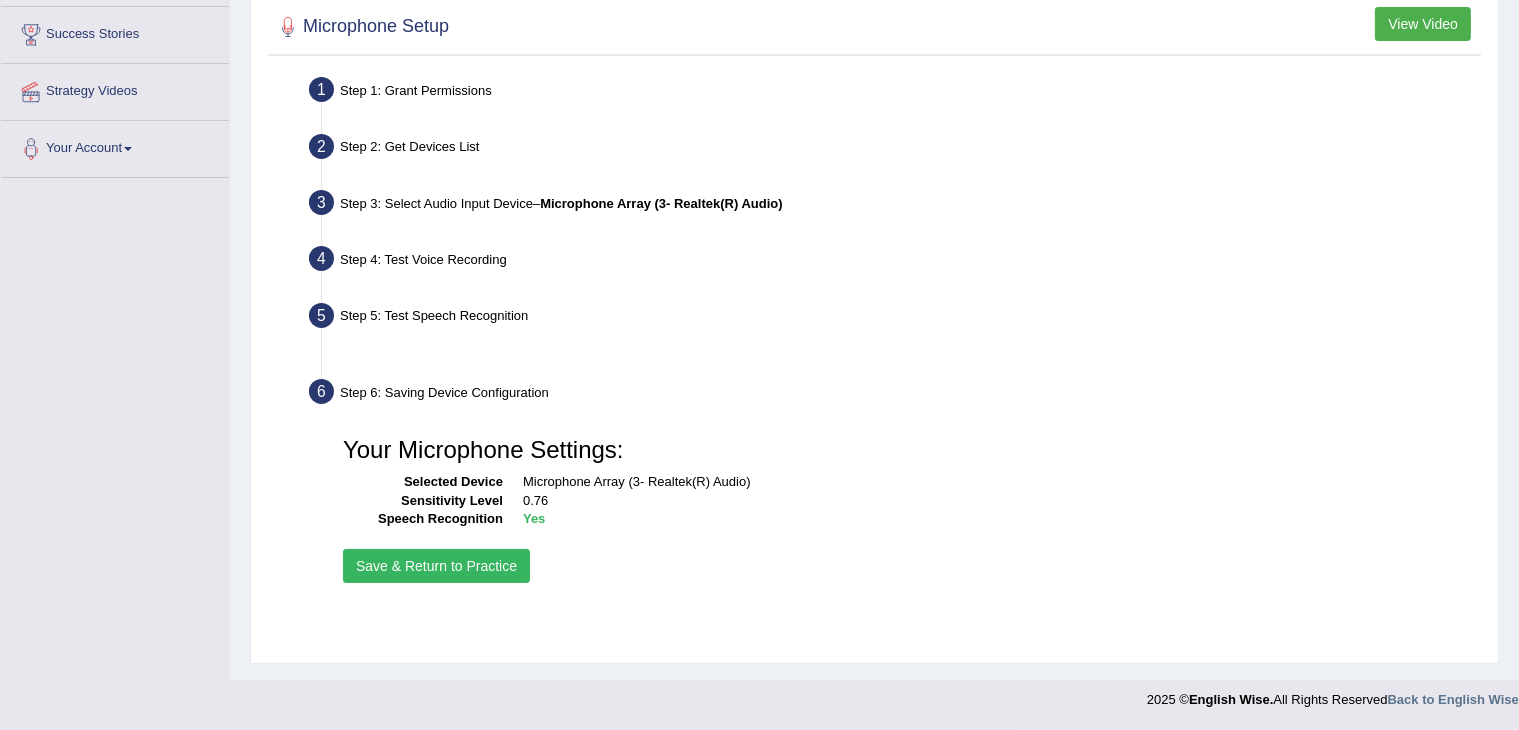 scroll, scrollTop: 320, scrollLeft: 0, axis: vertical 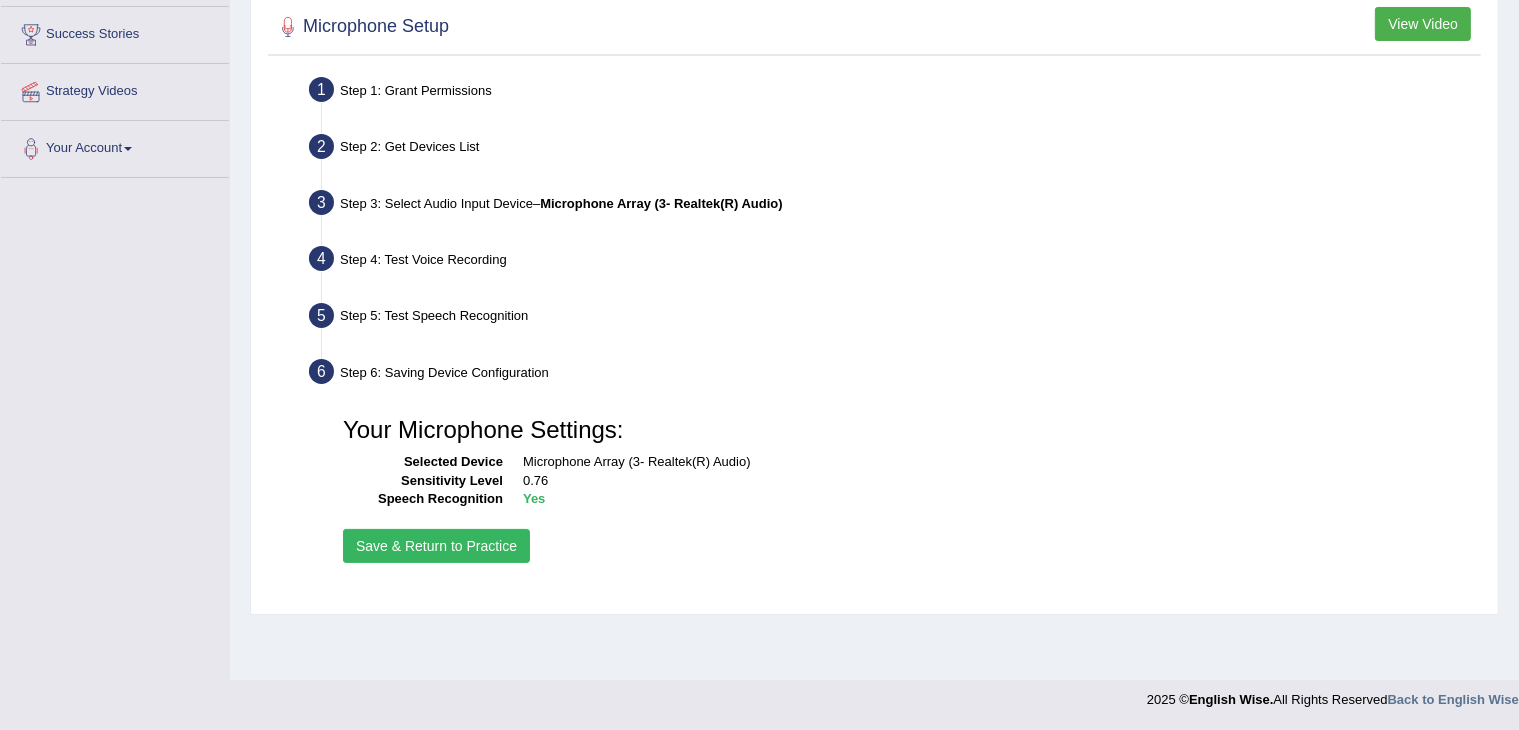 click on "Save & Return to Practice" at bounding box center [436, 546] 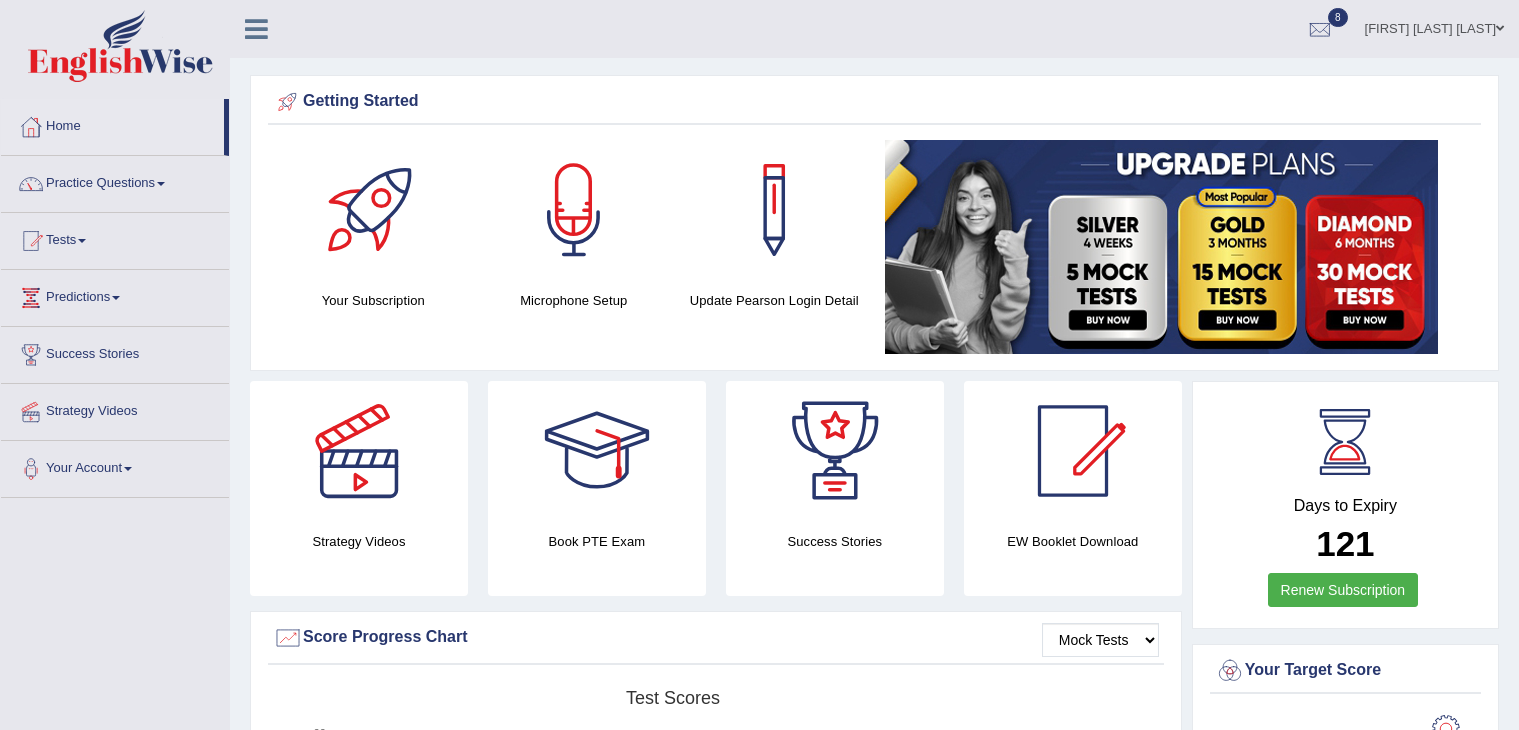 scroll, scrollTop: 0, scrollLeft: 0, axis: both 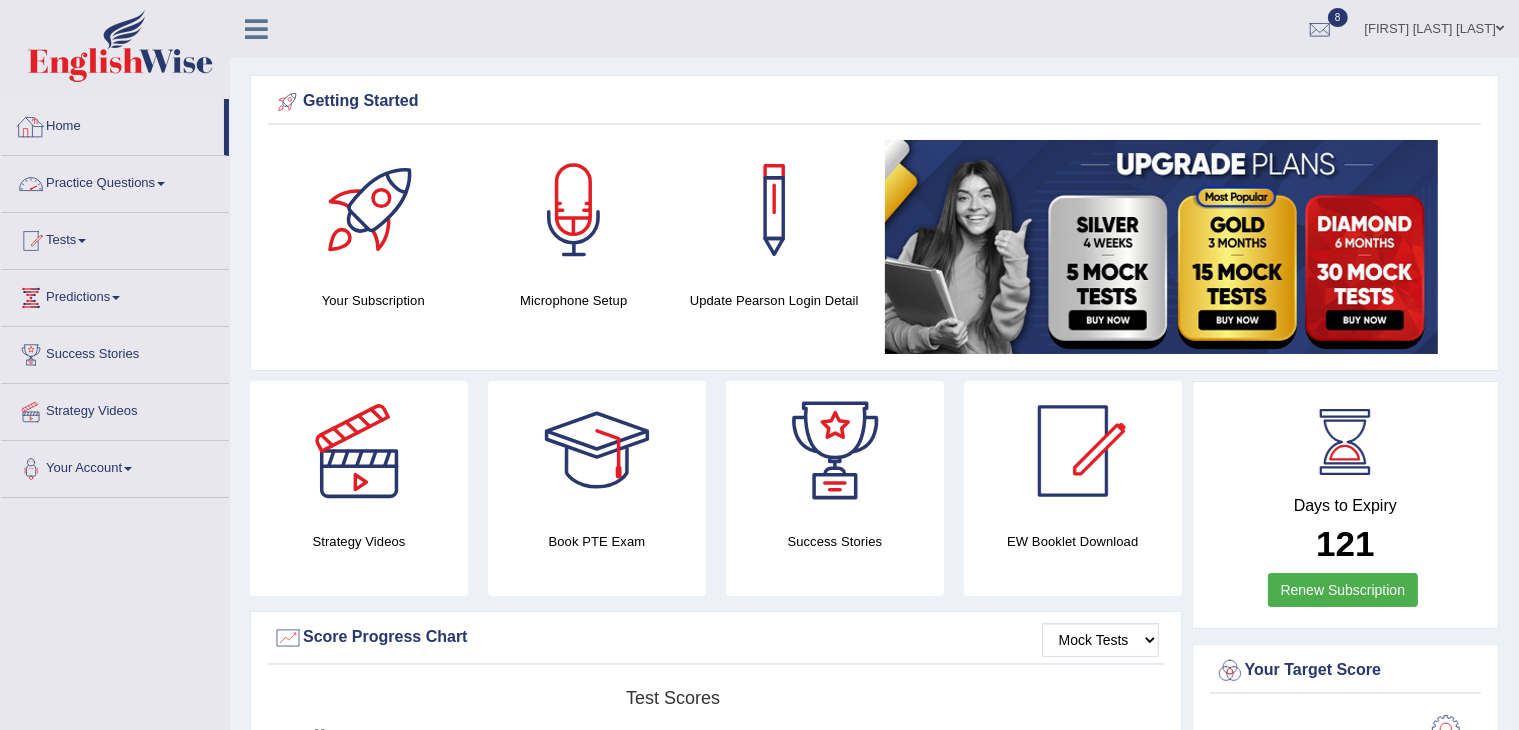 click on "Practice Questions" at bounding box center [115, 181] 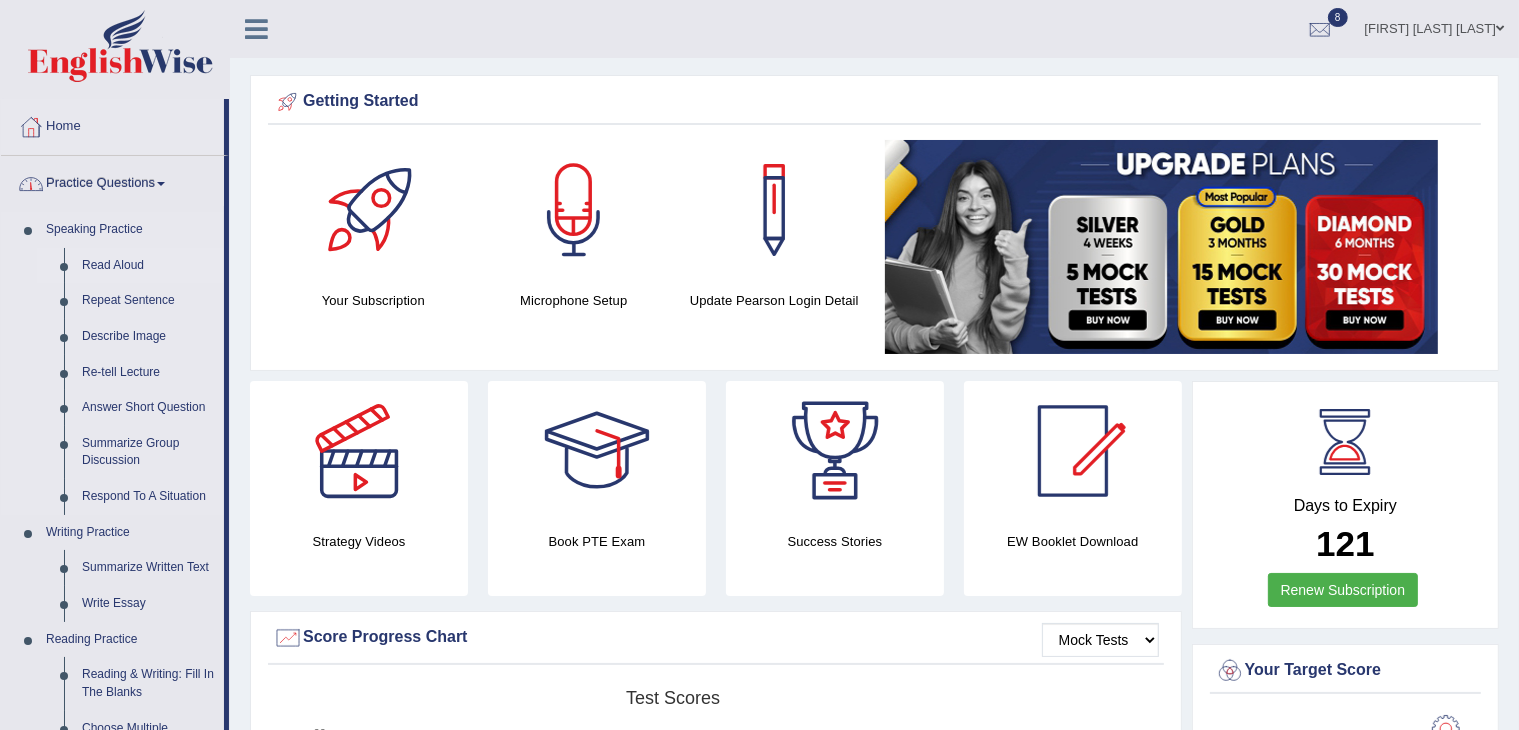 click on "Read Aloud" at bounding box center [148, 266] 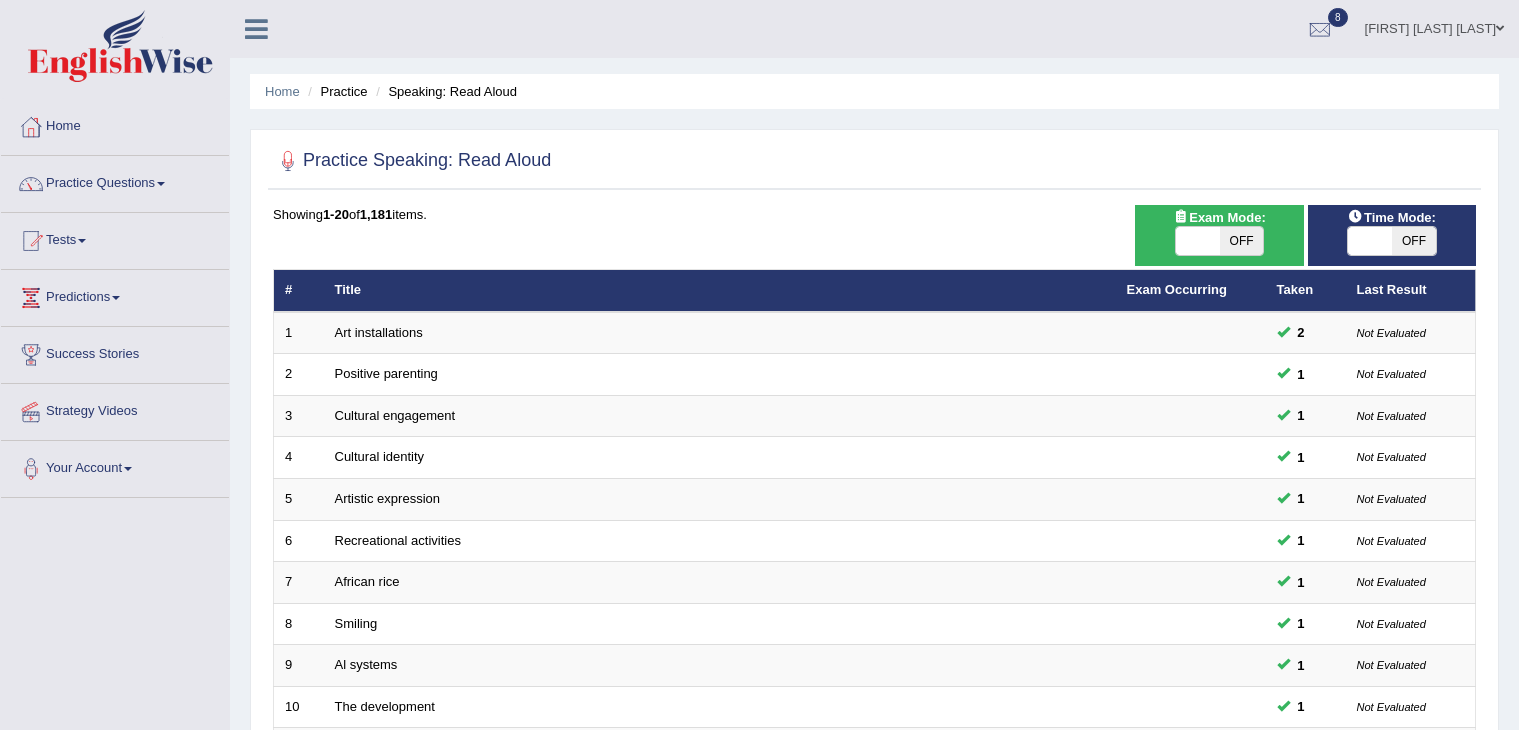 scroll, scrollTop: 0, scrollLeft: 0, axis: both 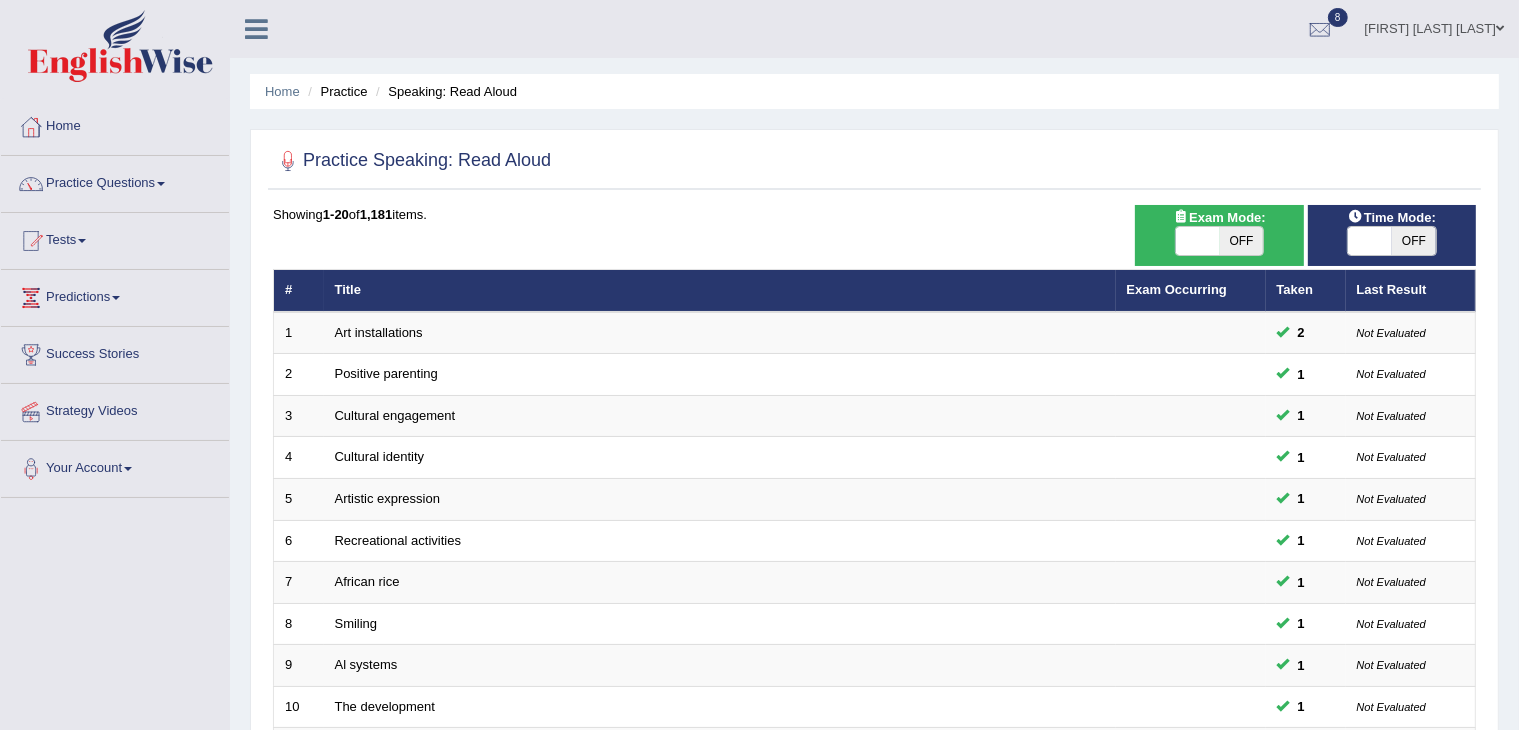 click on "OFF" at bounding box center (1242, 241) 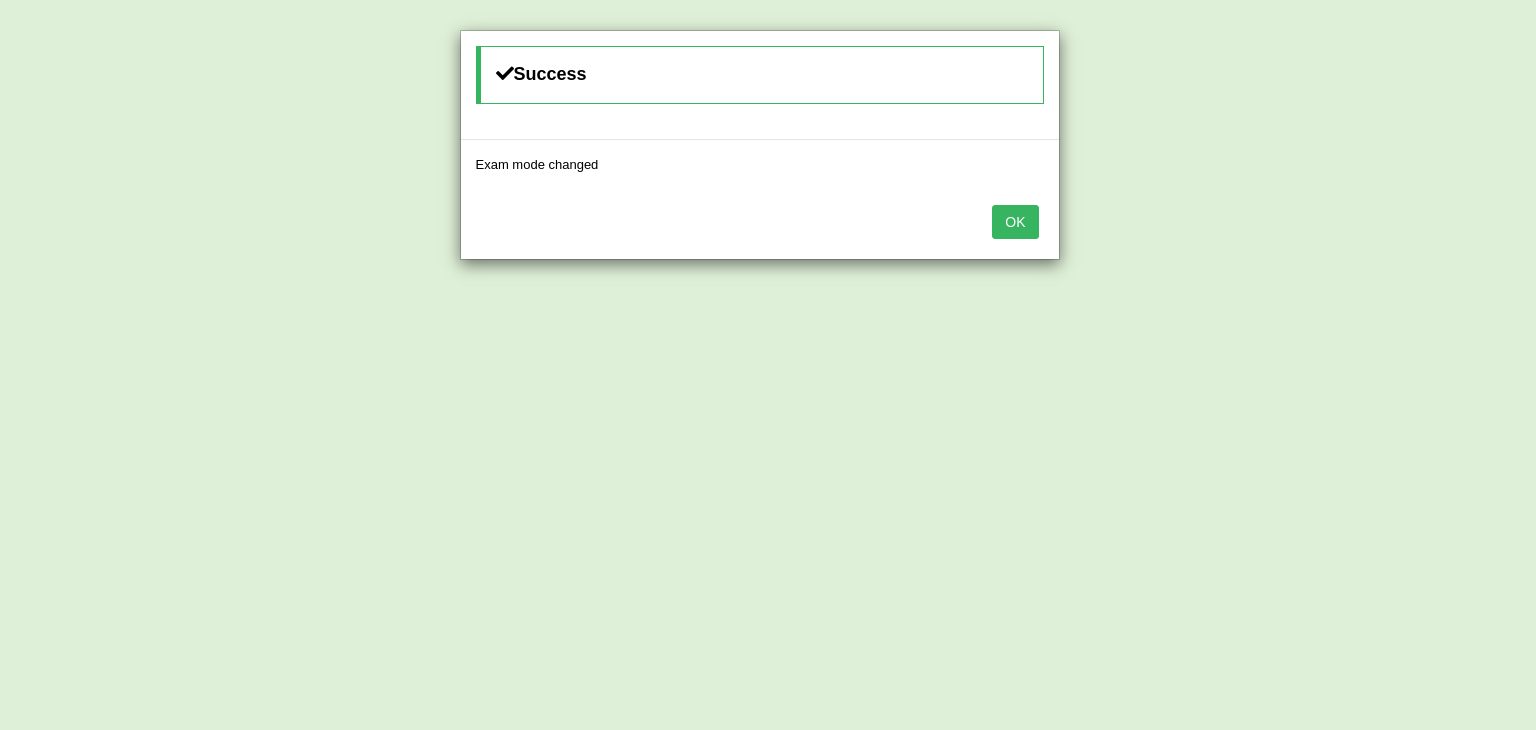 click on "Success Exam mode changed OK" at bounding box center (768, 365) 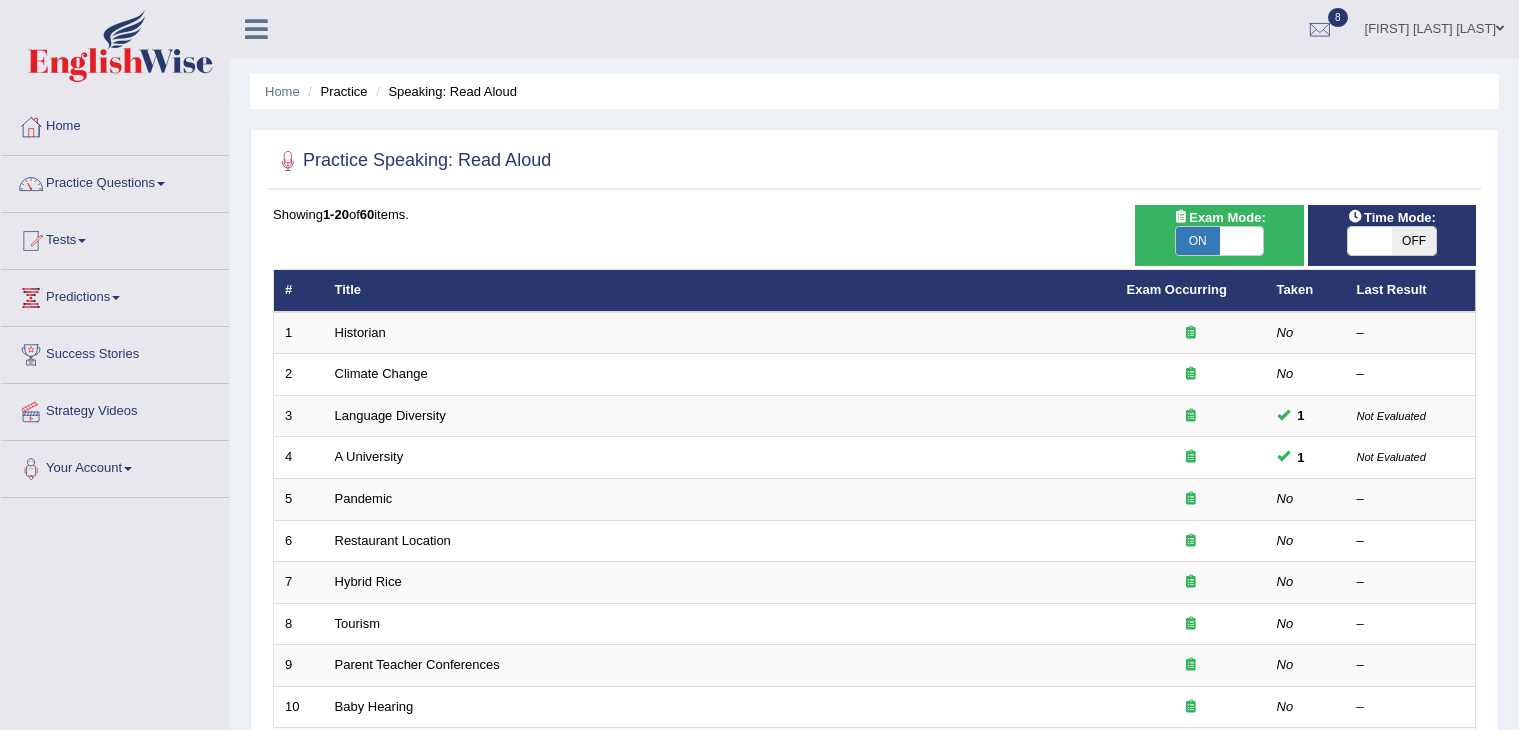 scroll, scrollTop: 0, scrollLeft: 0, axis: both 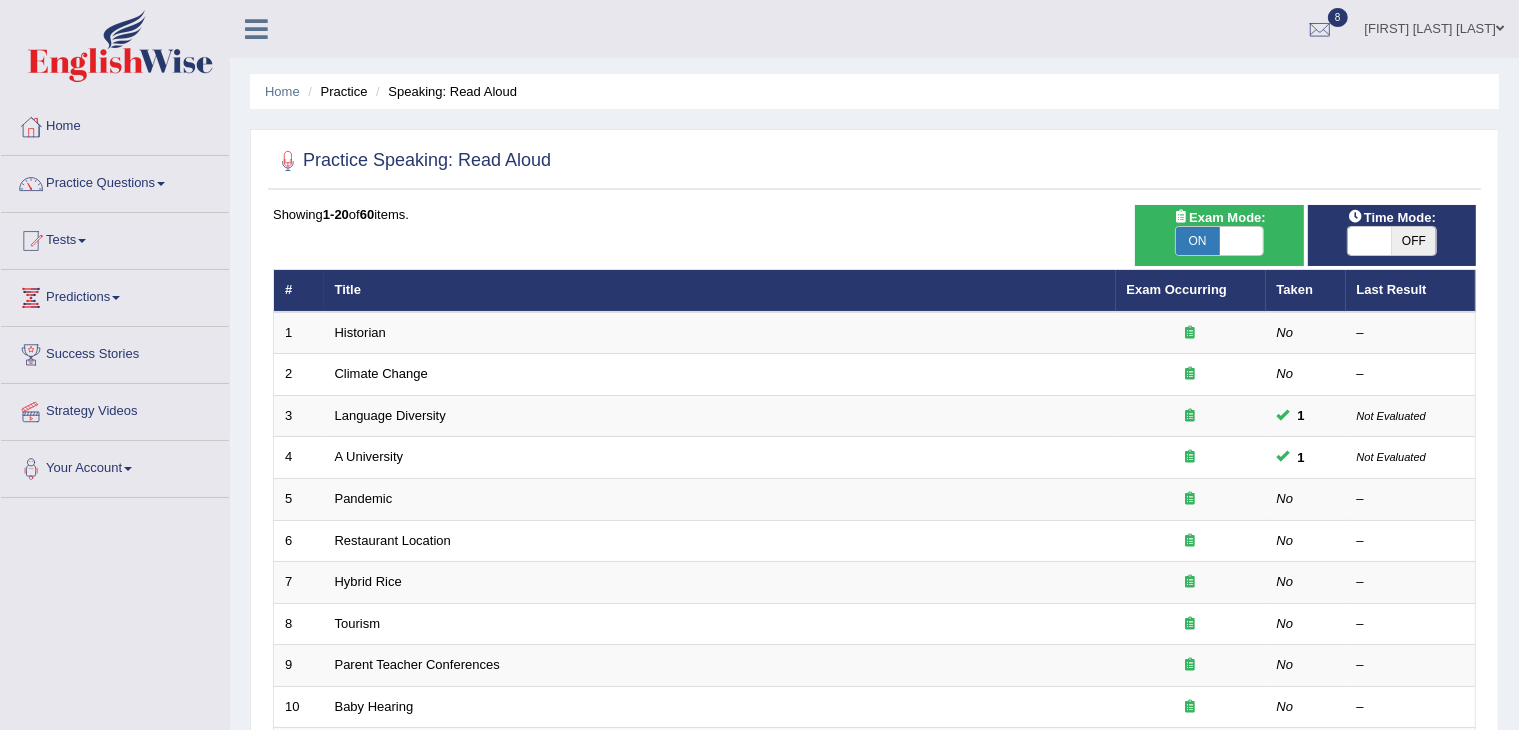 click at bounding box center (1370, 241) 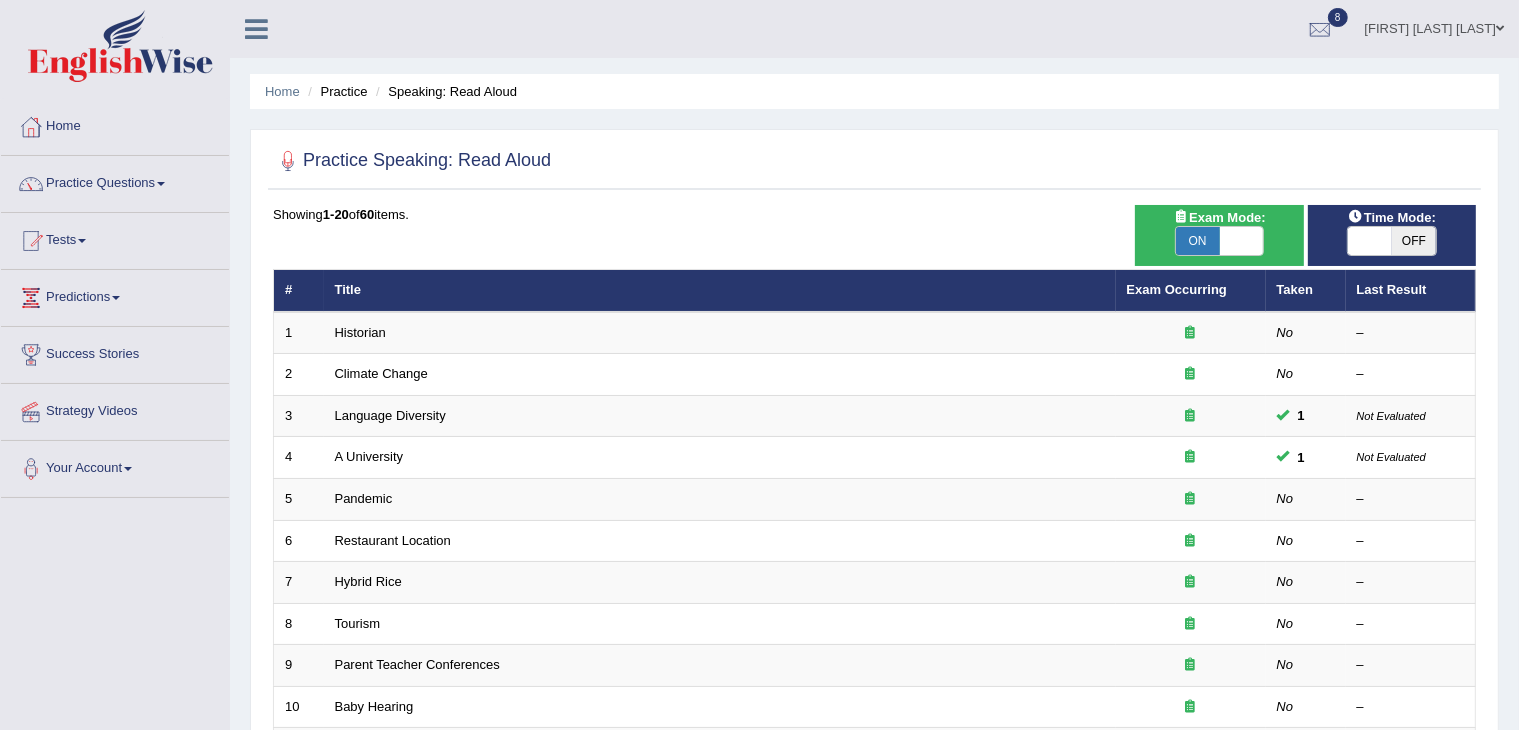 click on "OFF" at bounding box center [1414, 241] 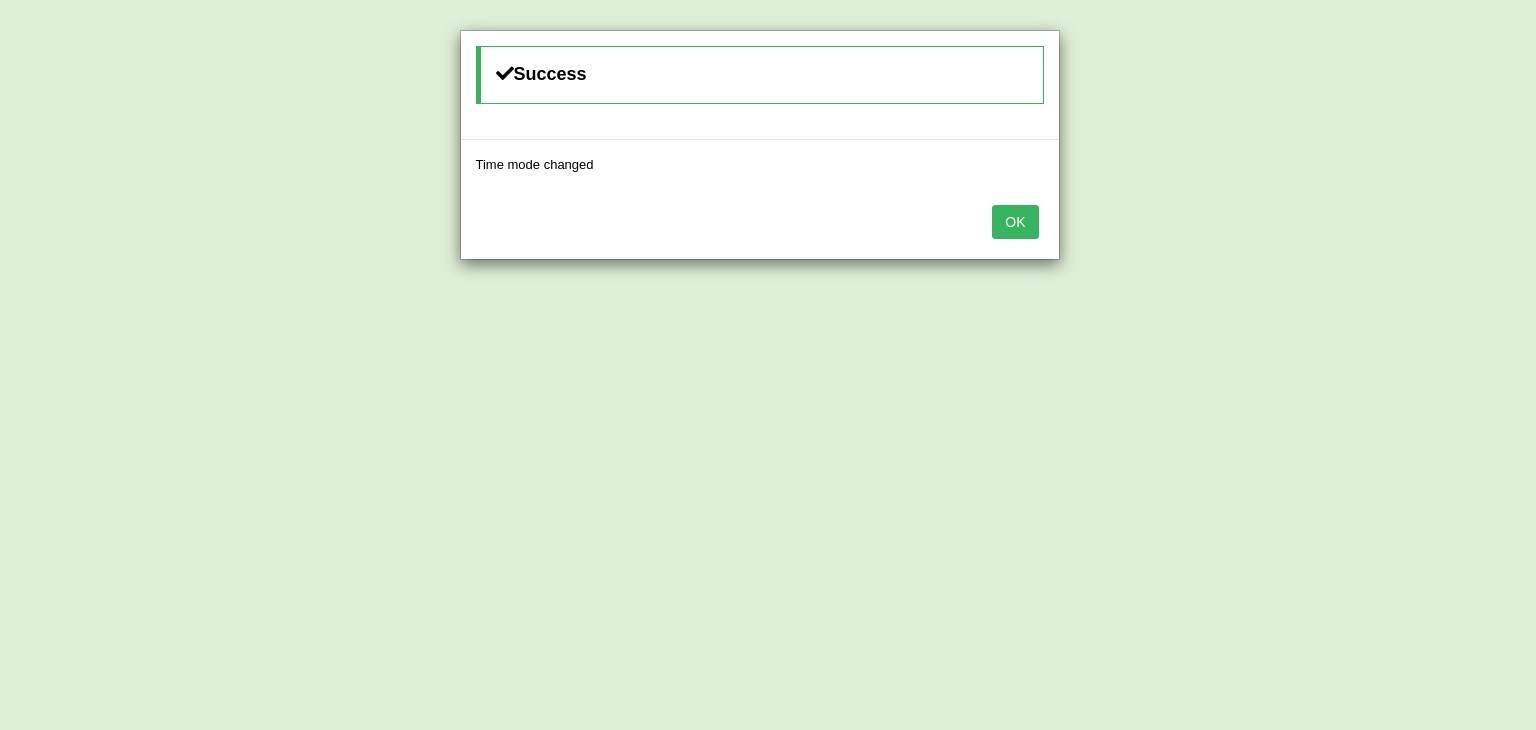 click on "OK" at bounding box center [1015, 222] 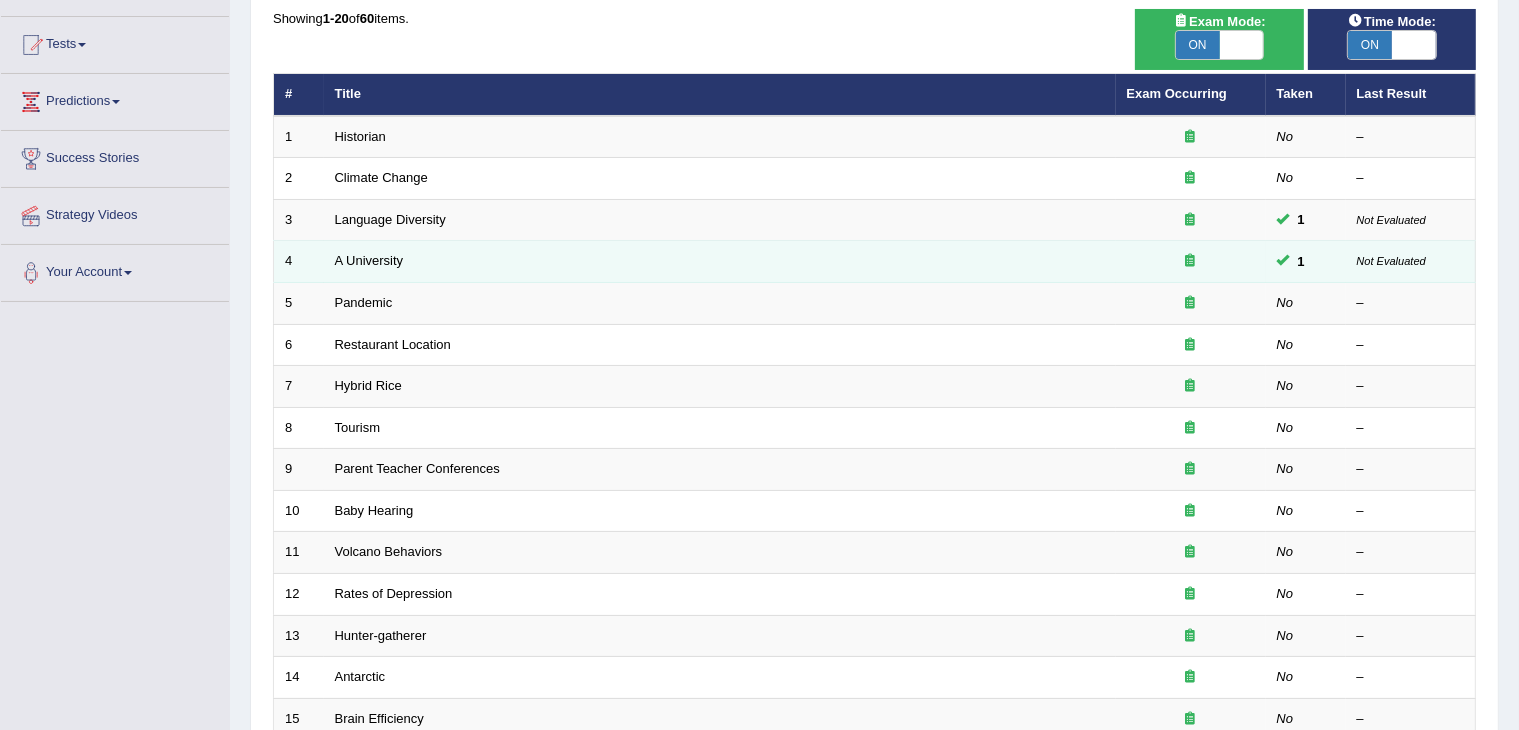 scroll, scrollTop: 200, scrollLeft: 0, axis: vertical 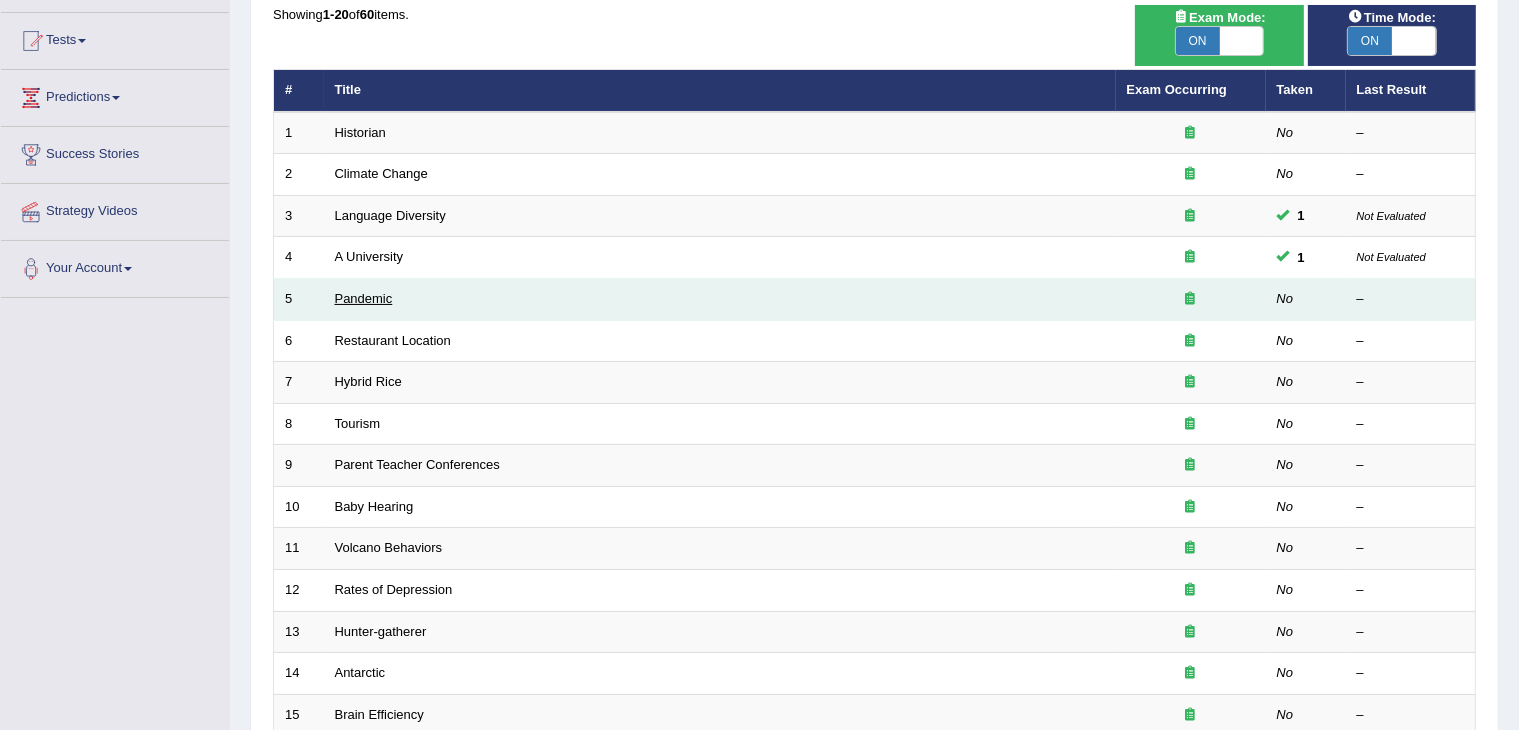 click on "Pandemic" at bounding box center (364, 298) 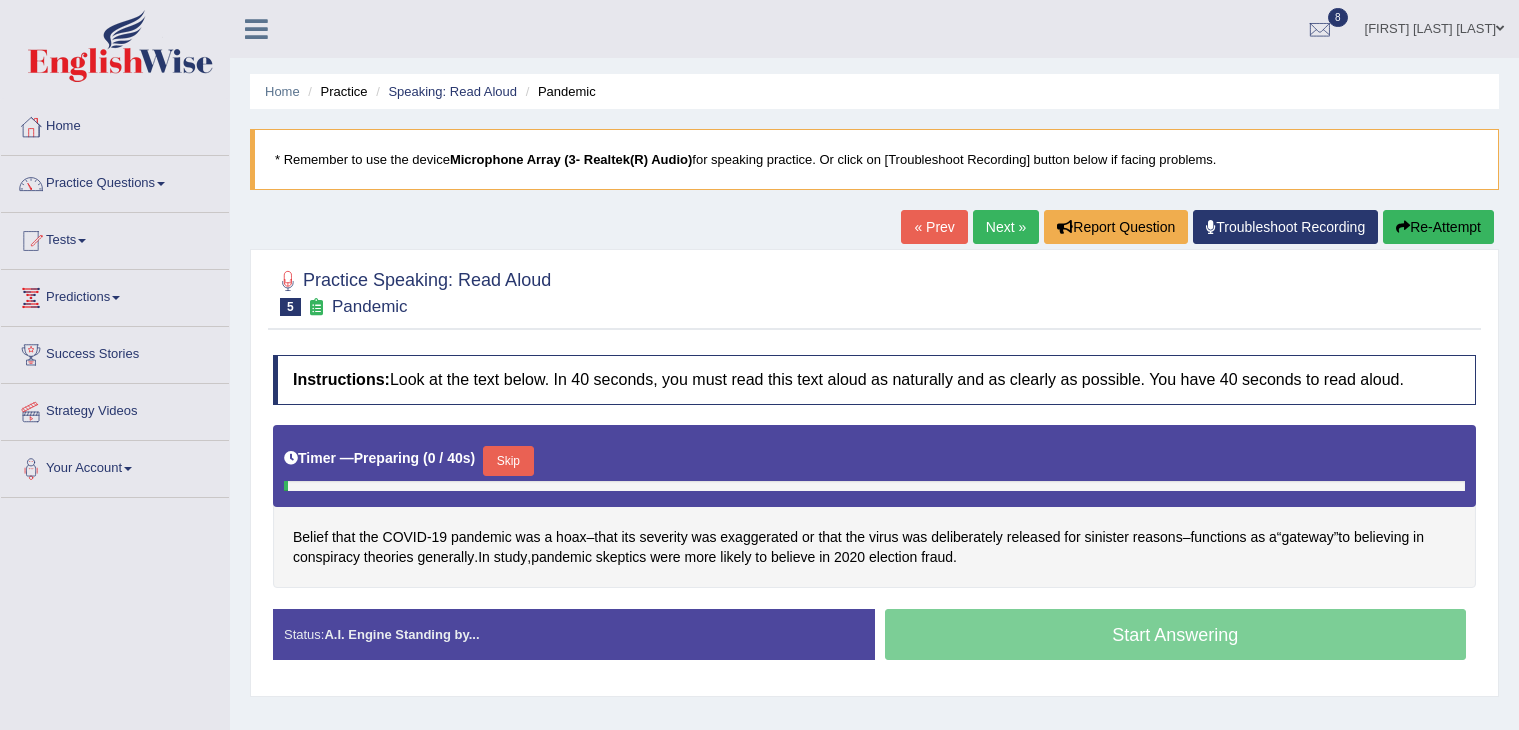scroll, scrollTop: 0, scrollLeft: 0, axis: both 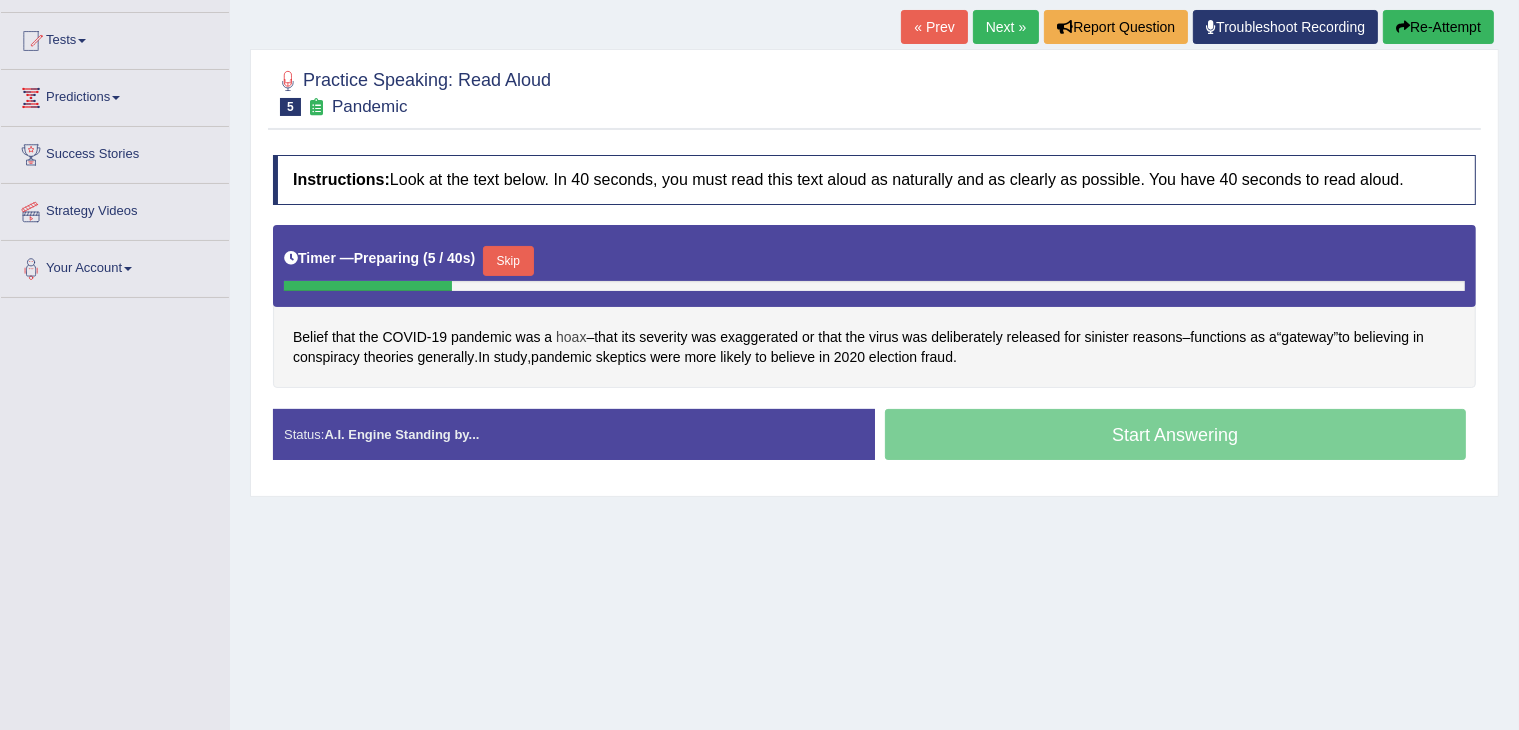click on "hoax" at bounding box center [571, 337] 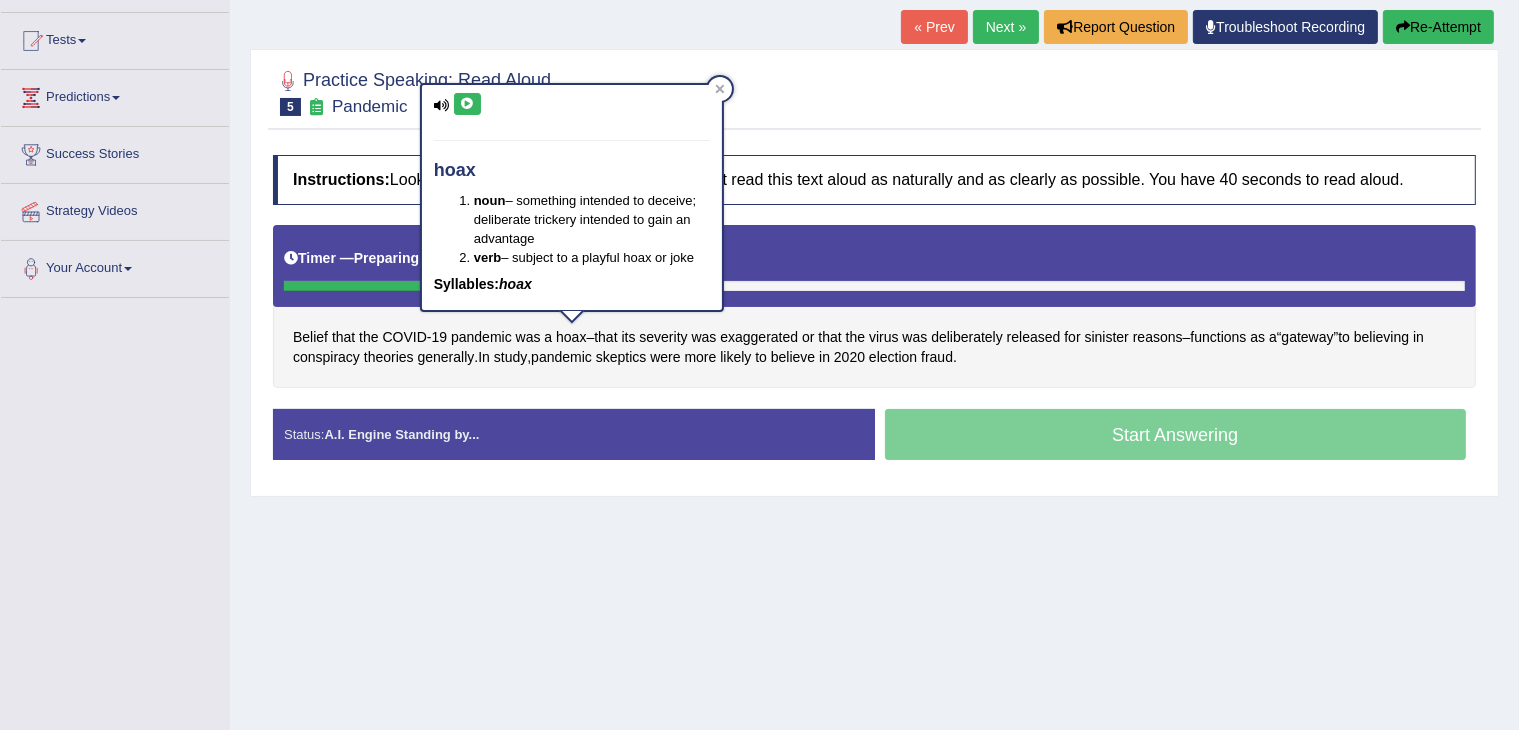 click at bounding box center (467, 104) 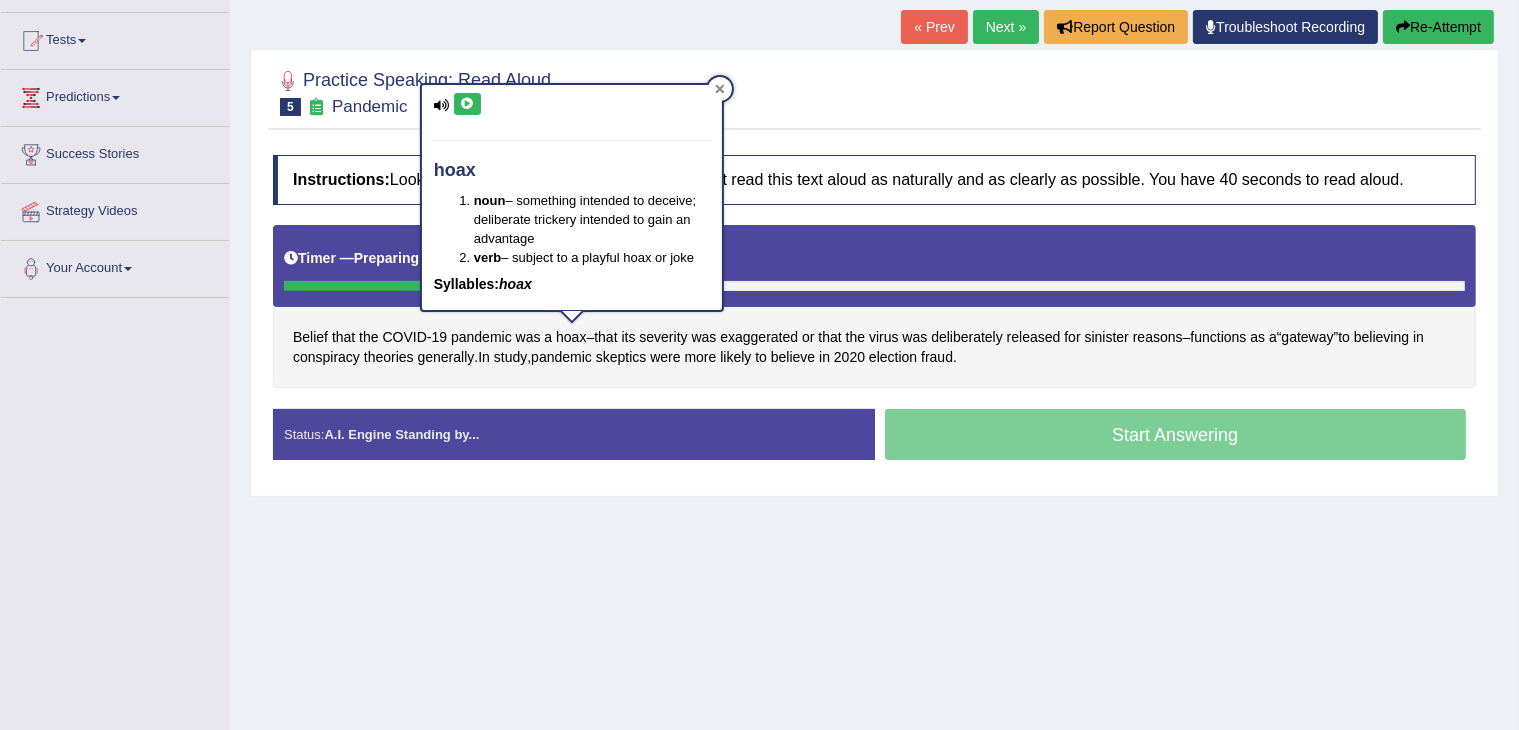 click 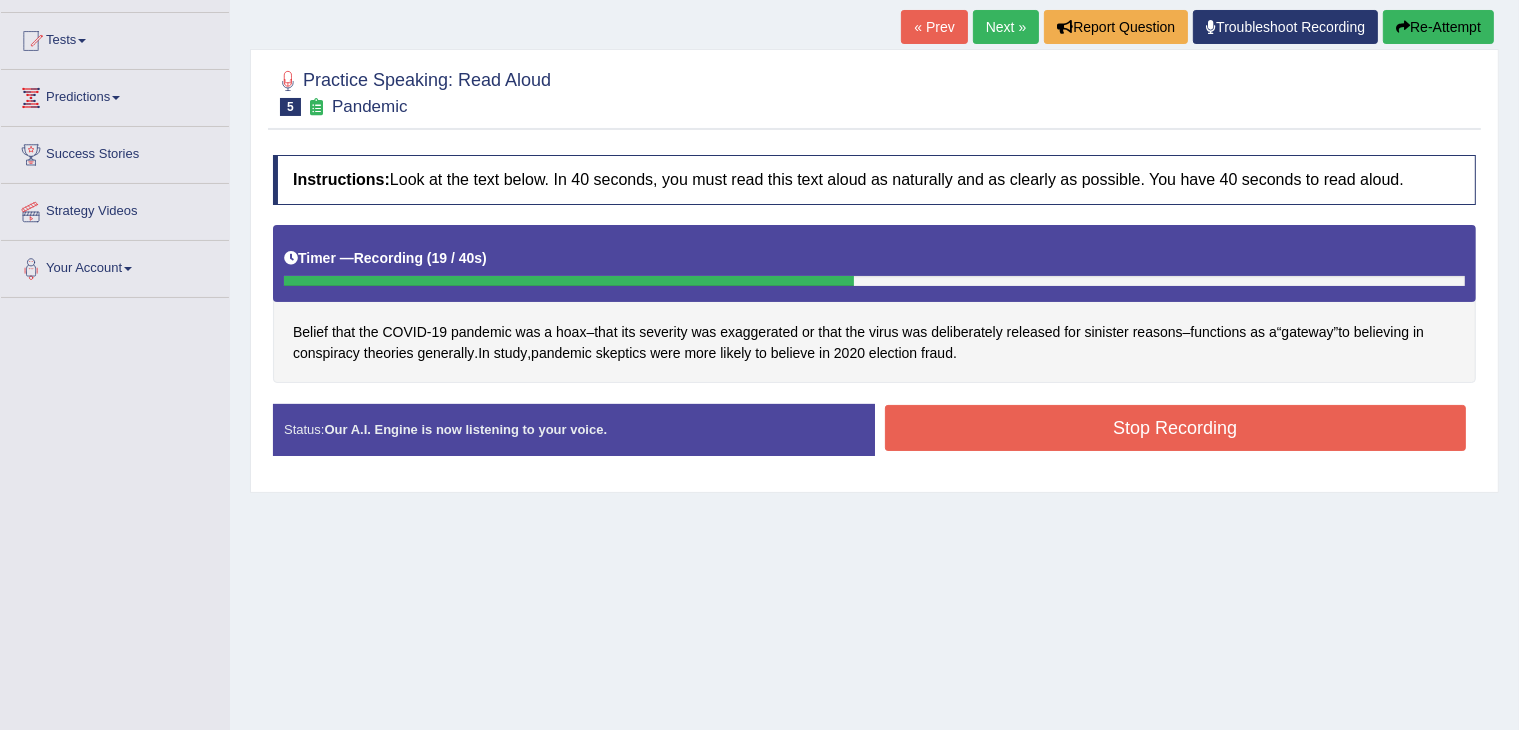 click on "Stop Recording" at bounding box center [1176, 428] 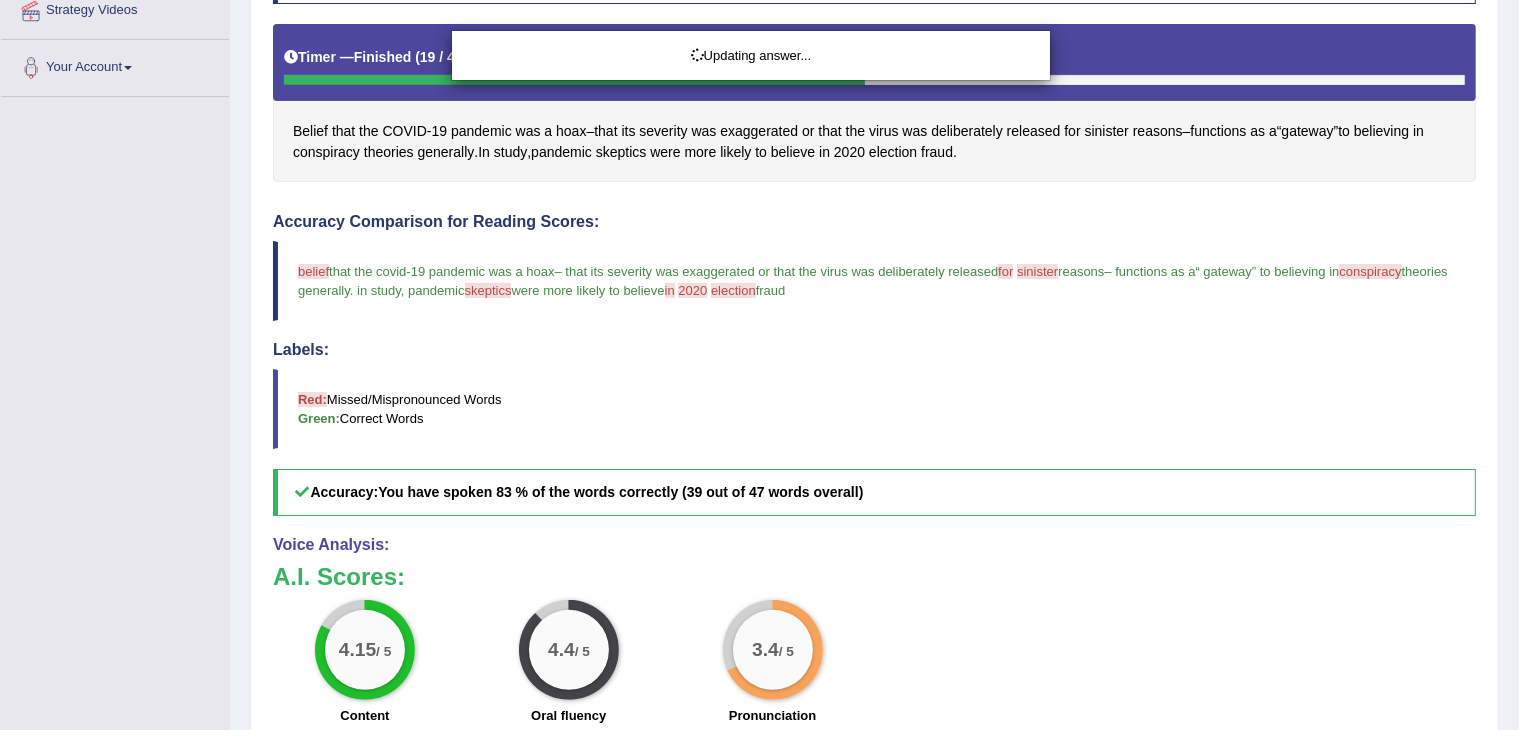 scroll, scrollTop: 633, scrollLeft: 0, axis: vertical 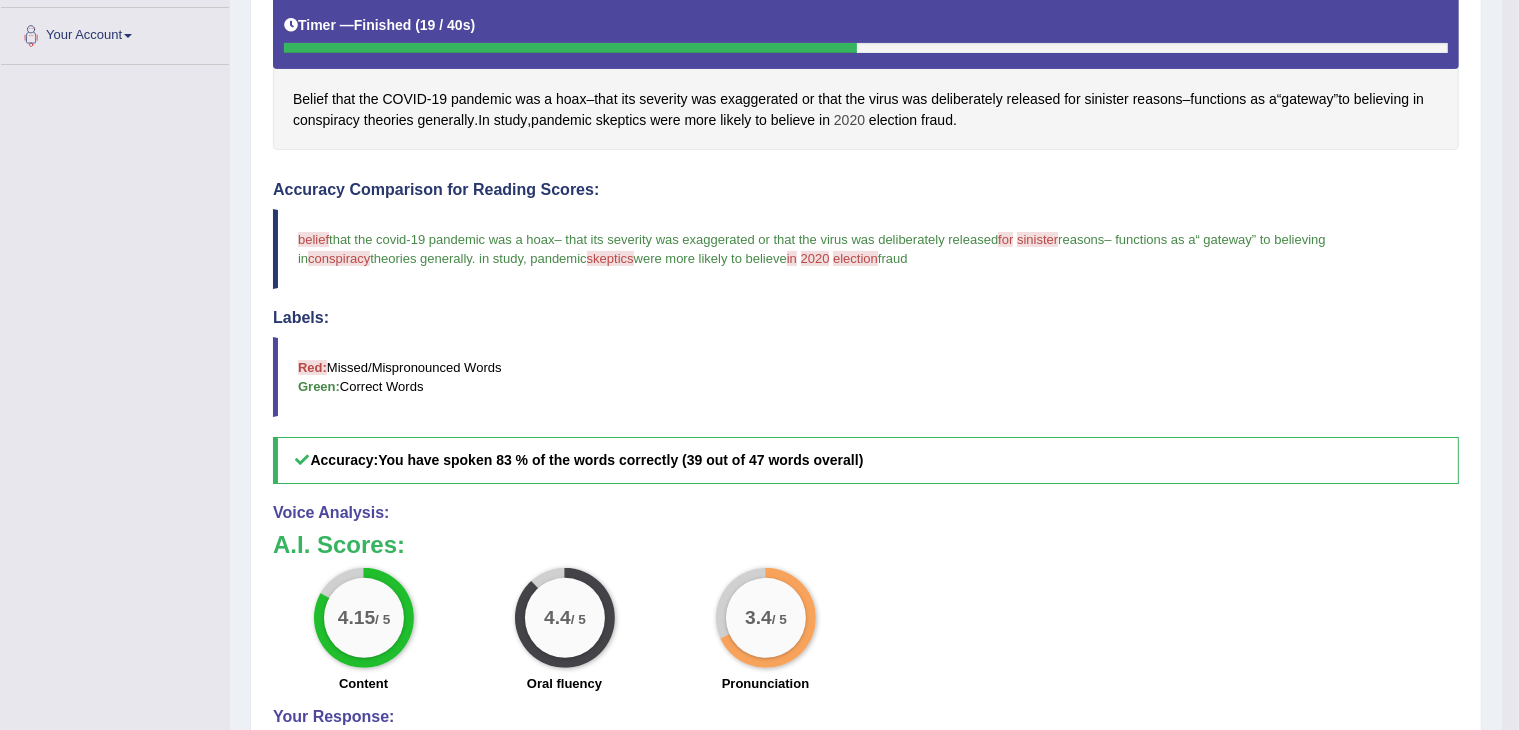 click on "2020" at bounding box center [849, 120] 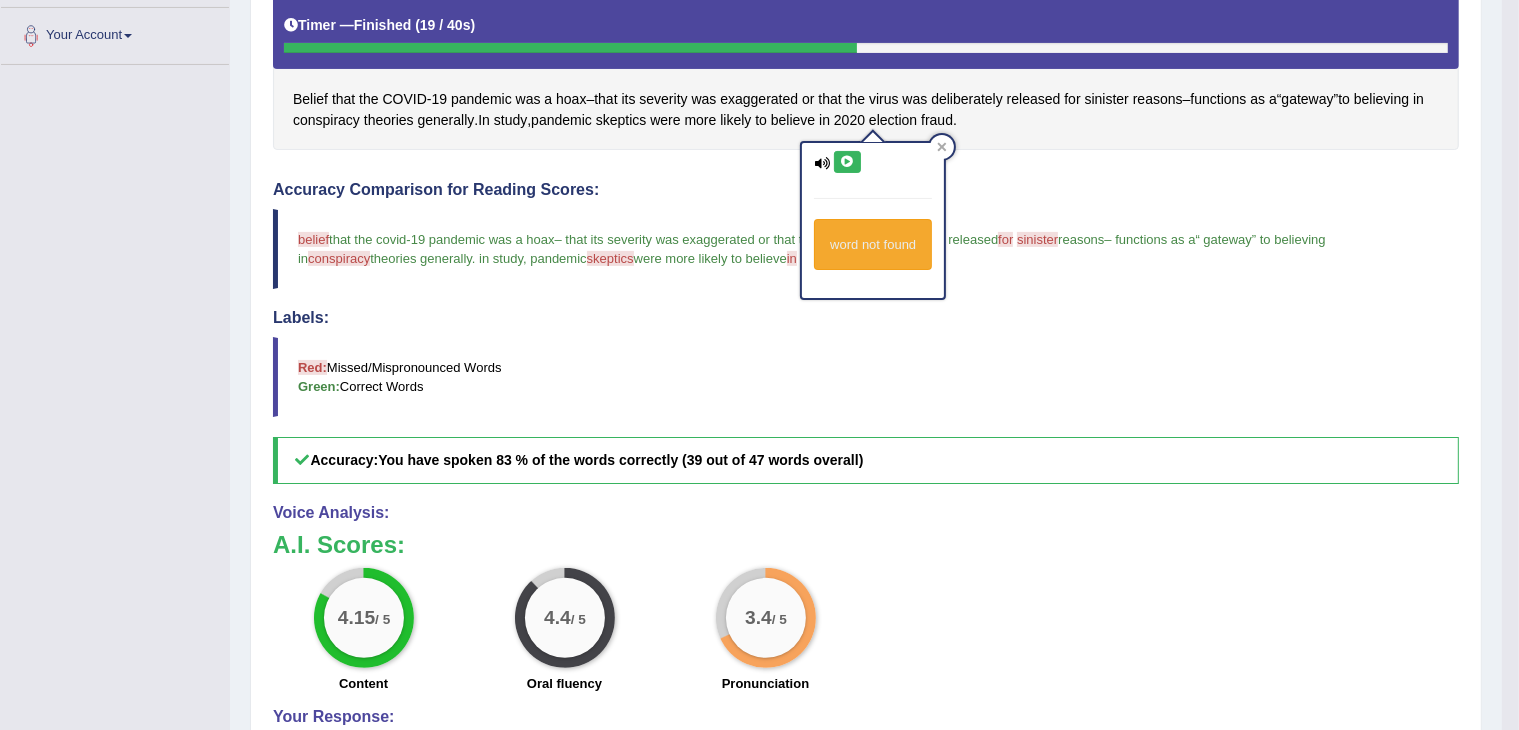 click at bounding box center (847, 162) 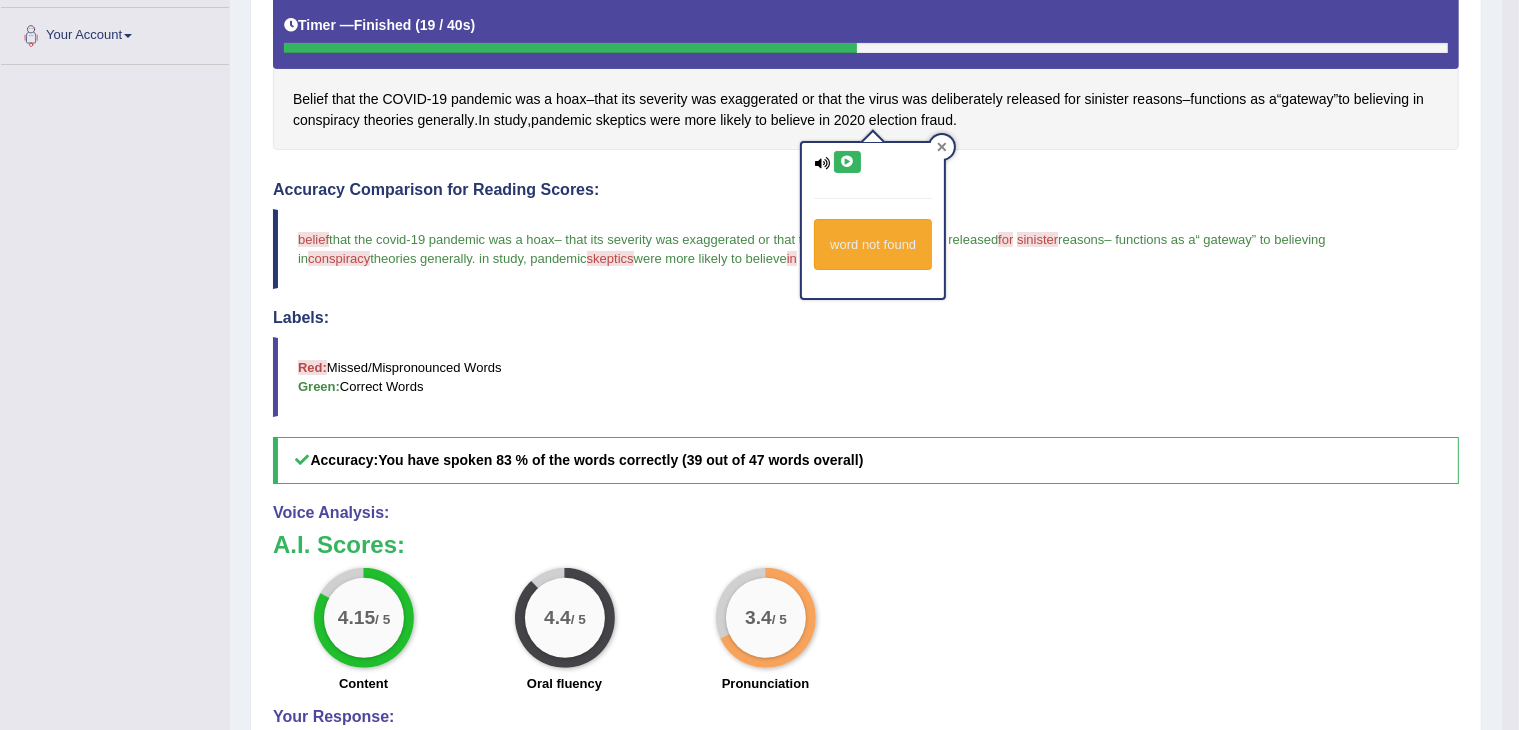 click 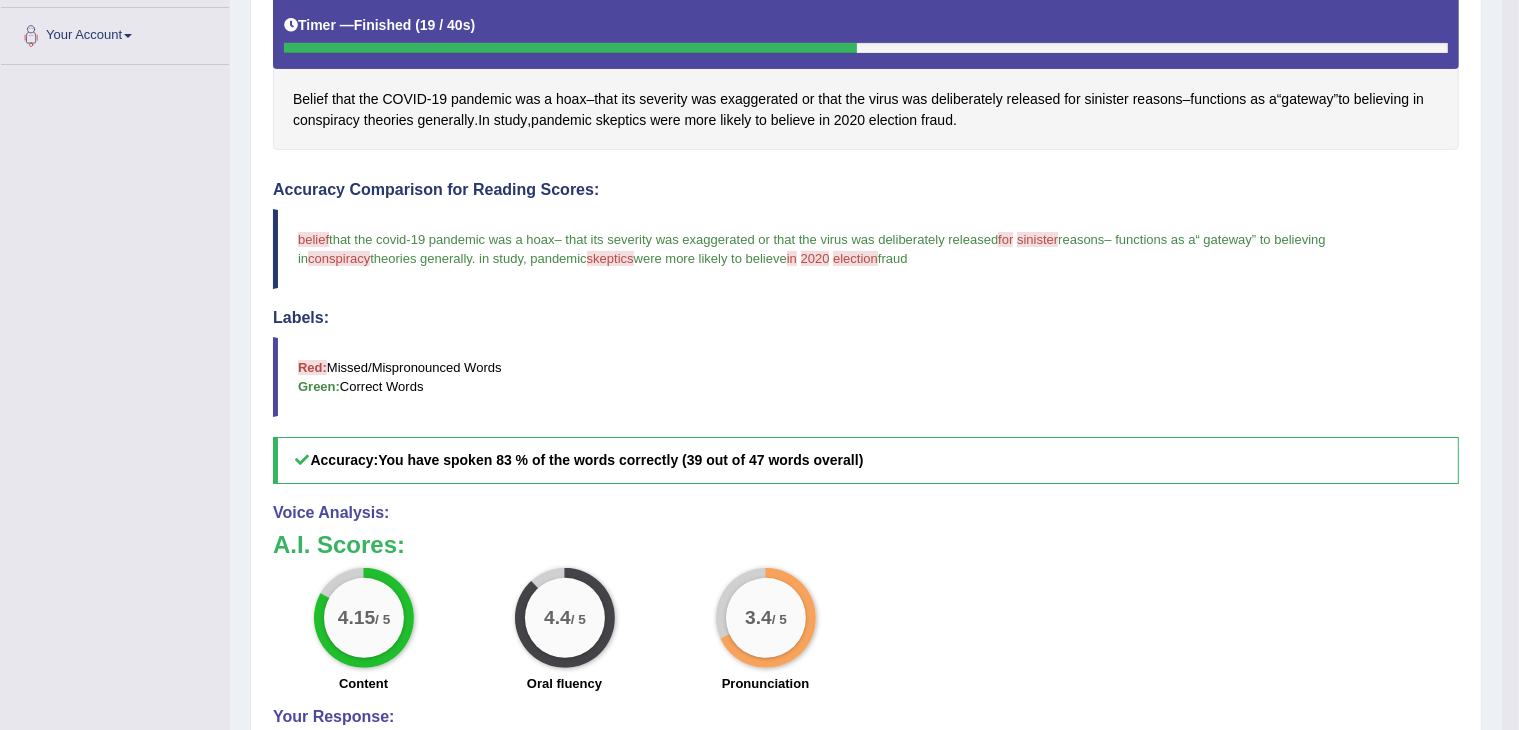 scroll, scrollTop: 33, scrollLeft: 0, axis: vertical 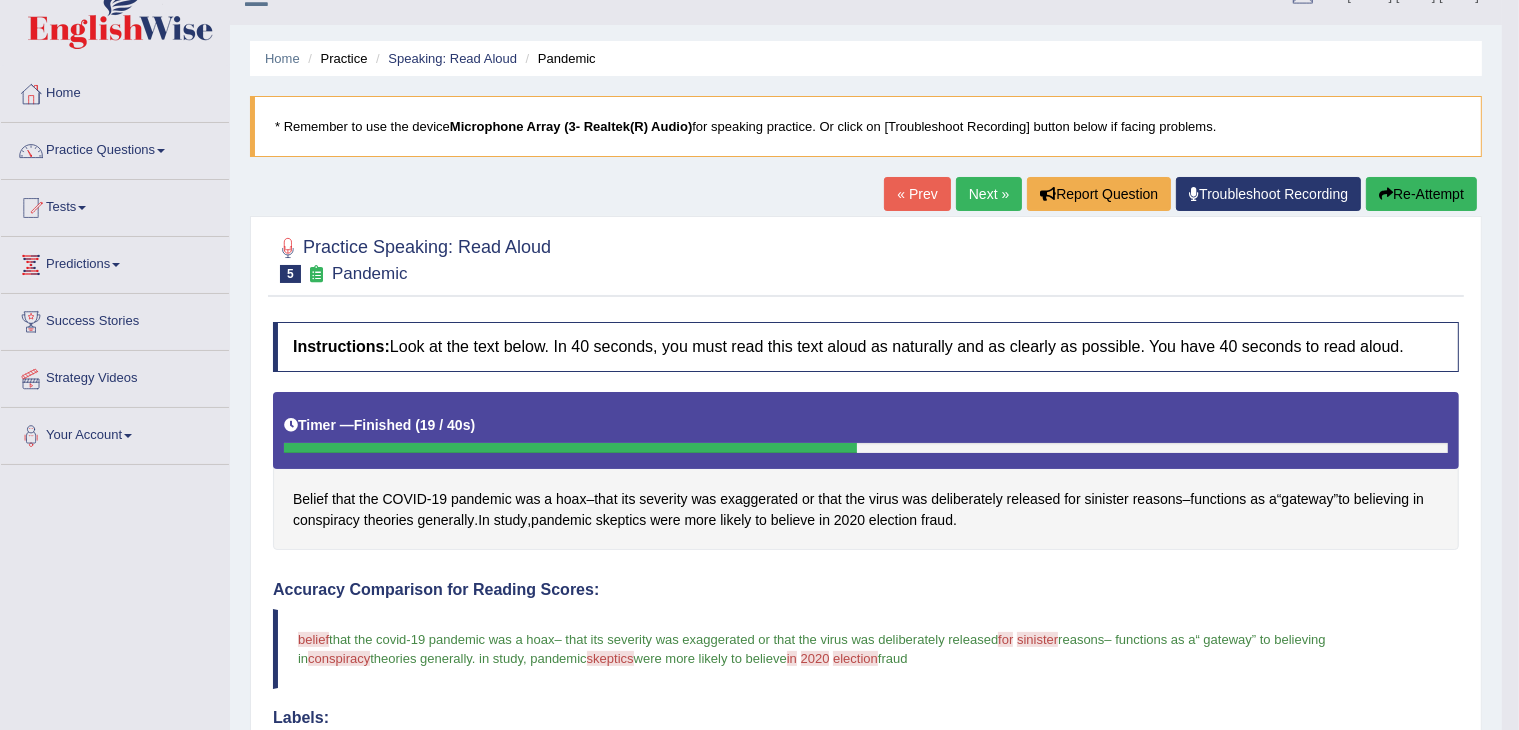 click on "Next »" at bounding box center (989, 194) 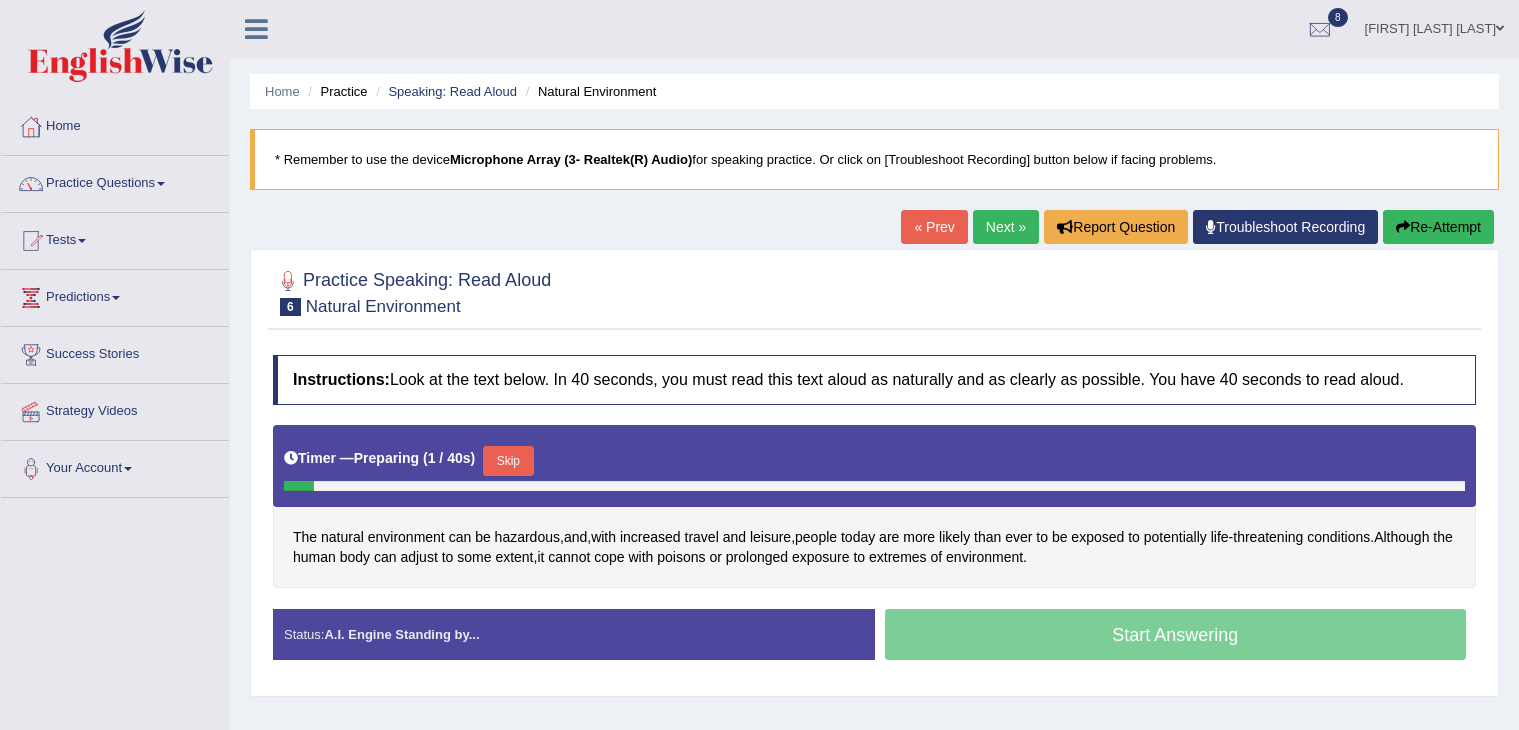 scroll, scrollTop: 200, scrollLeft: 0, axis: vertical 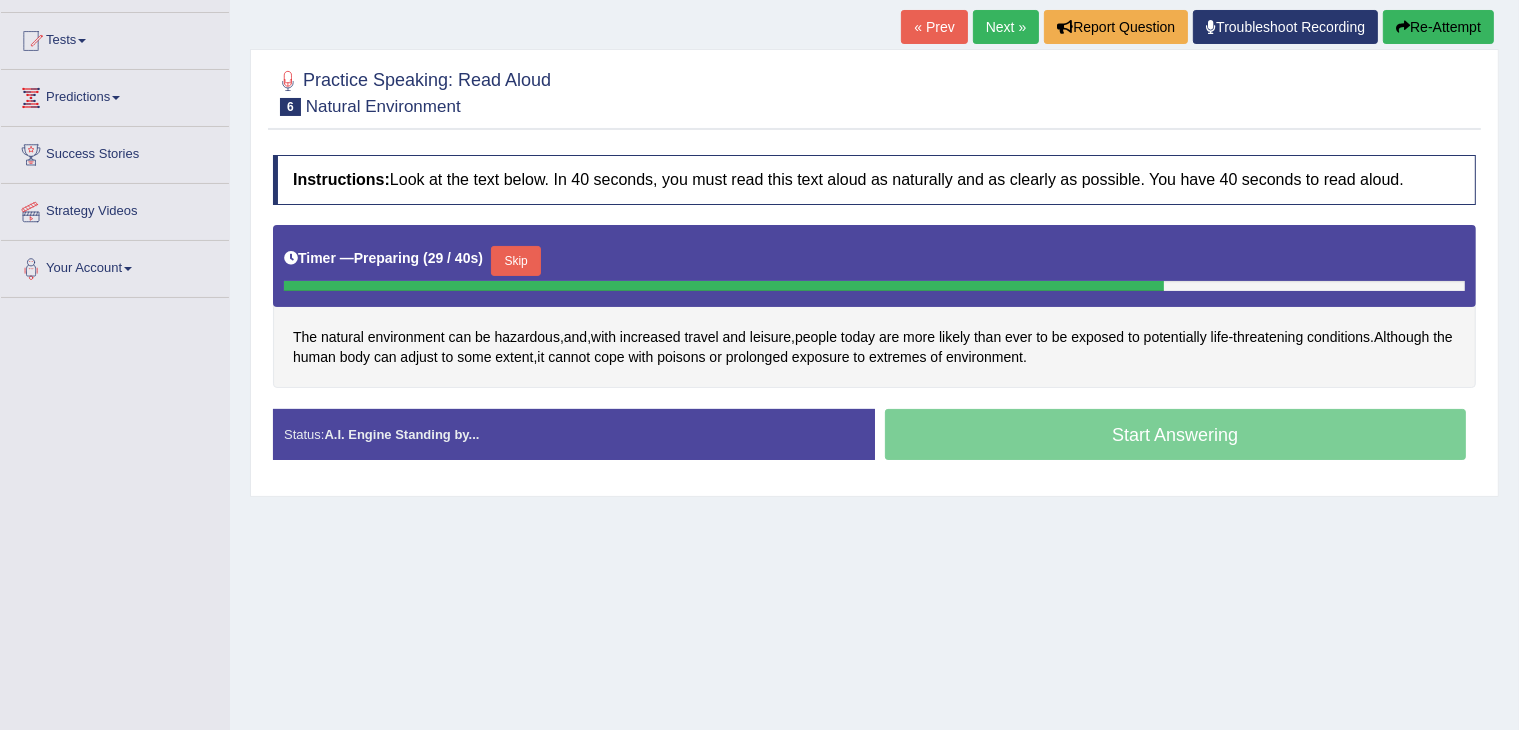 click on "Skip" at bounding box center [516, 261] 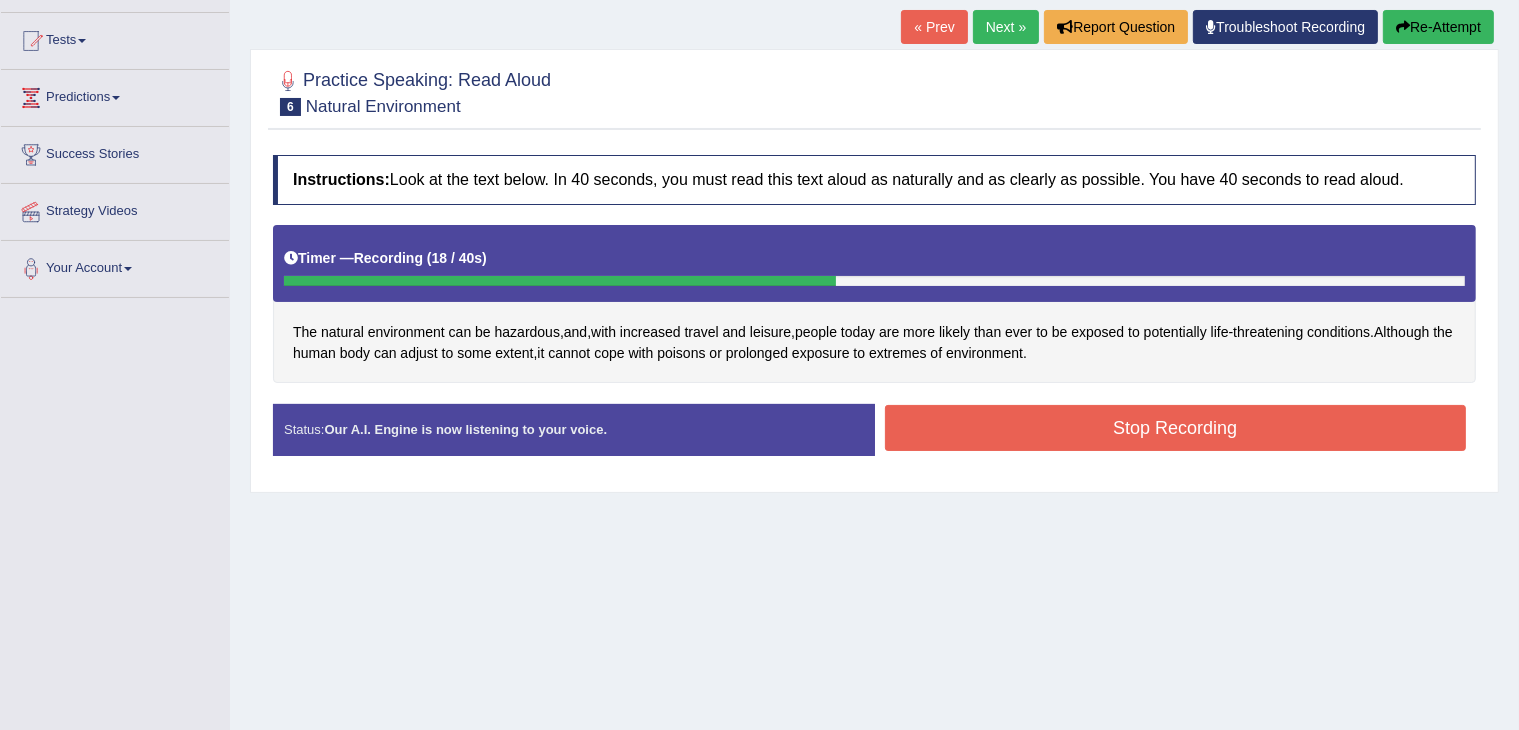 click on "Stop Recording" at bounding box center [1176, 428] 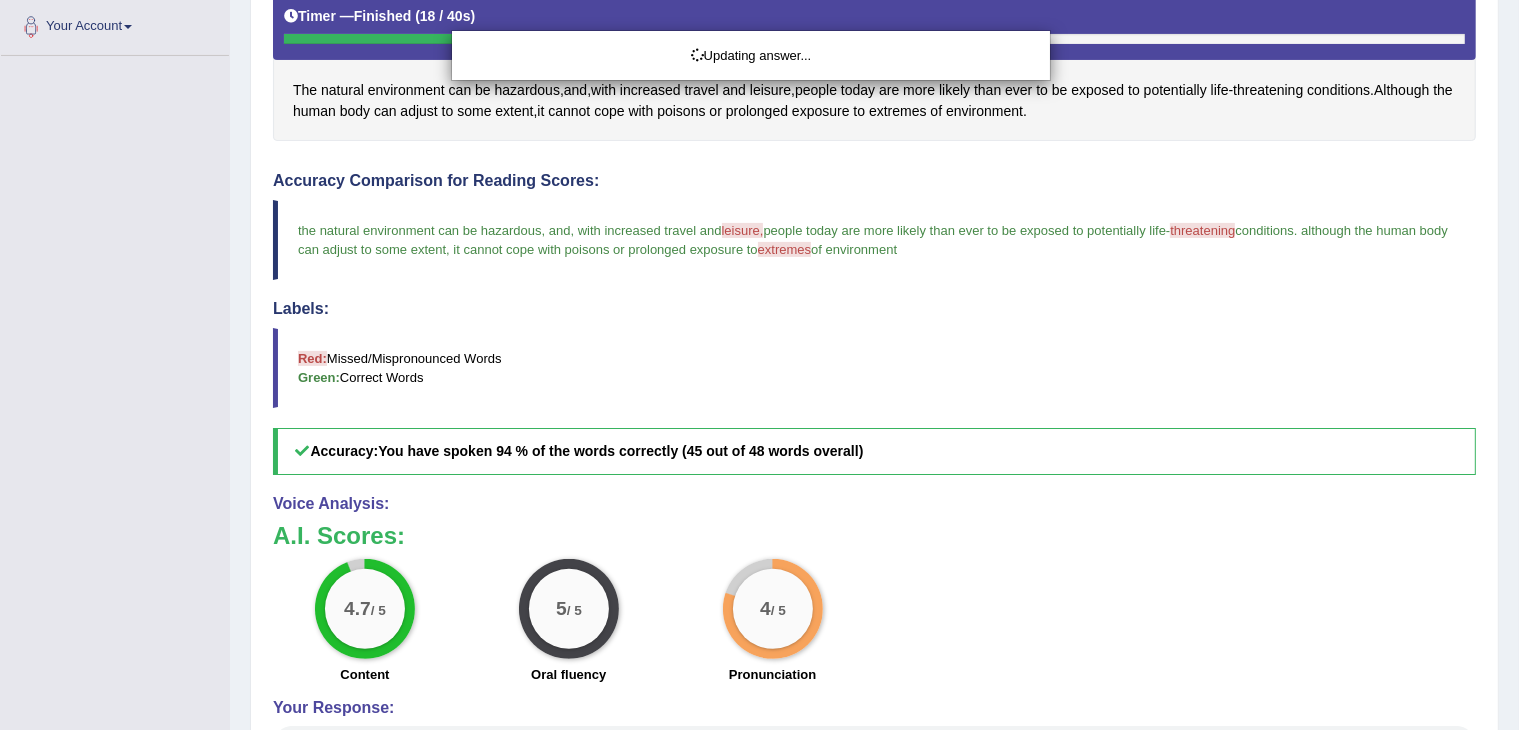 scroll, scrollTop: 556, scrollLeft: 0, axis: vertical 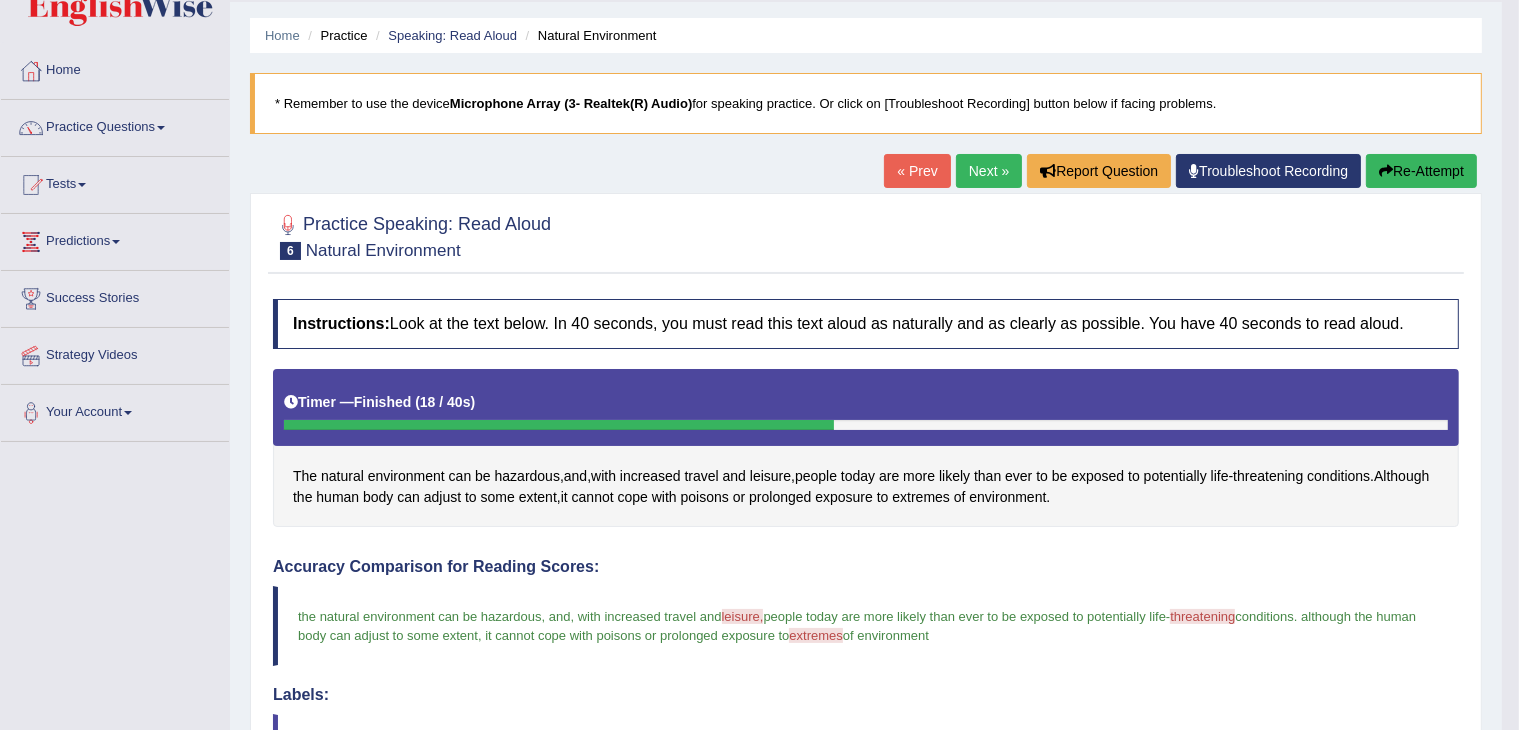 click on "Next »" at bounding box center (989, 171) 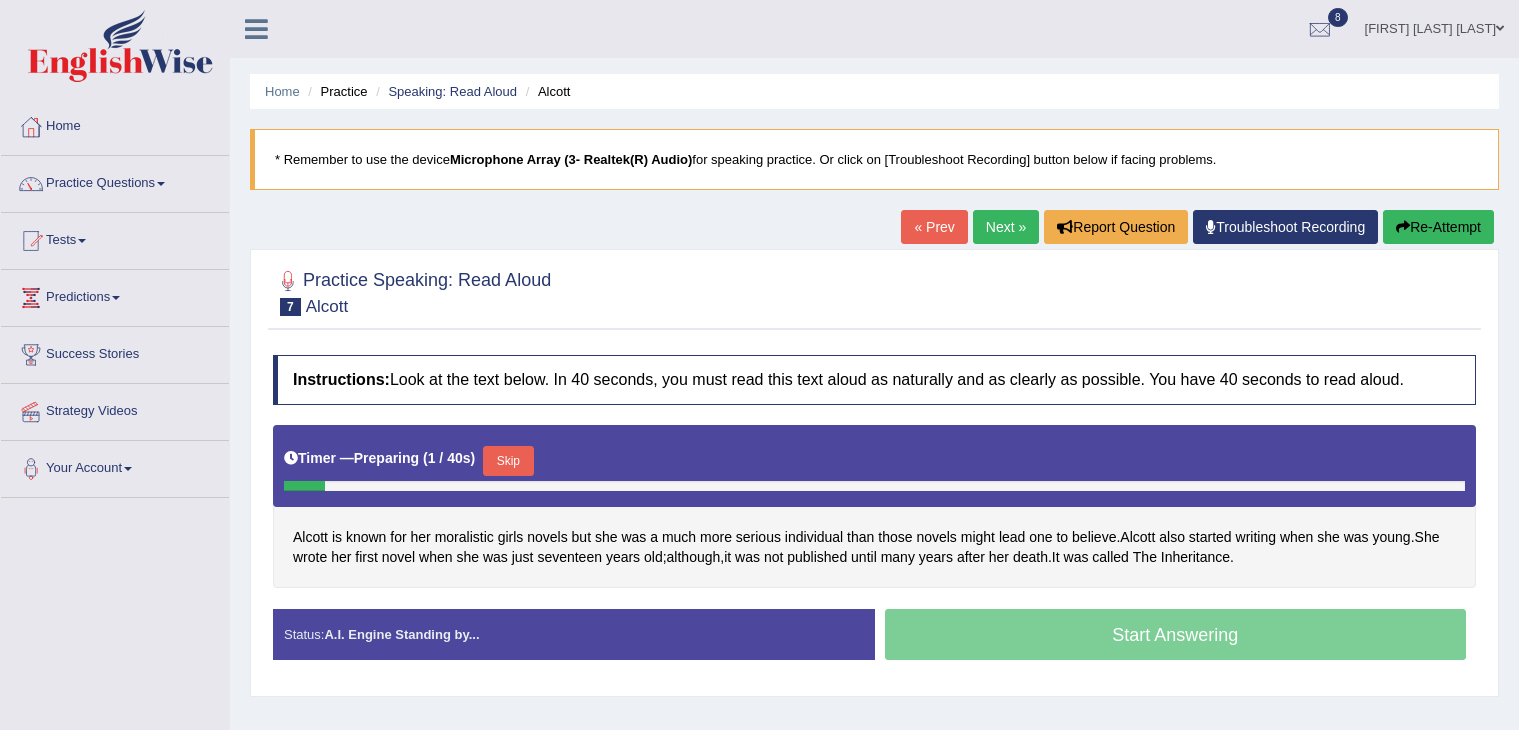 scroll, scrollTop: 200, scrollLeft: 0, axis: vertical 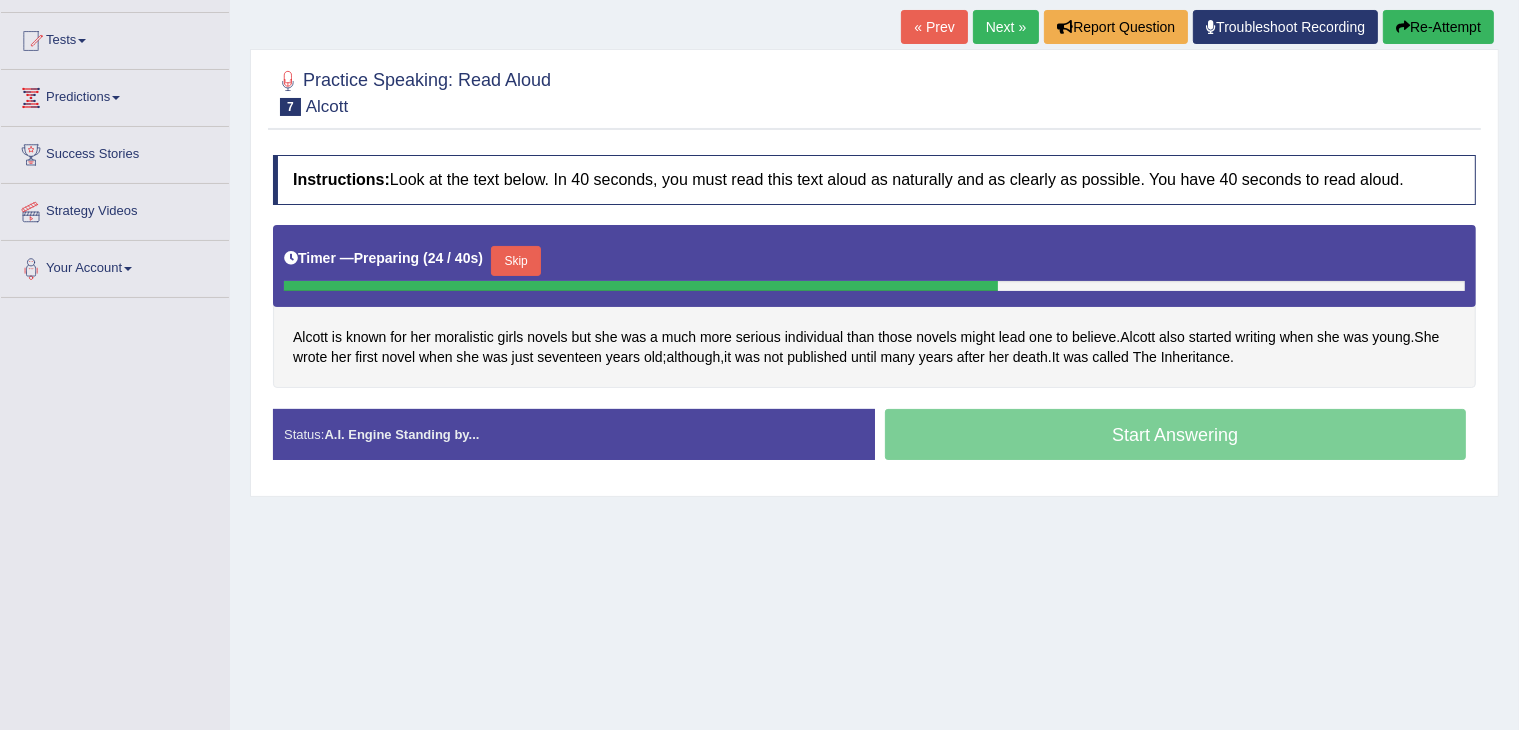 click on "Skip" at bounding box center [516, 261] 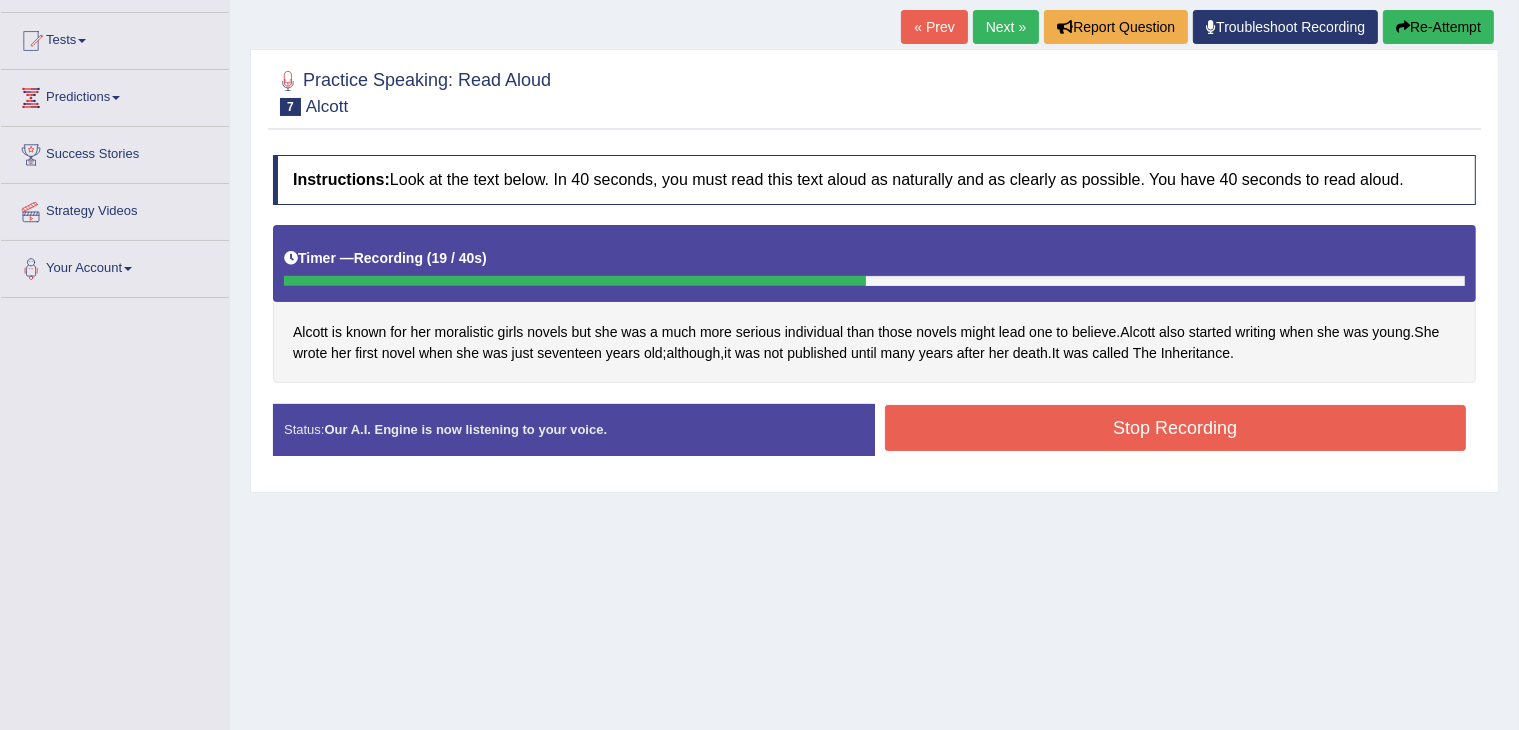 click on "Stop Recording" at bounding box center [1176, 428] 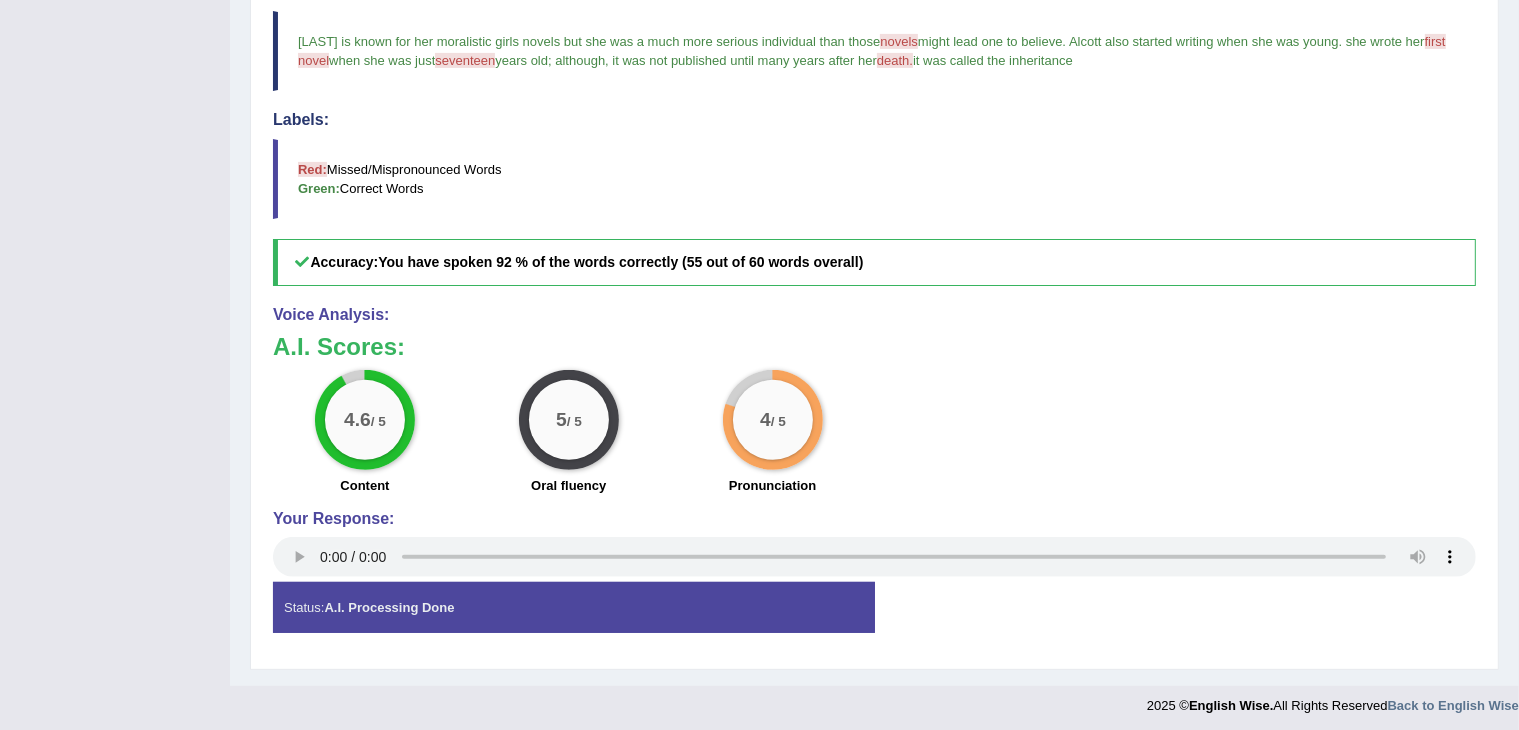 scroll, scrollTop: 633, scrollLeft: 0, axis: vertical 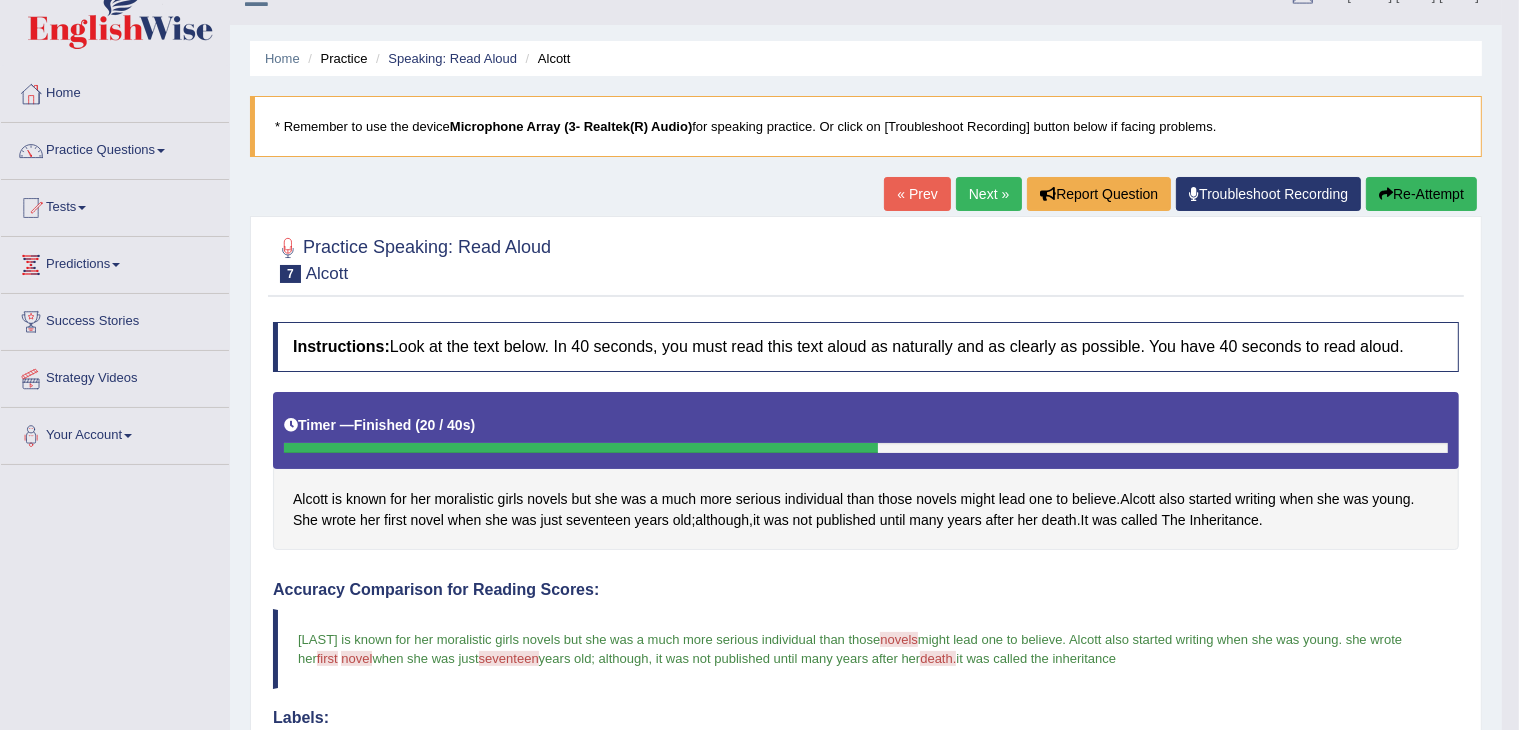 click on "Next »" at bounding box center (989, 194) 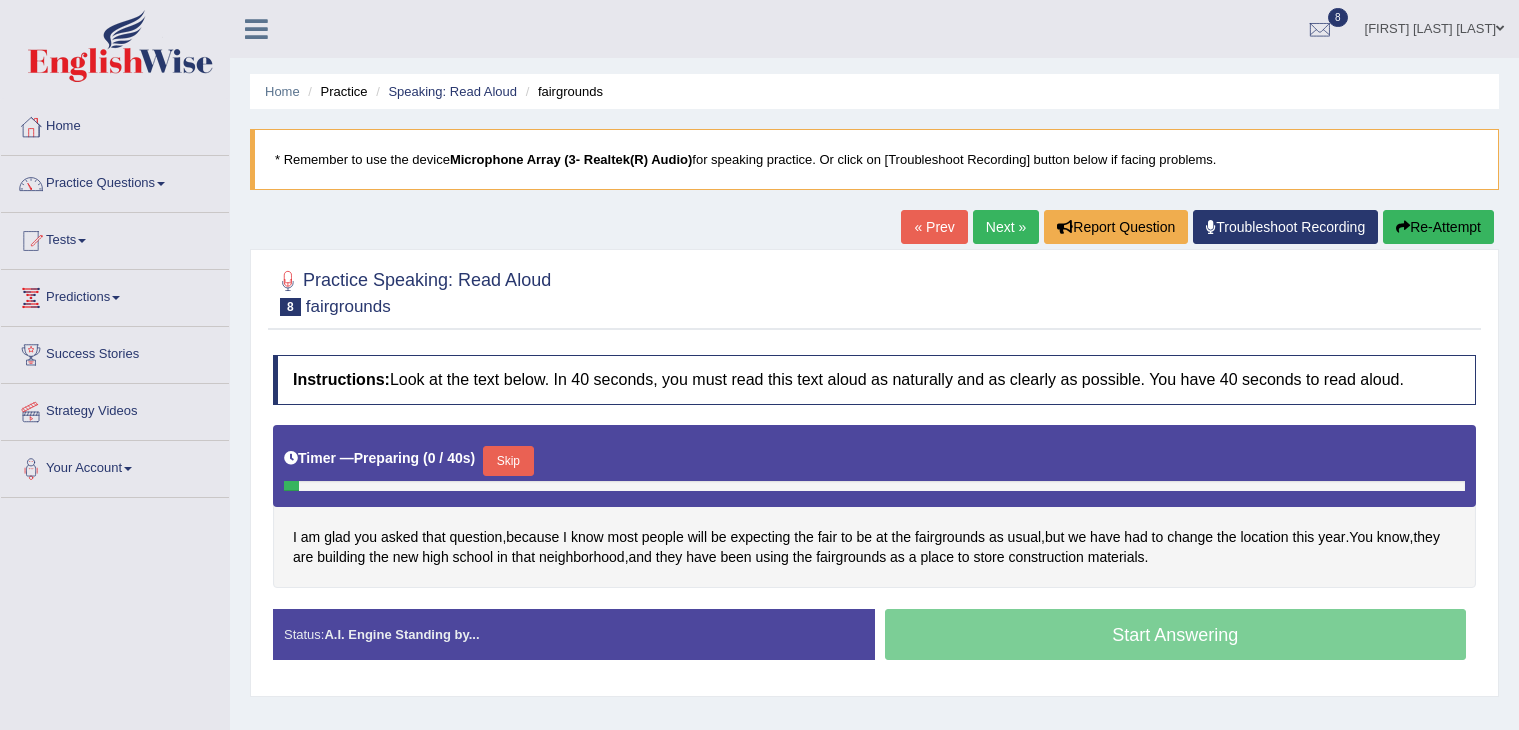 scroll, scrollTop: 200, scrollLeft: 0, axis: vertical 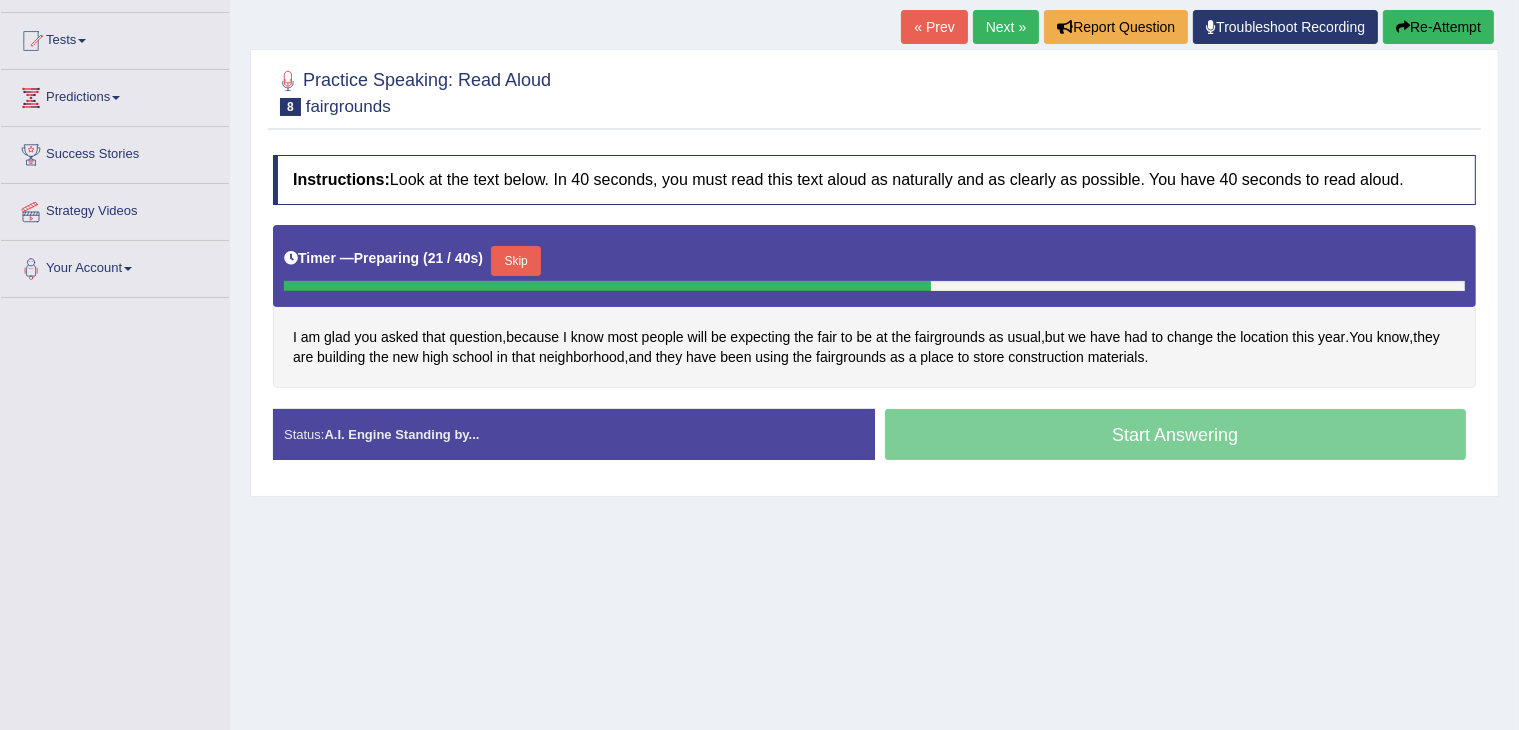 click on "Skip" at bounding box center (516, 261) 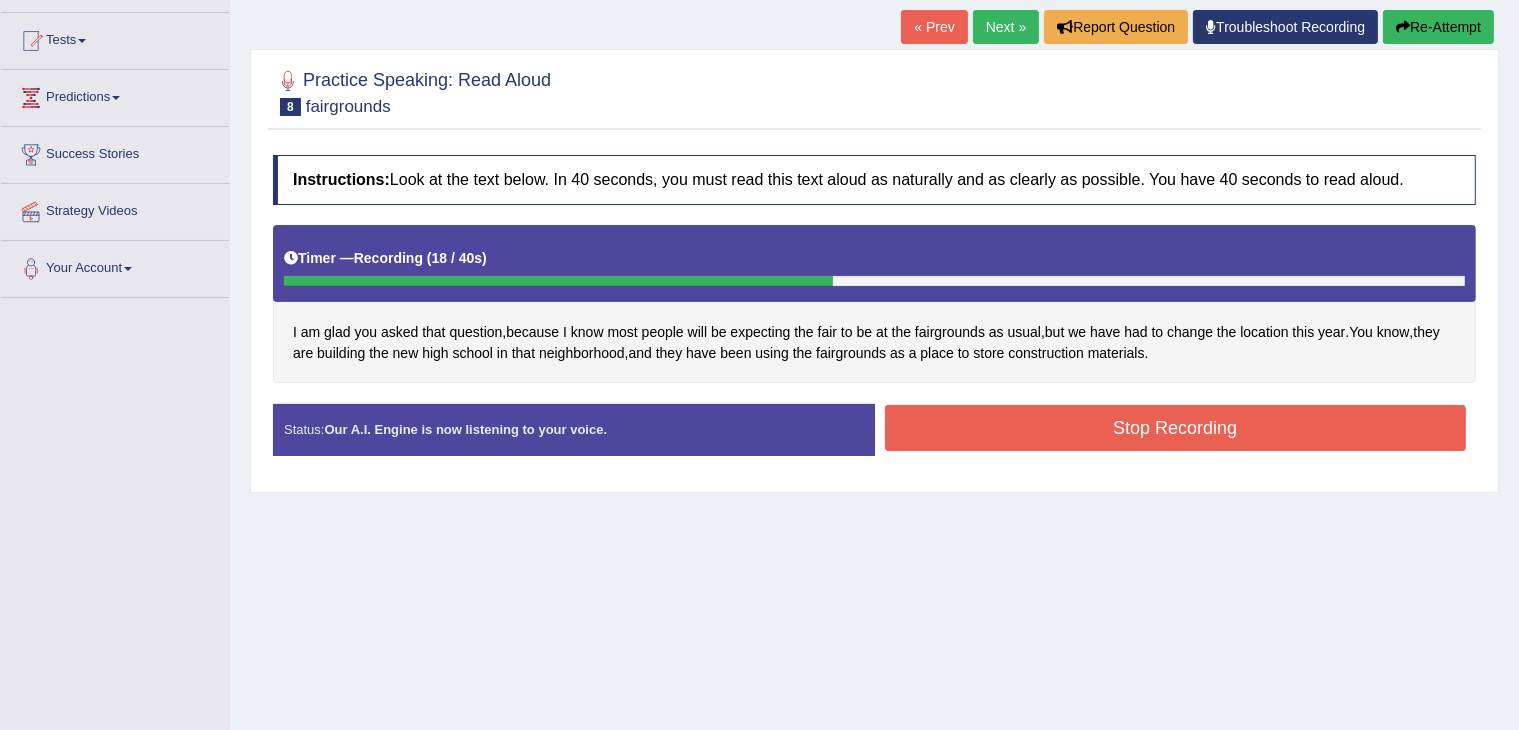click on "Stop Recording" at bounding box center (1176, 428) 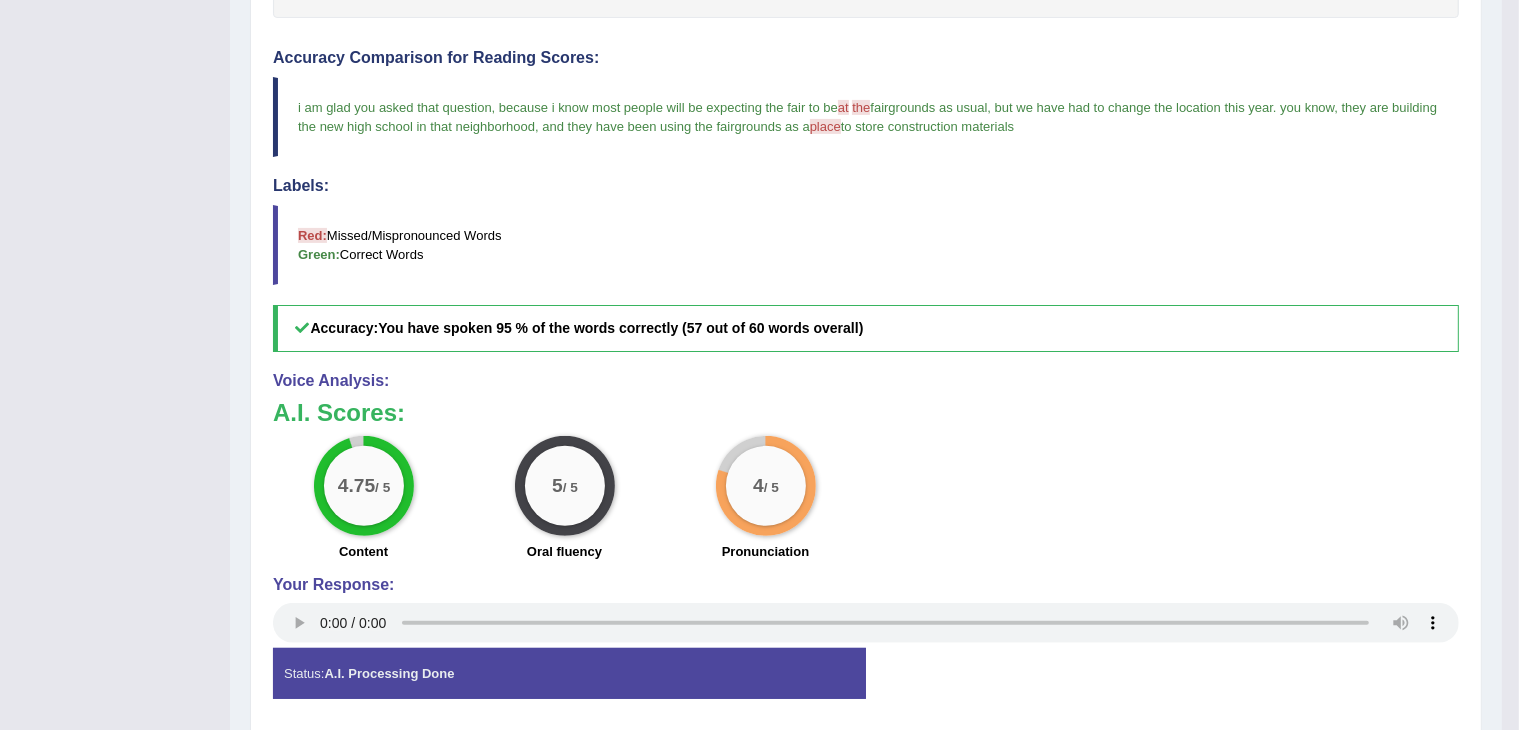 scroll, scrollTop: 600, scrollLeft: 0, axis: vertical 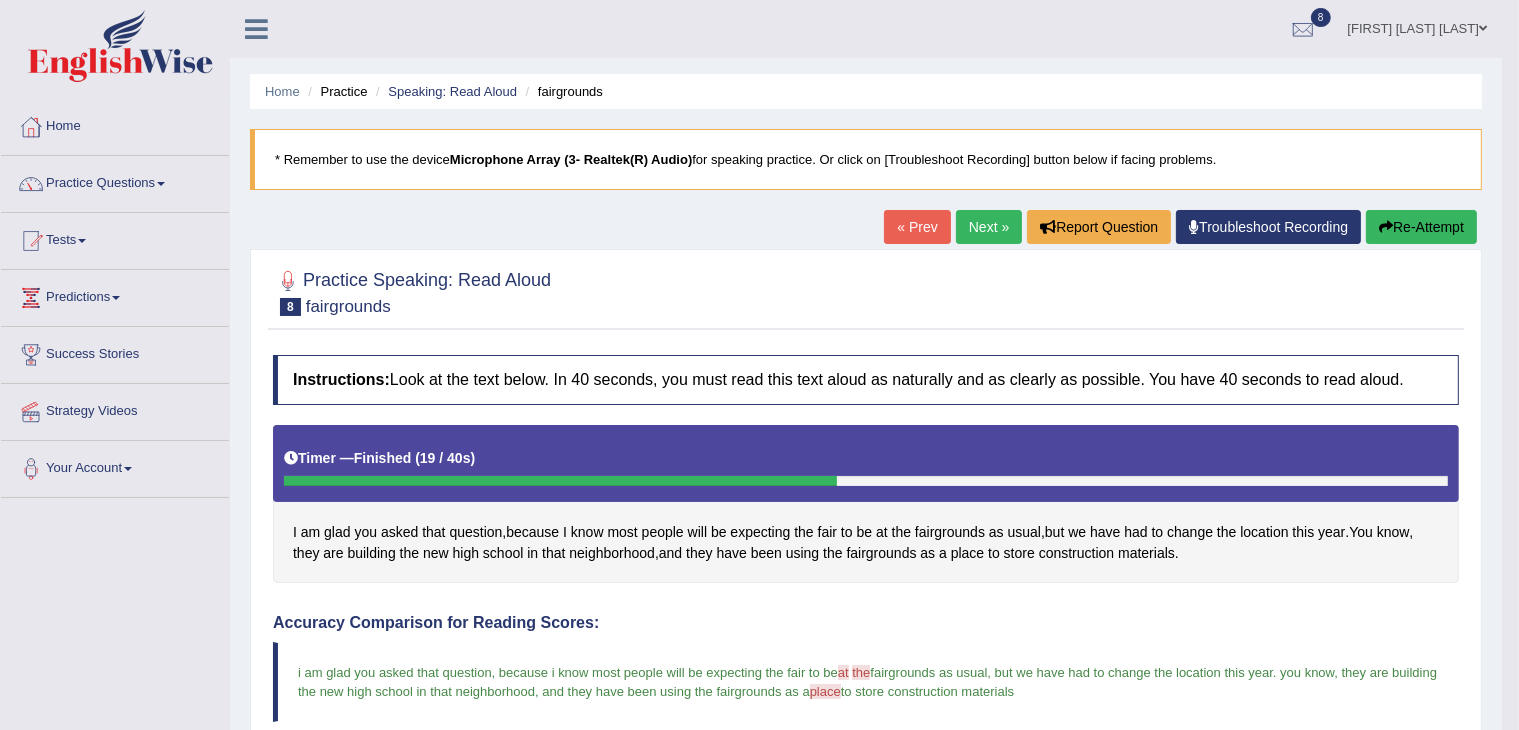 click on "Next »" at bounding box center [989, 227] 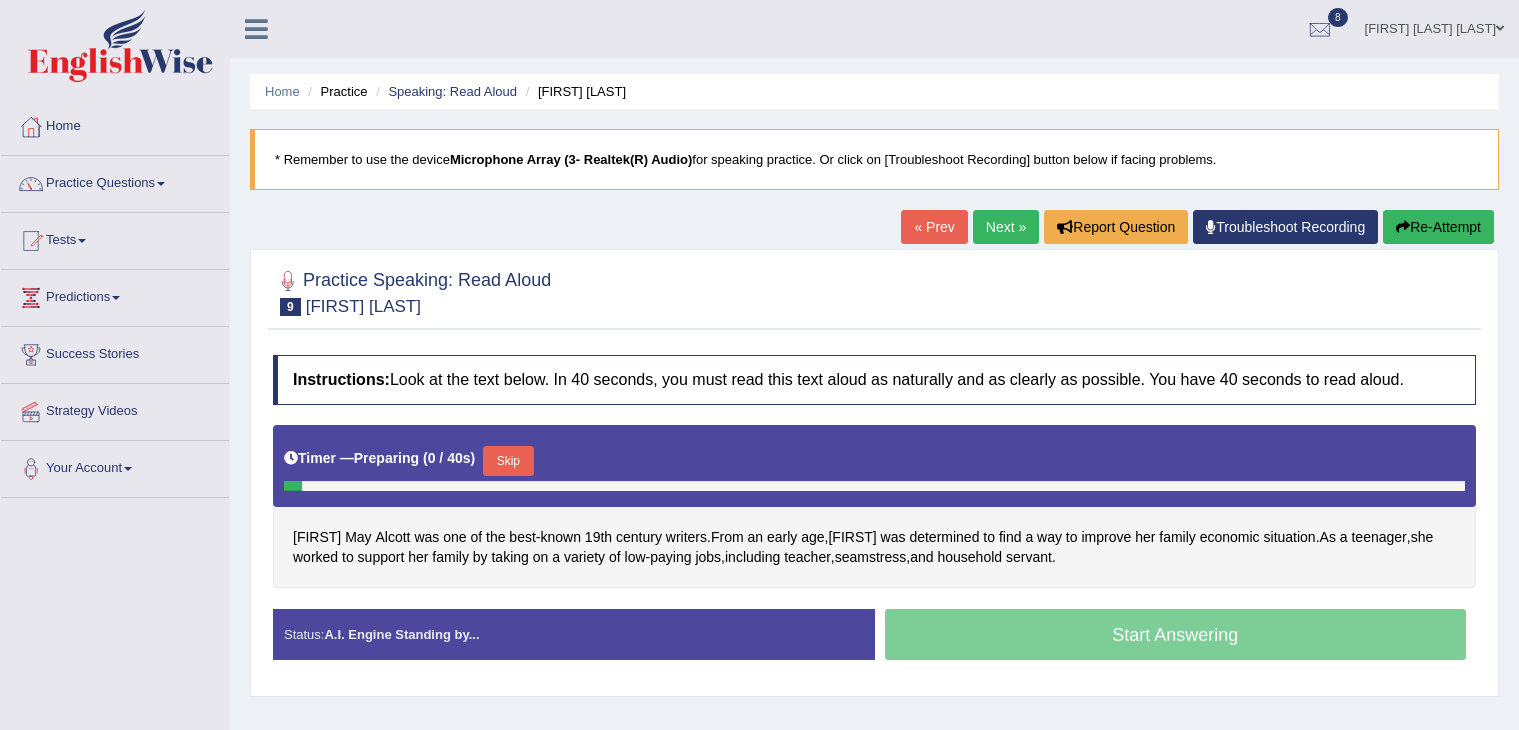 scroll, scrollTop: 300, scrollLeft: 0, axis: vertical 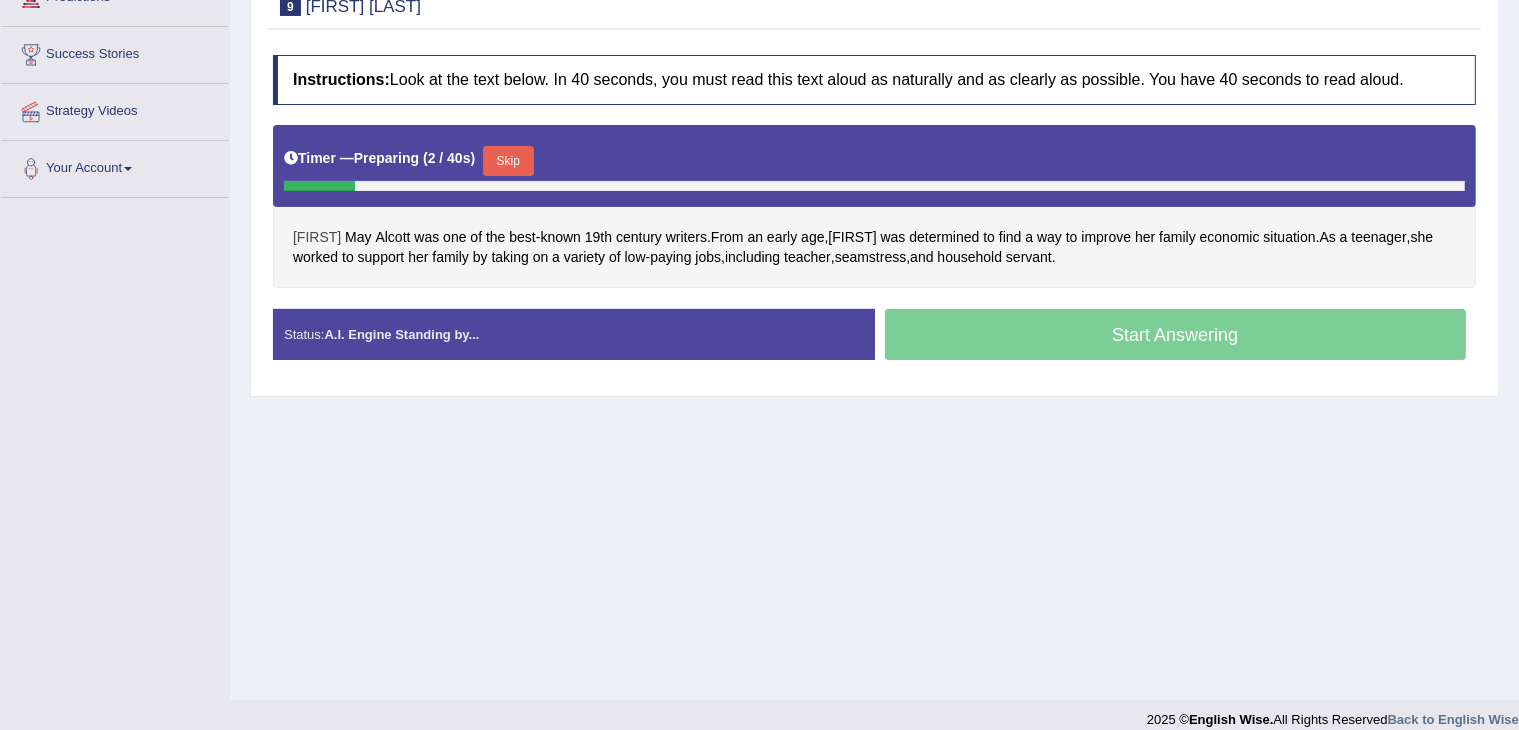 click on "Louisa" at bounding box center [317, 237] 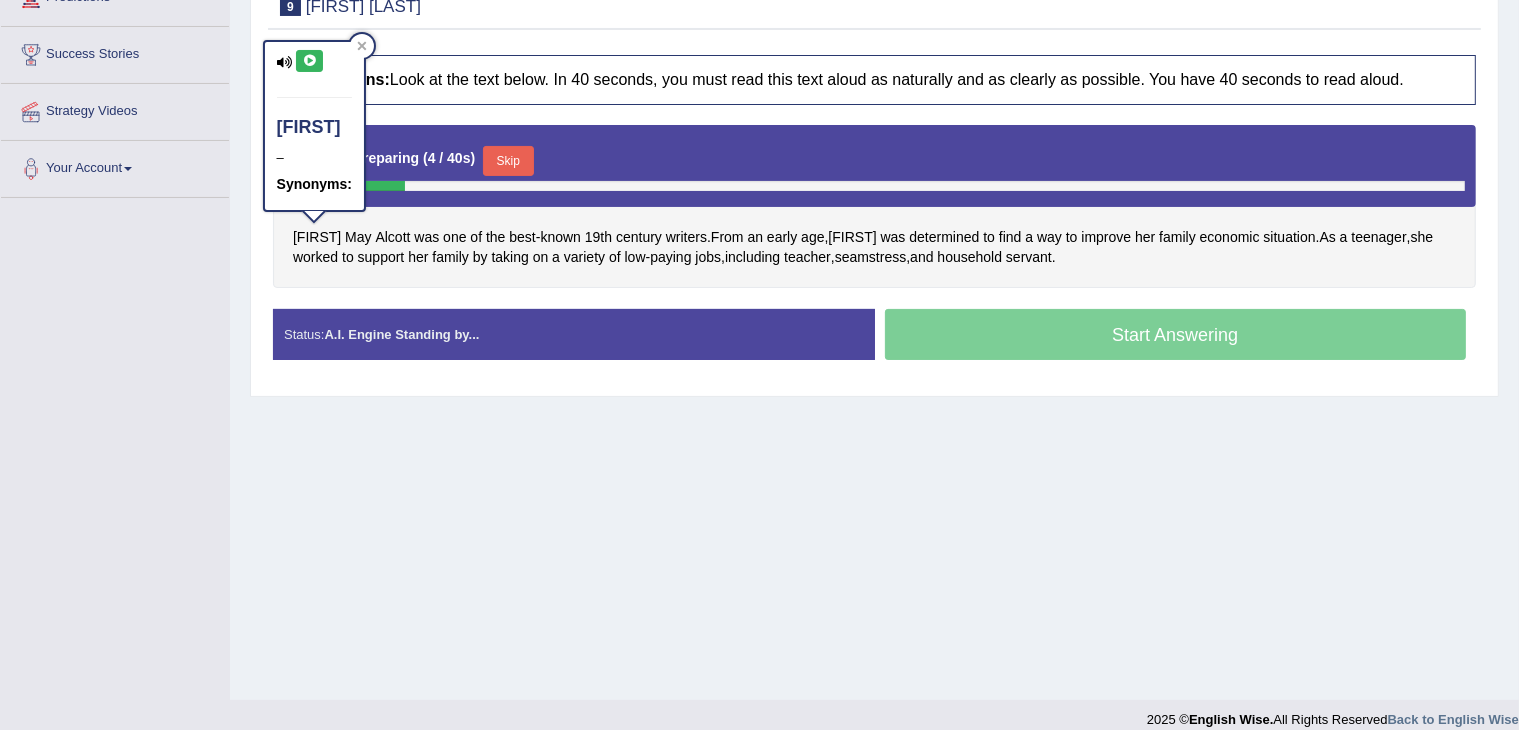 click at bounding box center [309, 61] 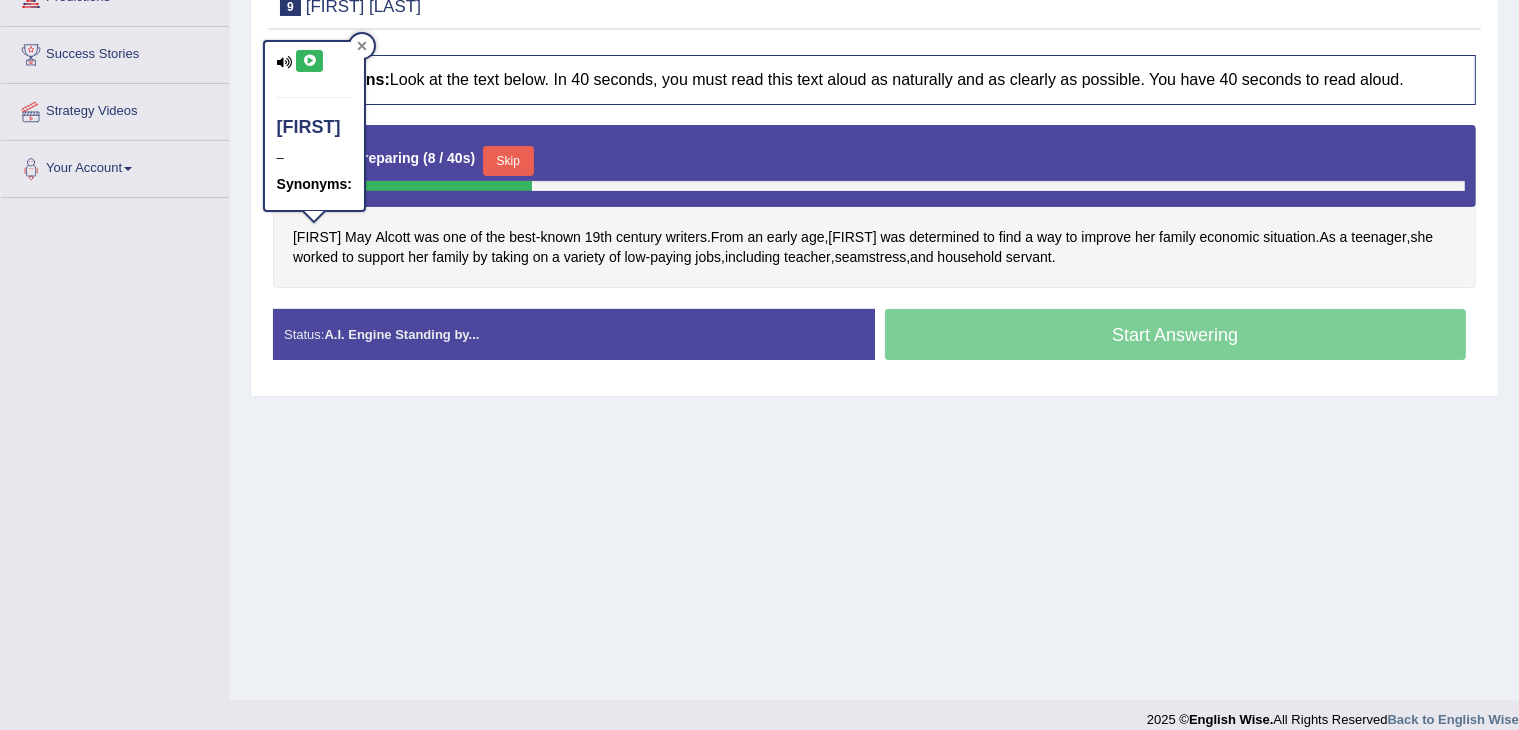 click 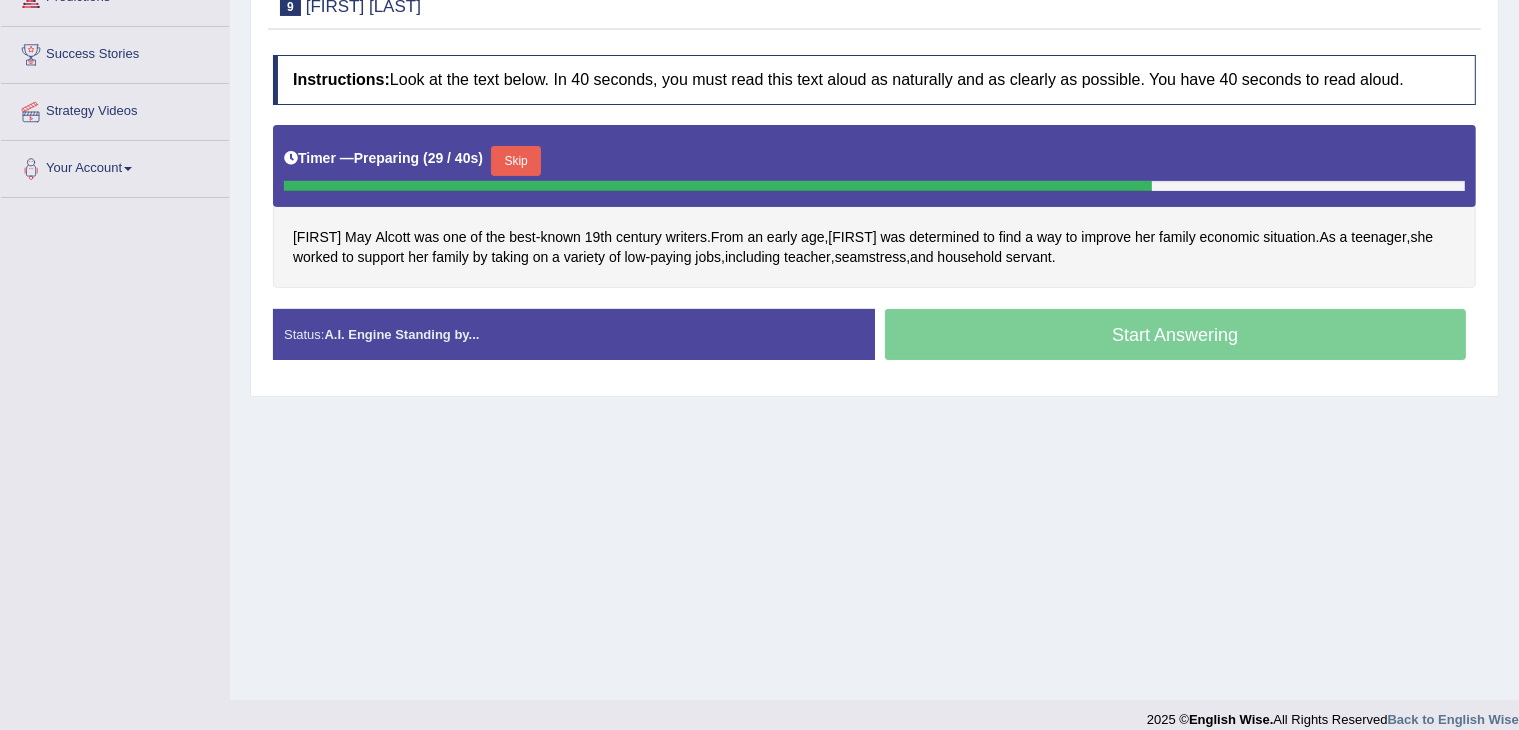 click on "Skip" at bounding box center (516, 161) 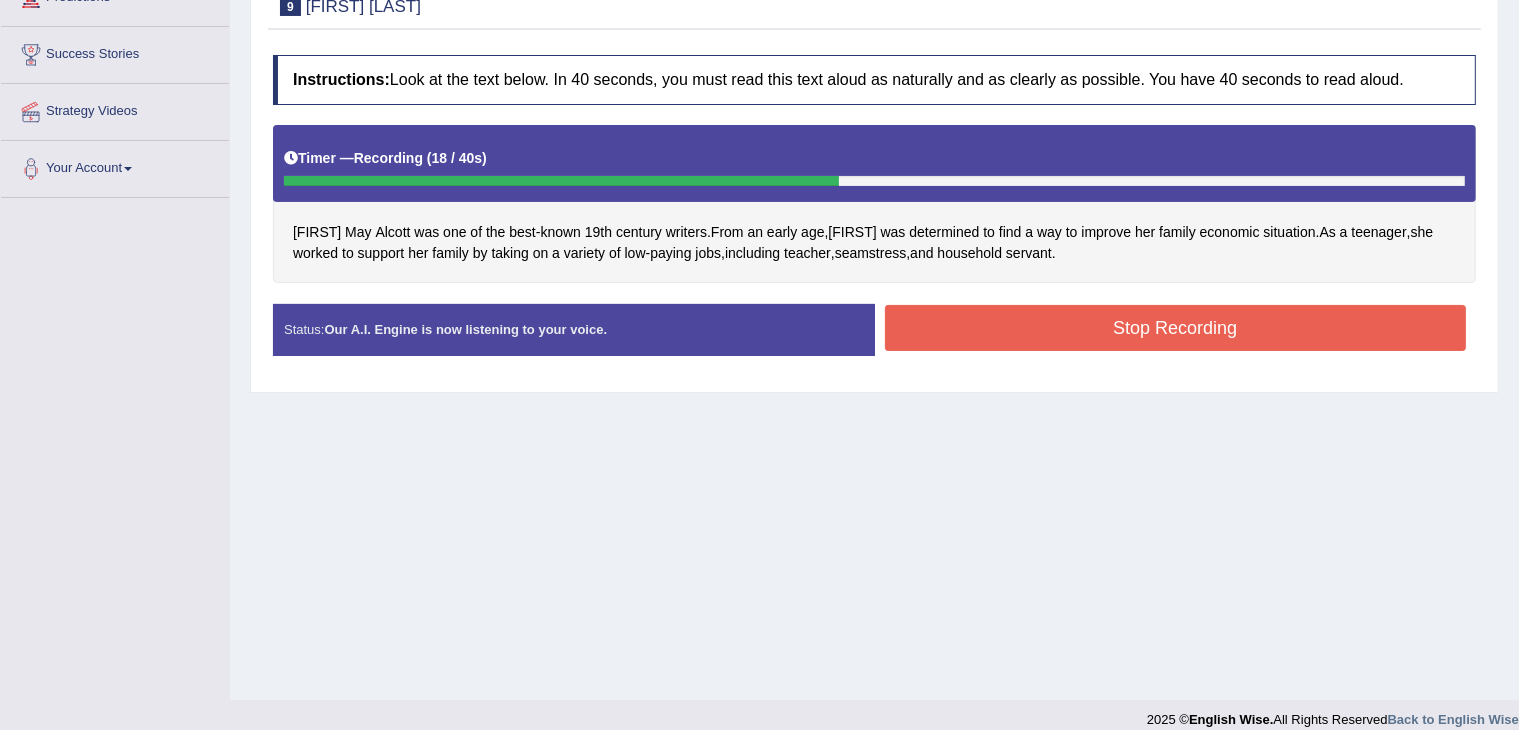 click on "Stop Recording" at bounding box center (1176, 328) 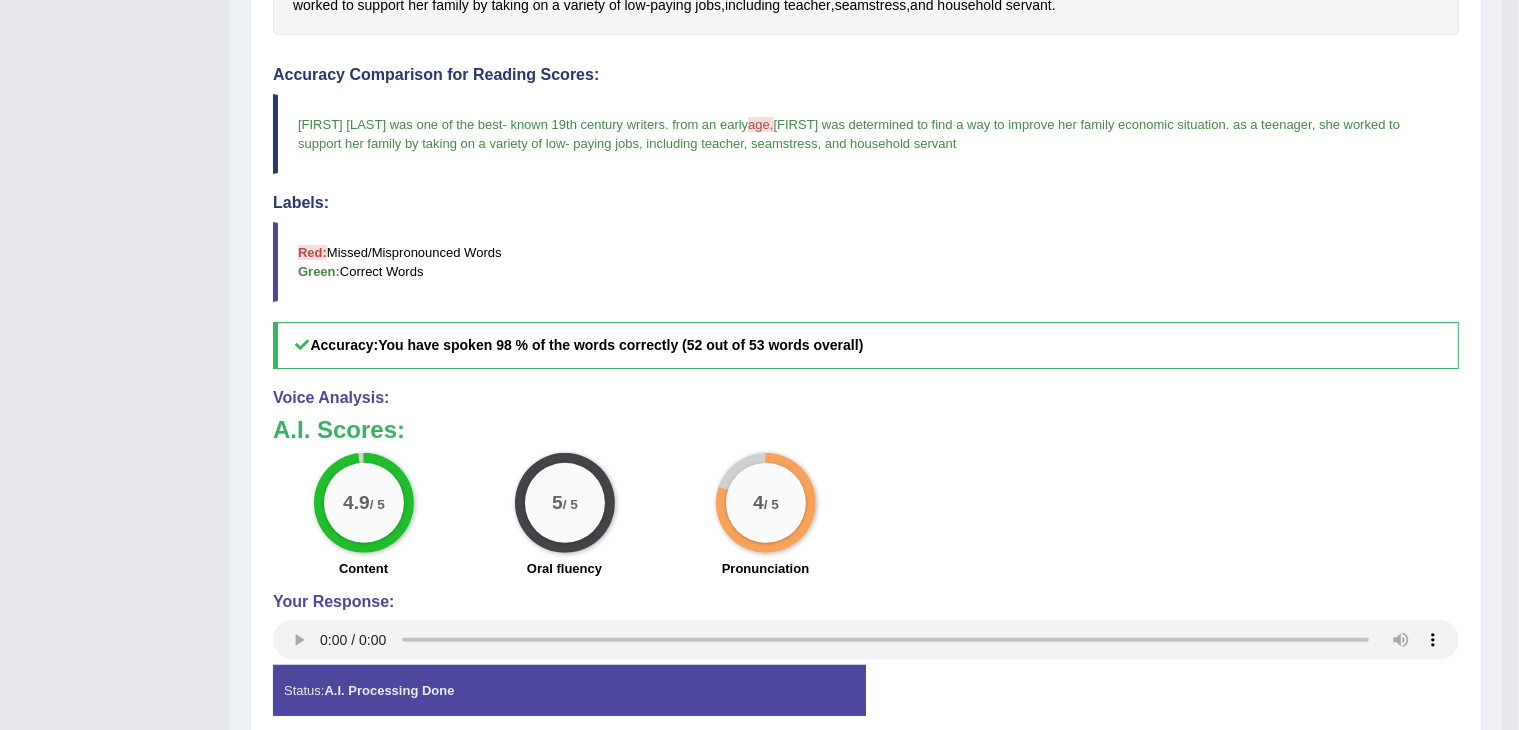scroll, scrollTop: 600, scrollLeft: 0, axis: vertical 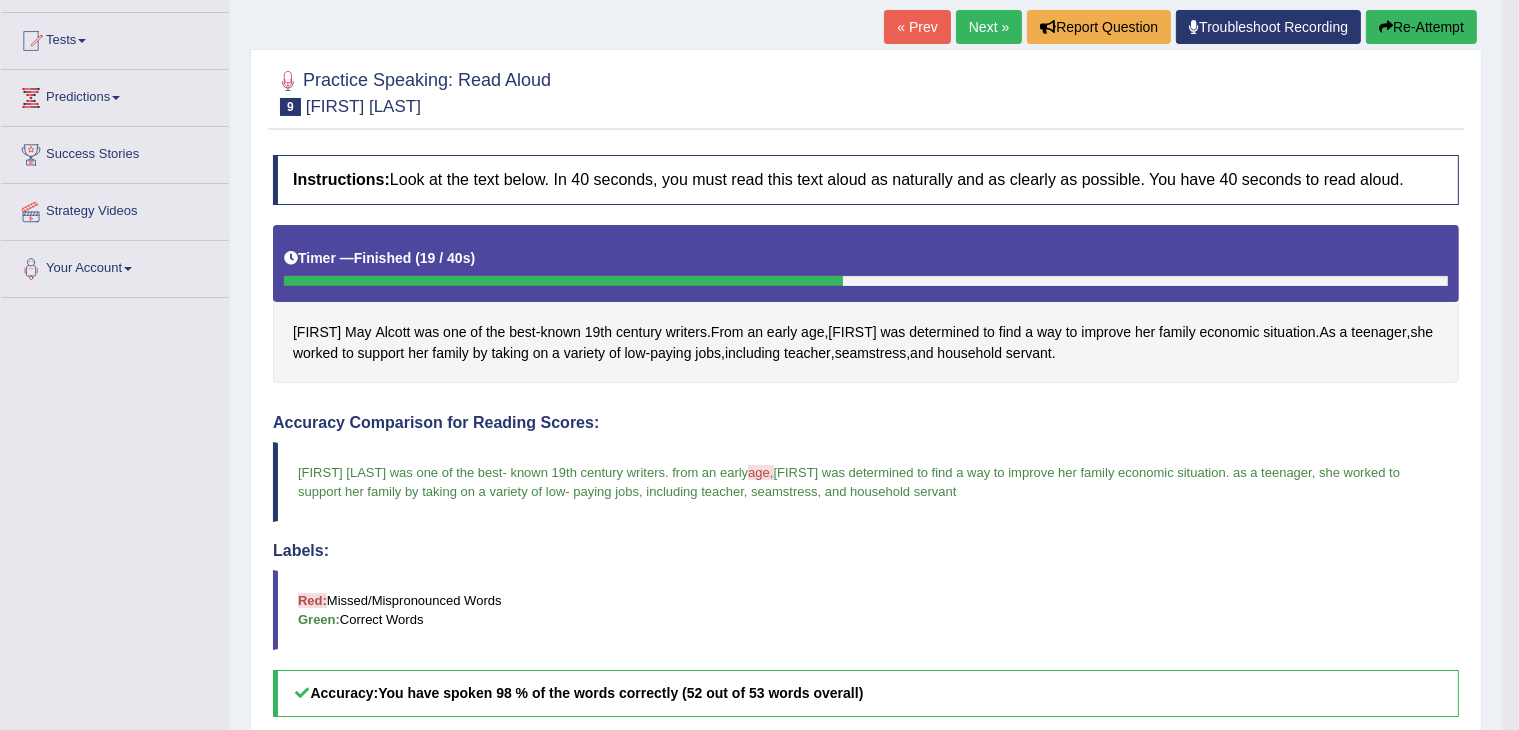 click on "Next »" at bounding box center [989, 27] 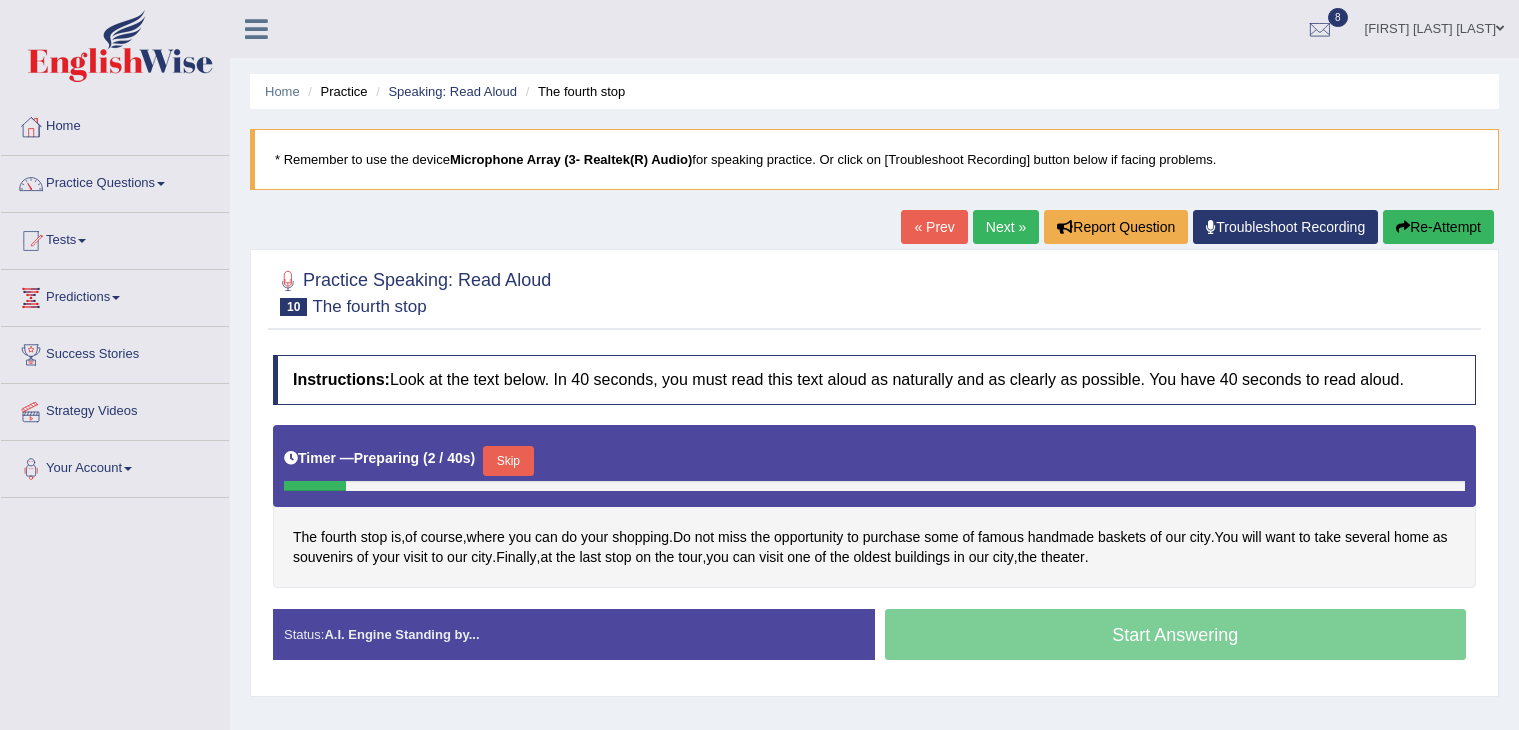 scroll, scrollTop: 200, scrollLeft: 0, axis: vertical 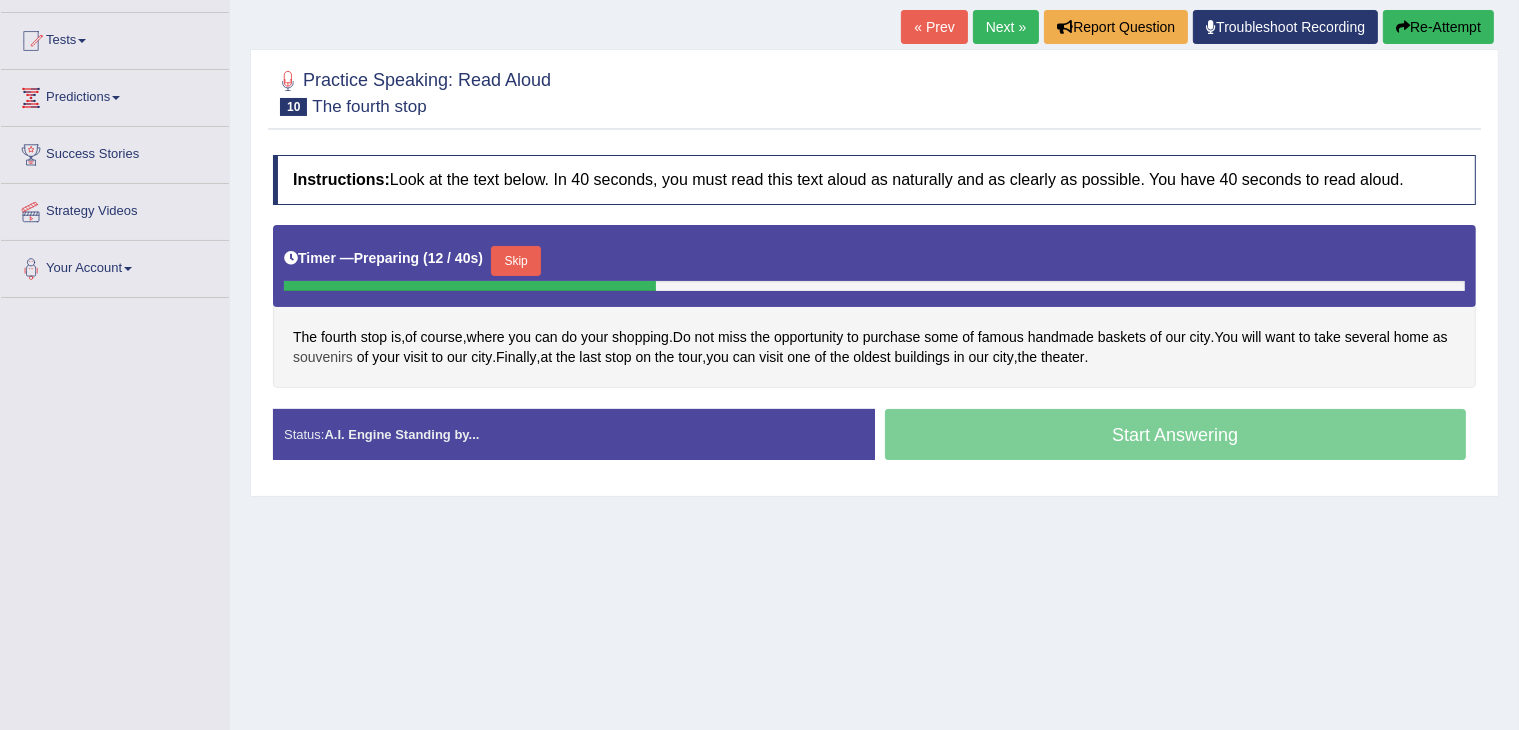 click on "souvenirs" at bounding box center (323, 357) 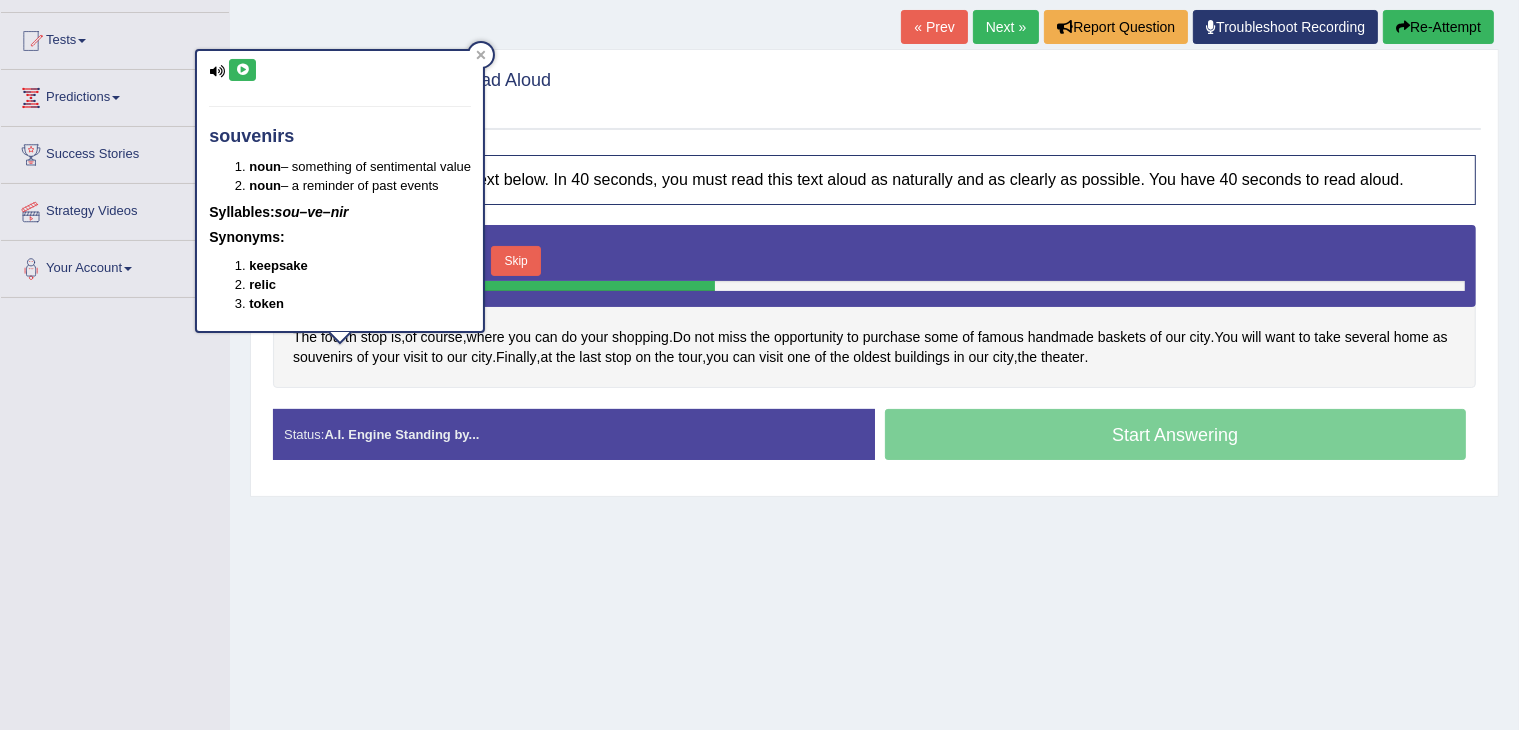 click at bounding box center (242, 70) 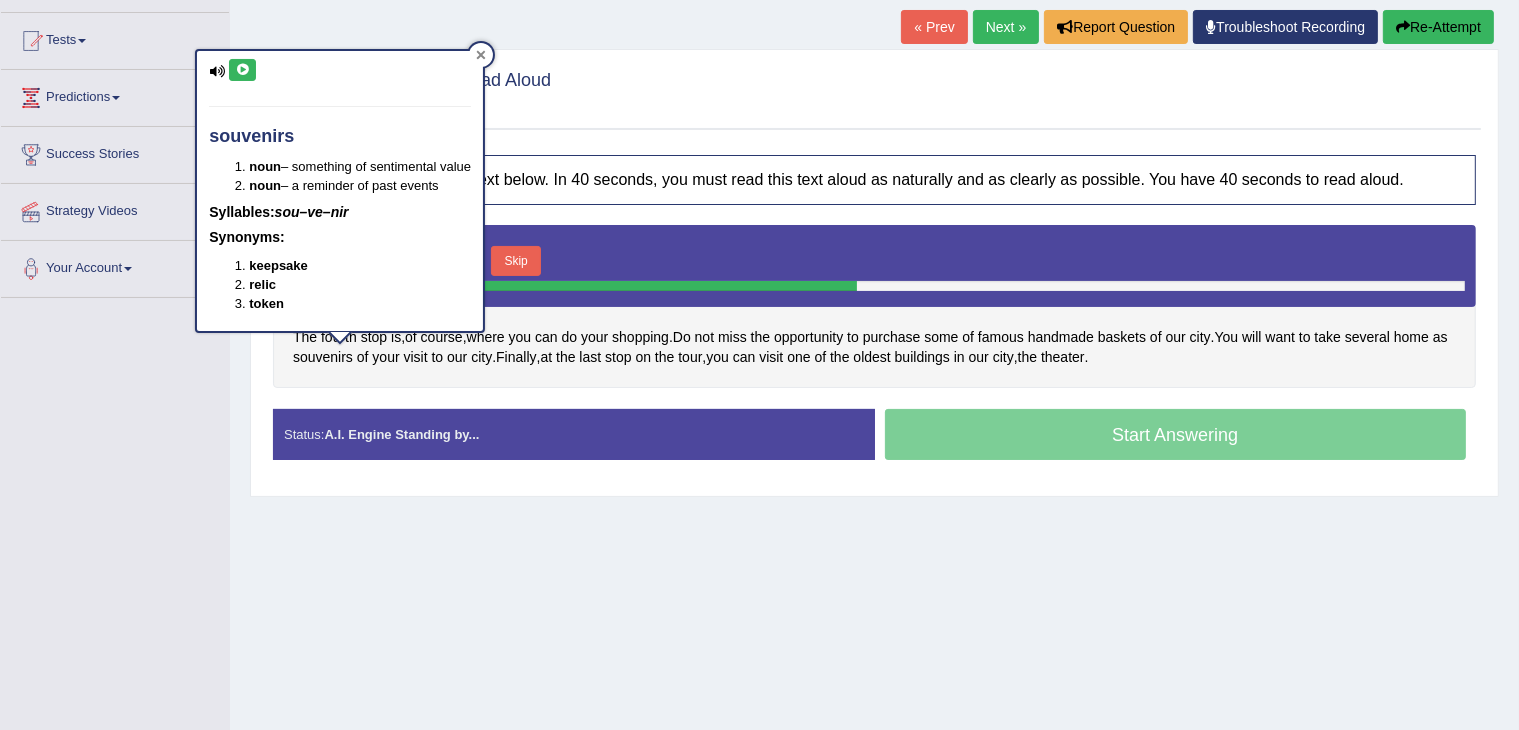 click 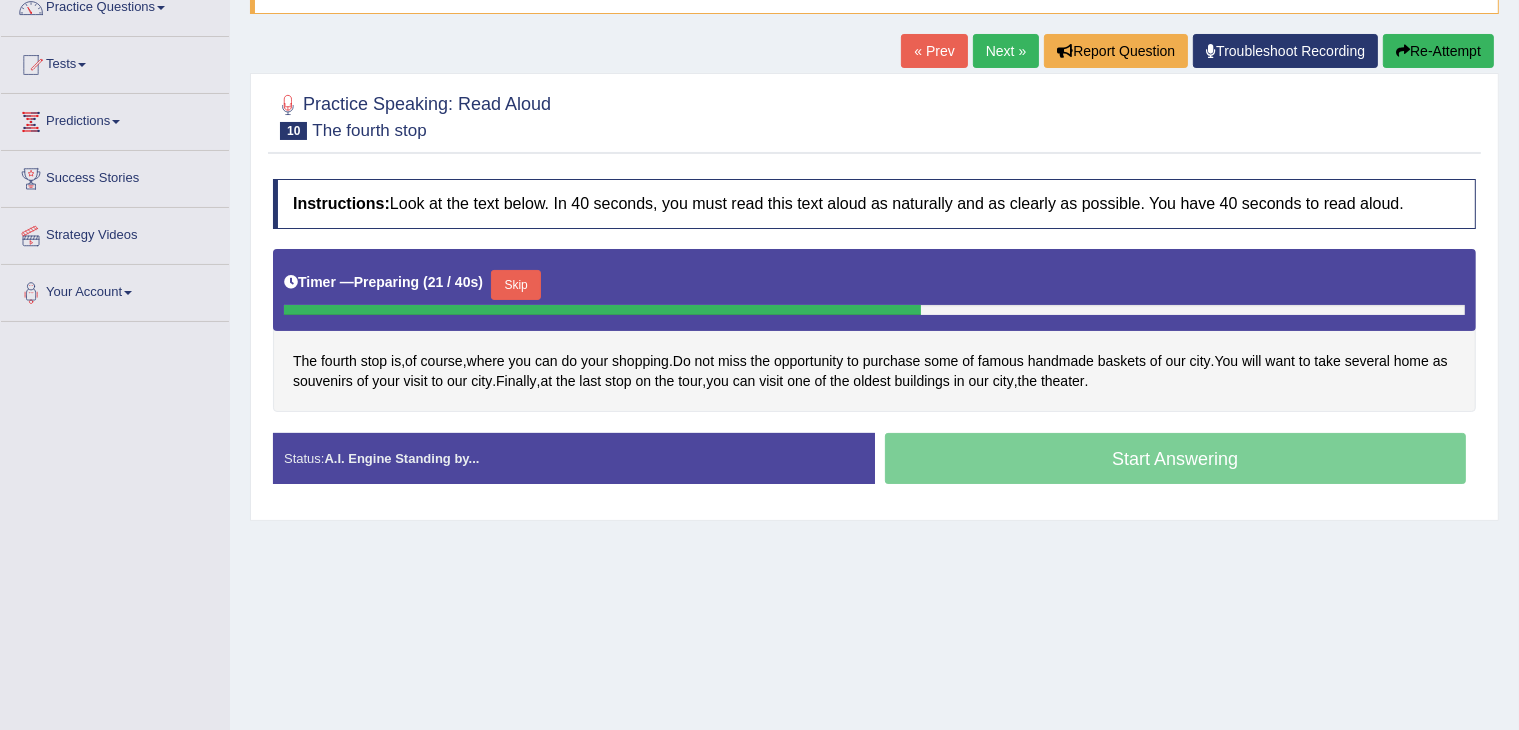 scroll, scrollTop: 100, scrollLeft: 0, axis: vertical 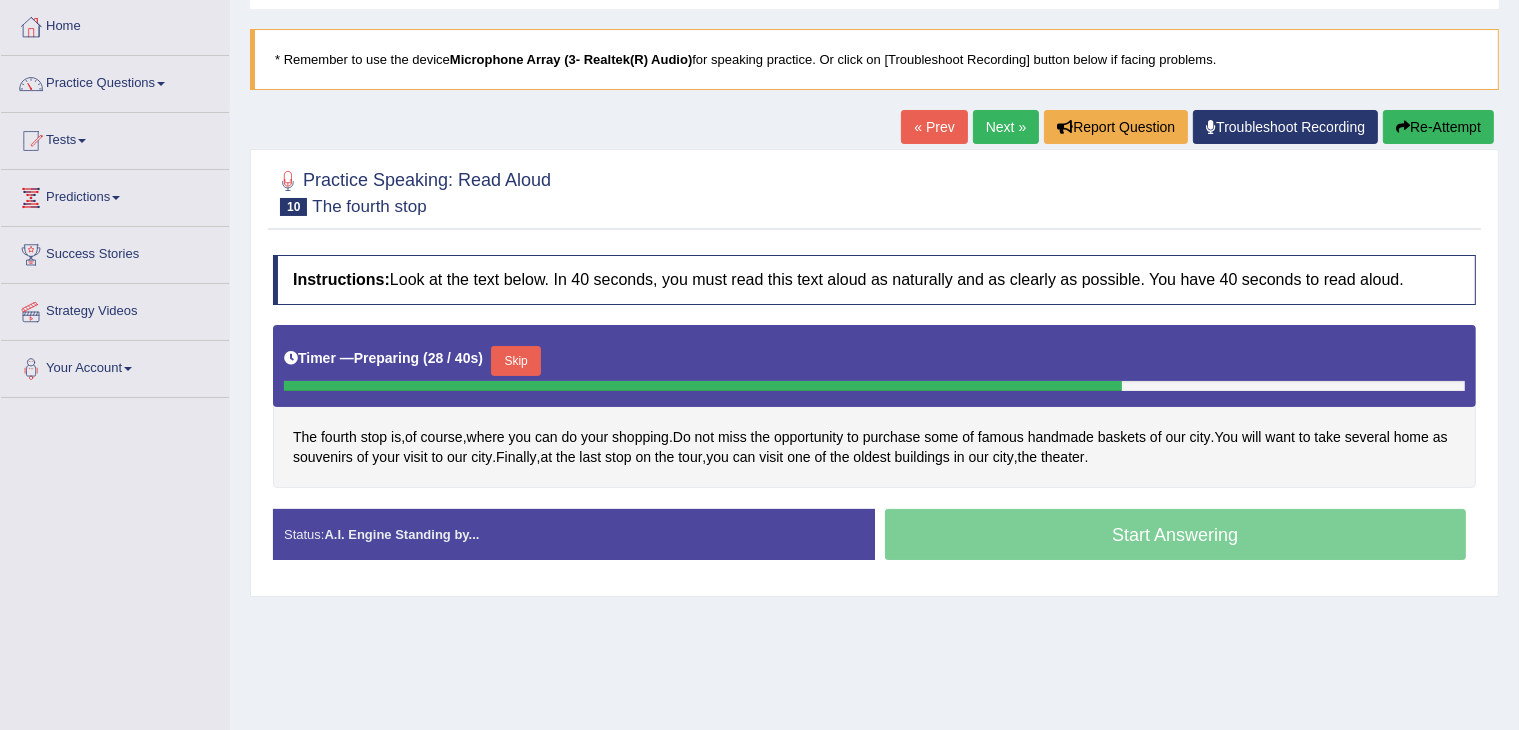 click on "Skip" at bounding box center (516, 361) 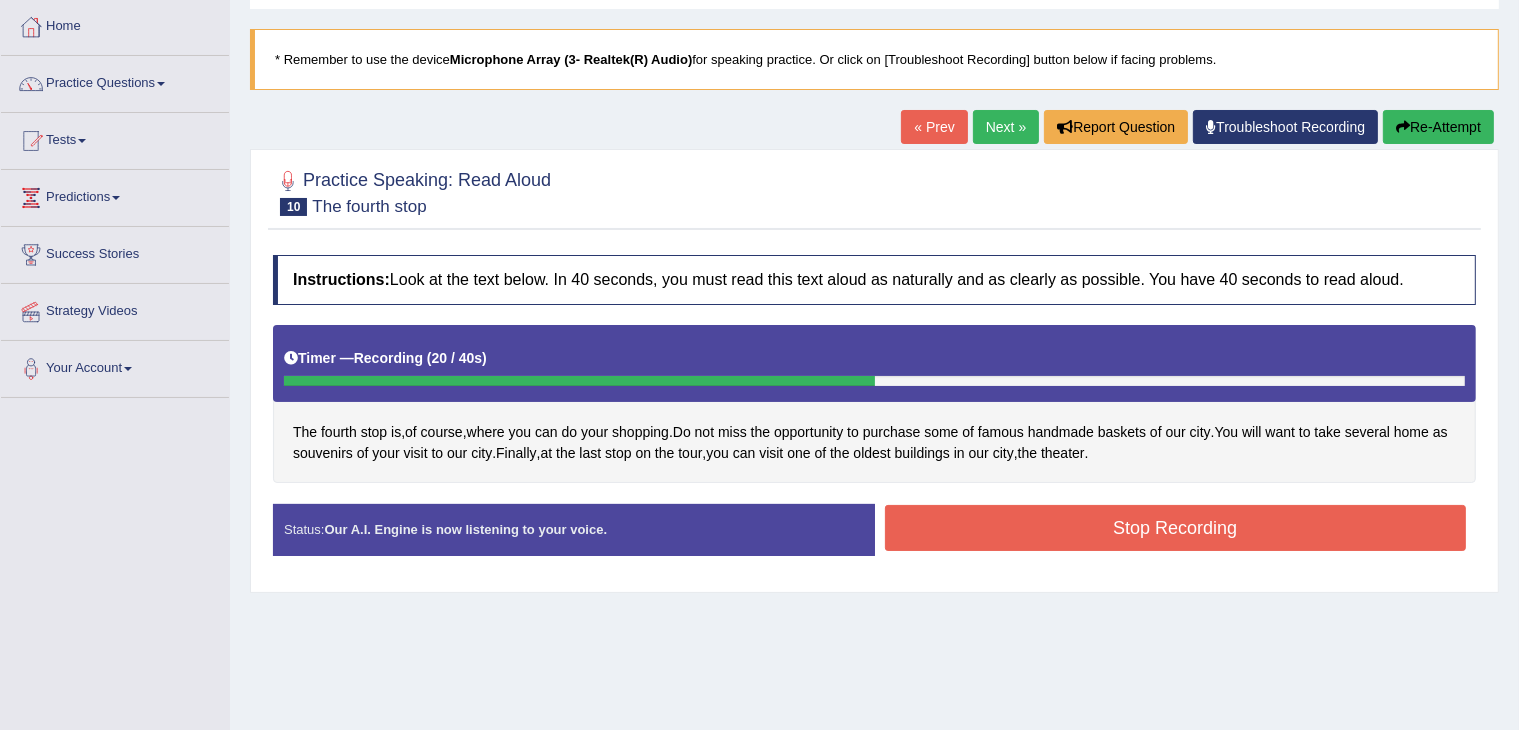 click on "Stop Recording" at bounding box center (1176, 528) 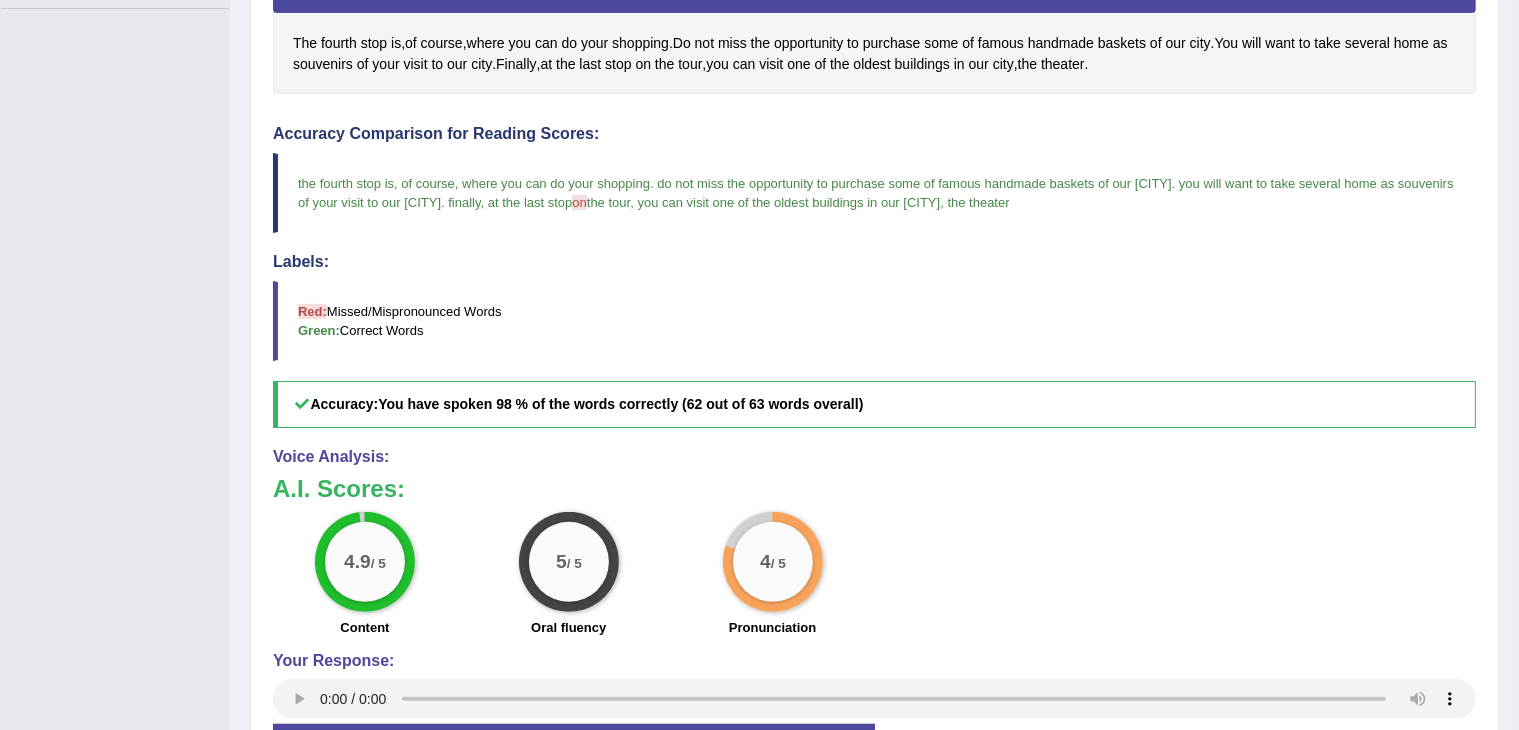 scroll, scrollTop: 600, scrollLeft: 0, axis: vertical 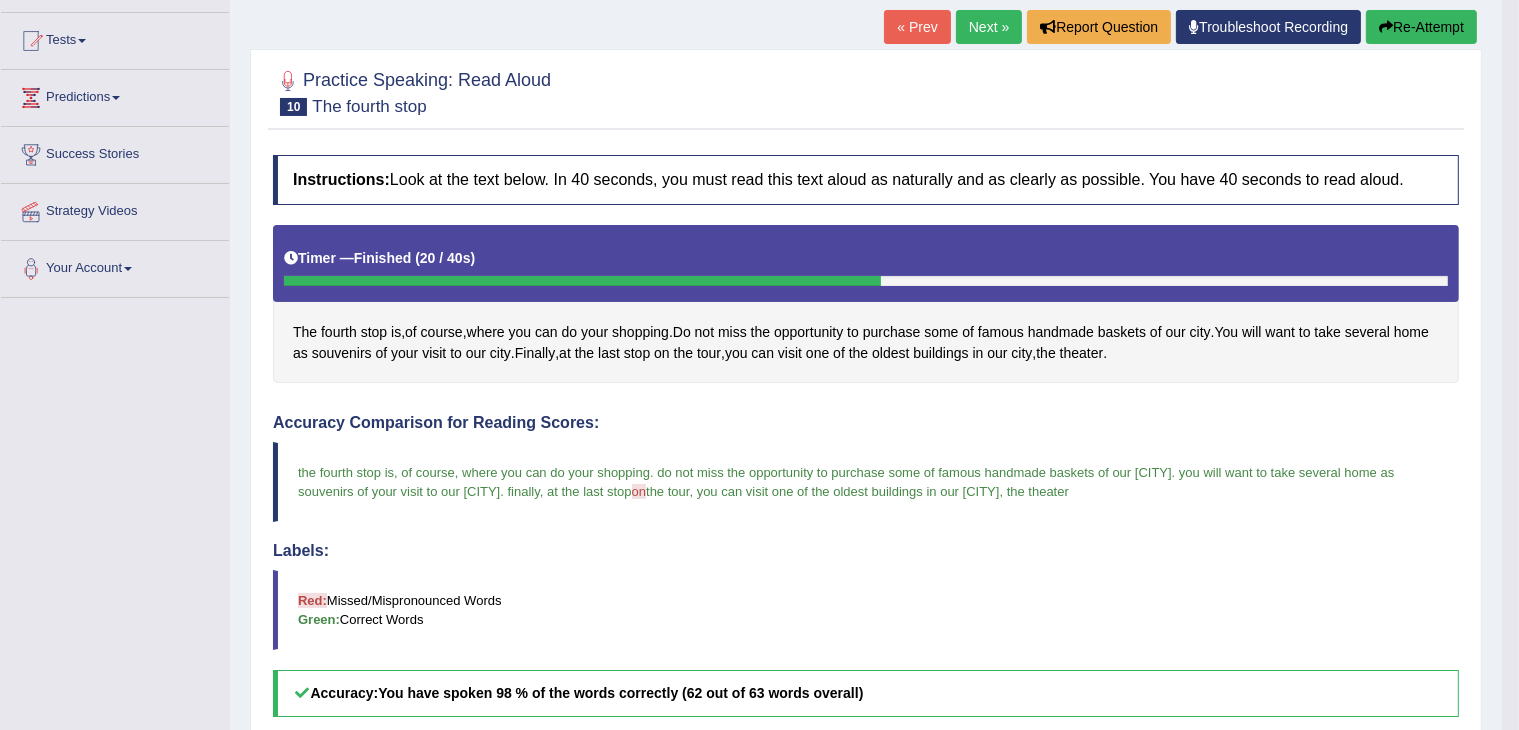 click on "Next »" at bounding box center [989, 27] 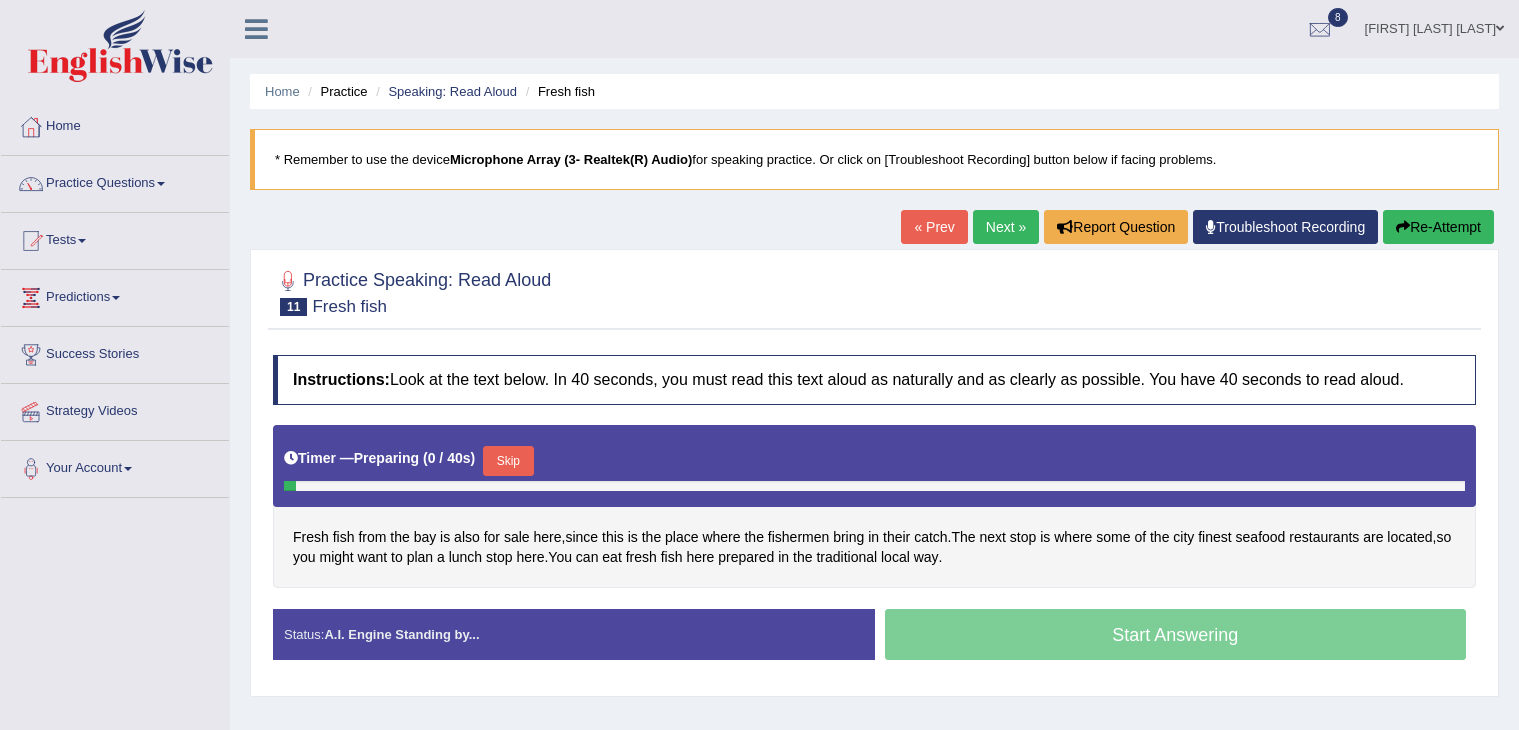 scroll, scrollTop: 0, scrollLeft: 0, axis: both 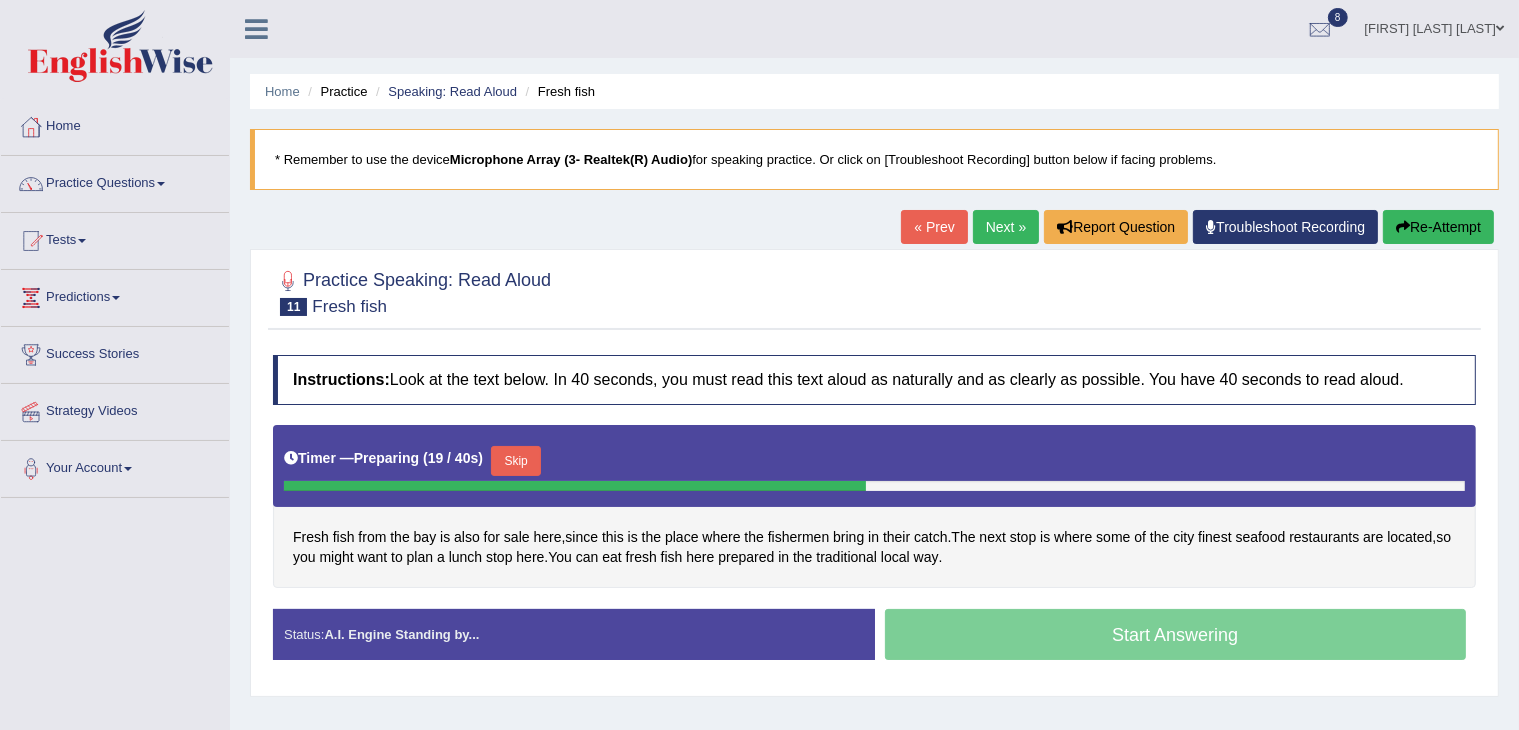 drag, startPoint x: 532, startPoint y: 461, endPoint x: 525, endPoint y: 481, distance: 21.189621 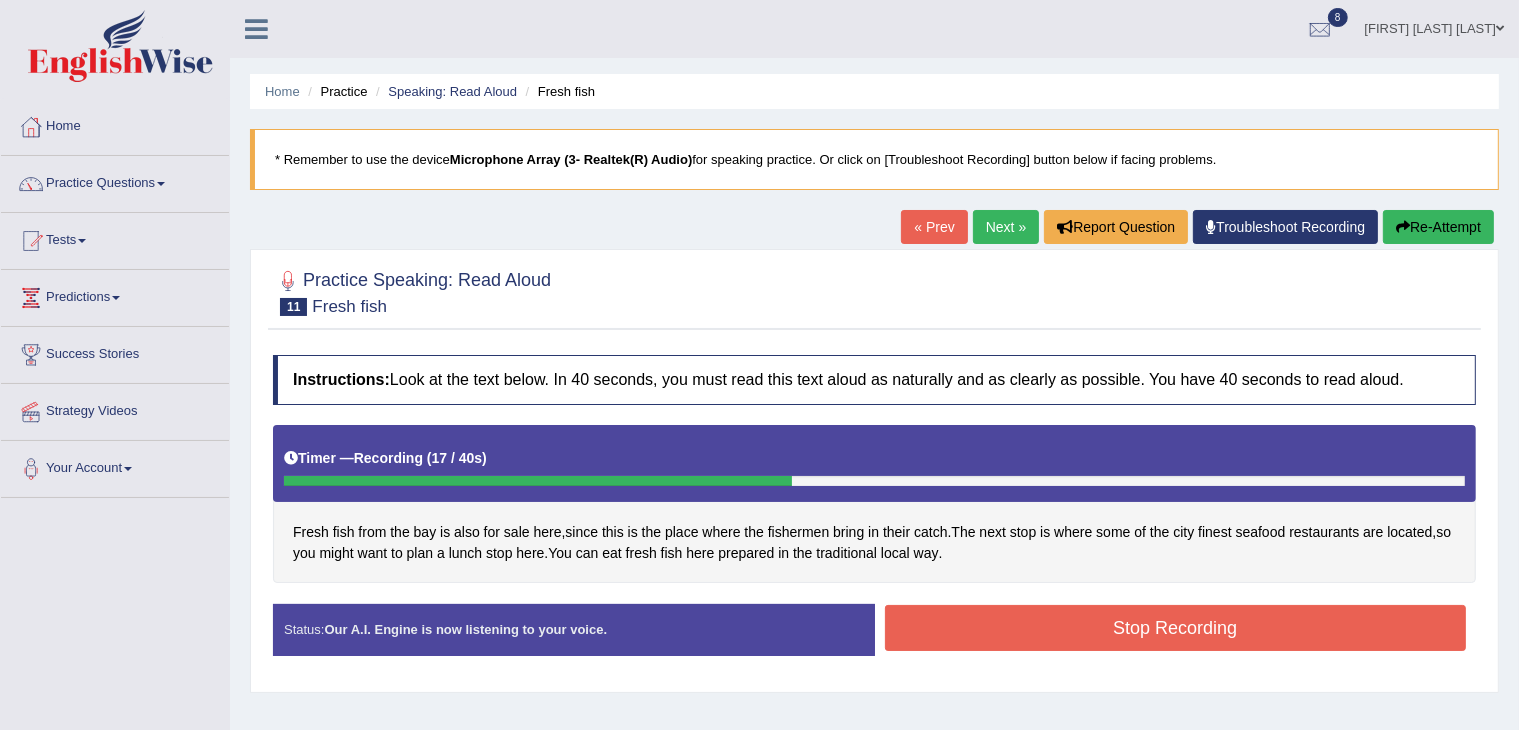click on "Stop Recording" at bounding box center [1176, 628] 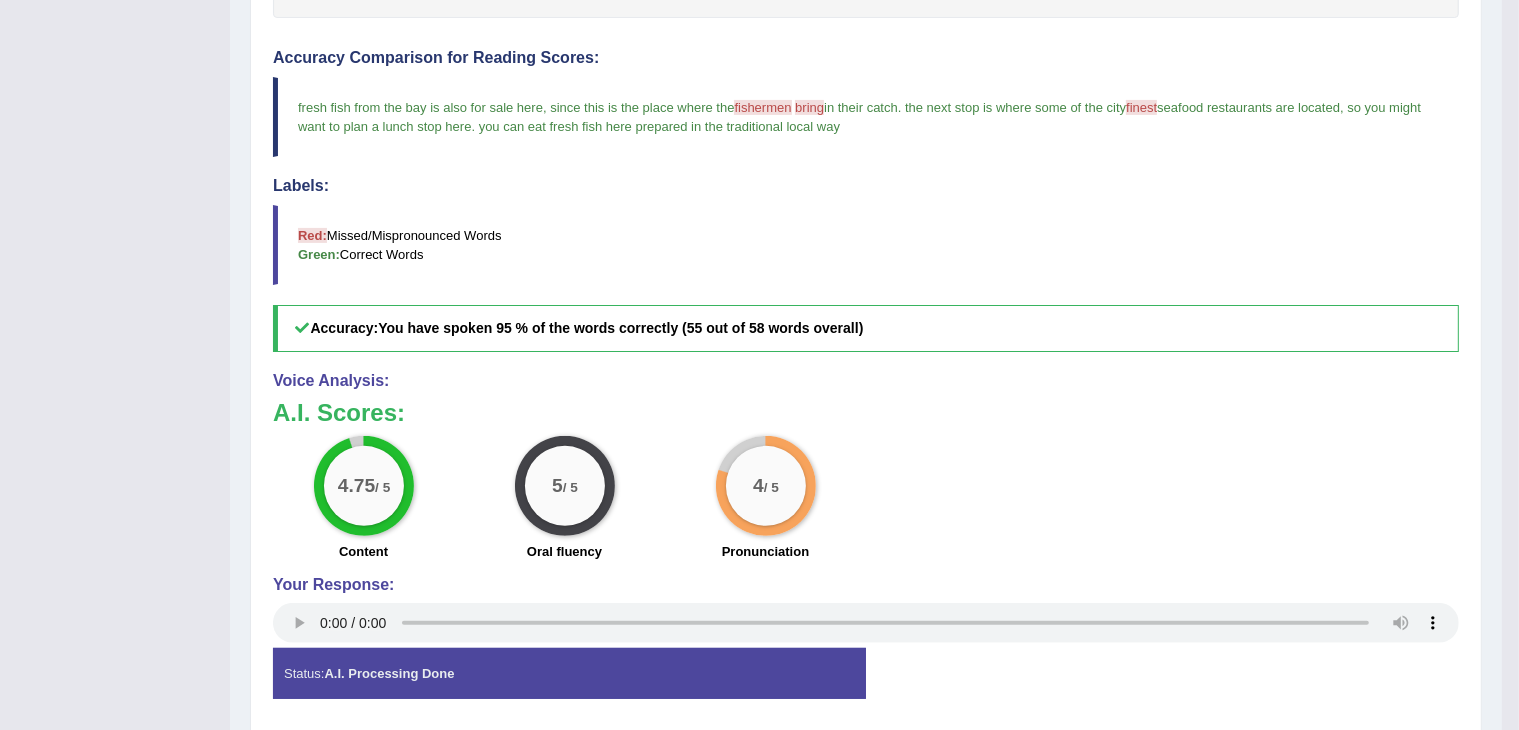 scroll, scrollTop: 600, scrollLeft: 0, axis: vertical 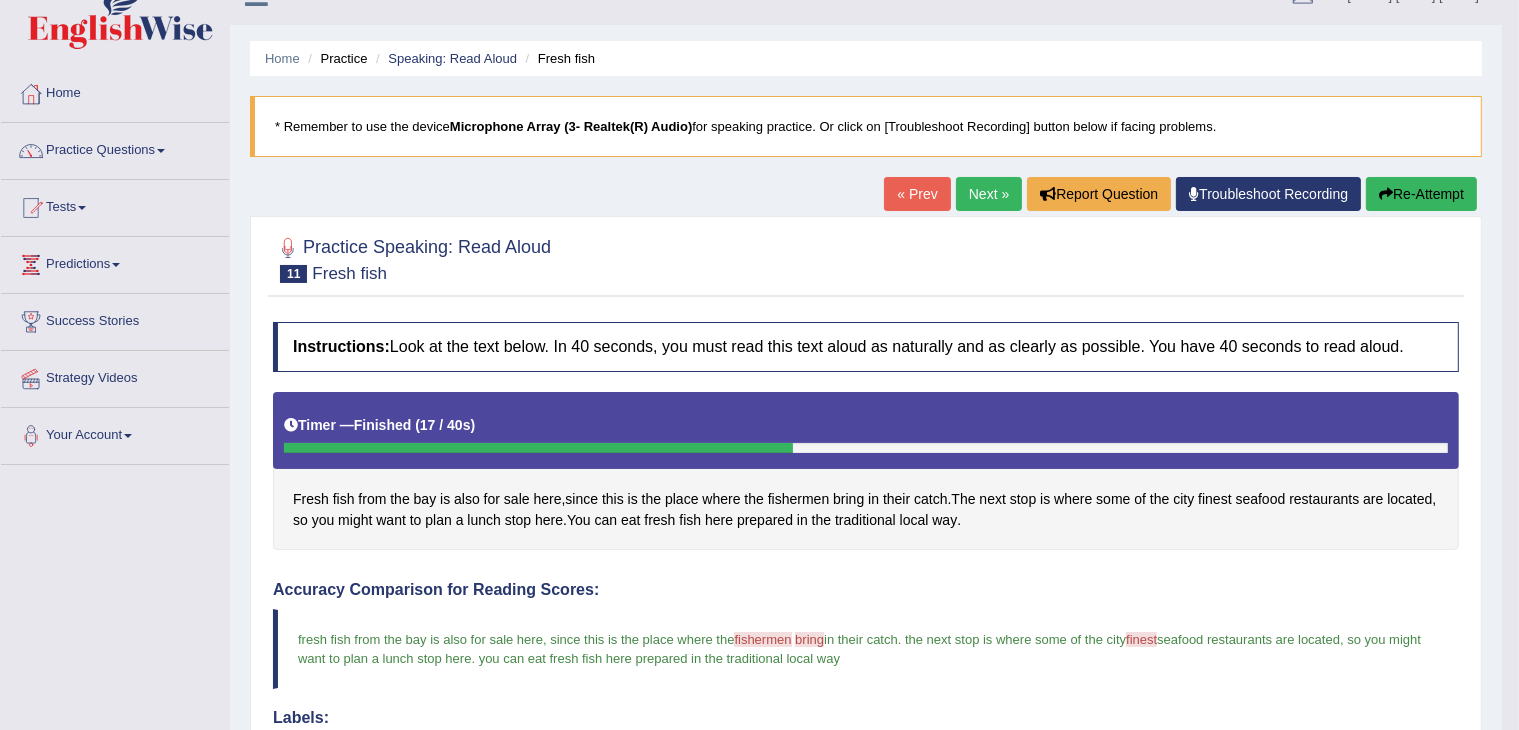 click on "Next »" at bounding box center (989, 194) 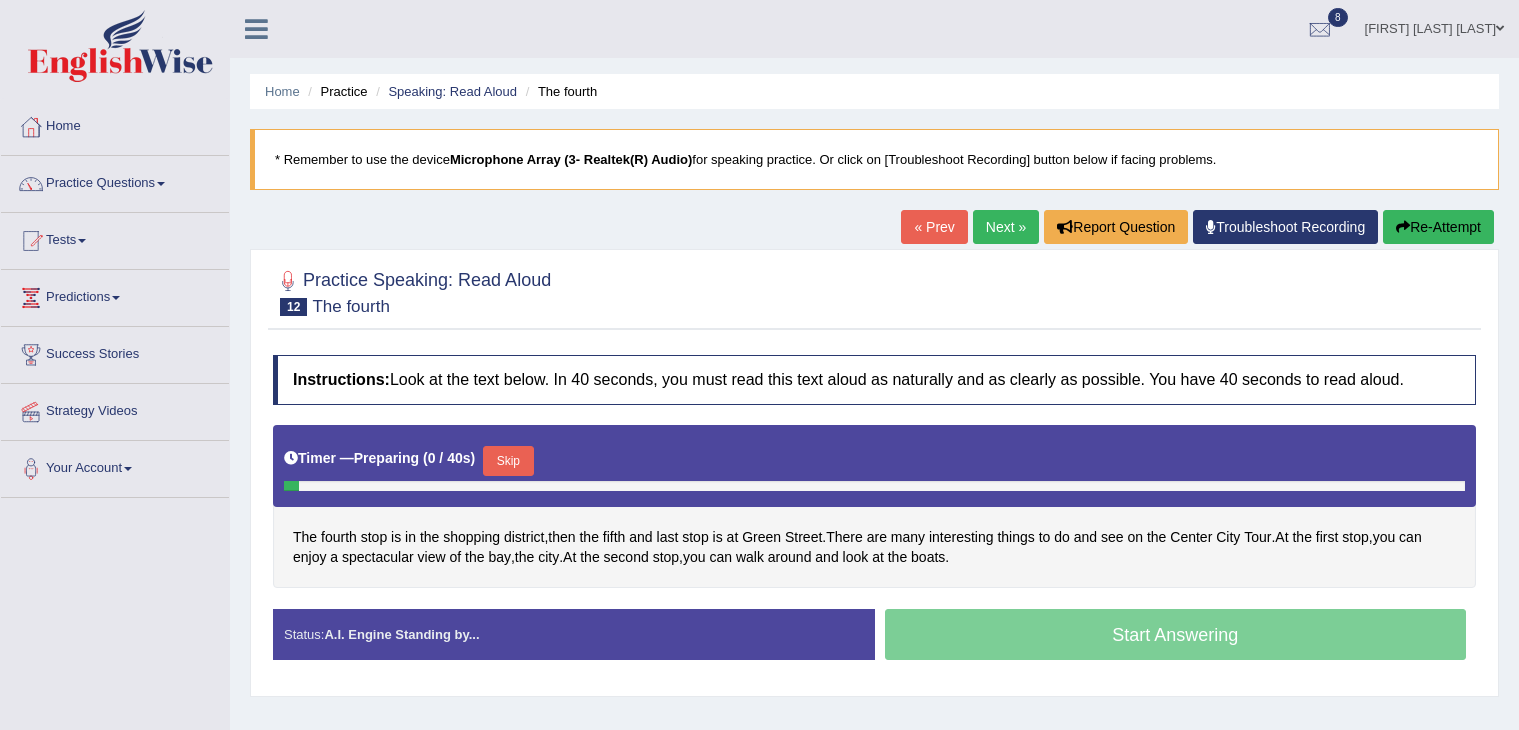 scroll, scrollTop: 300, scrollLeft: 0, axis: vertical 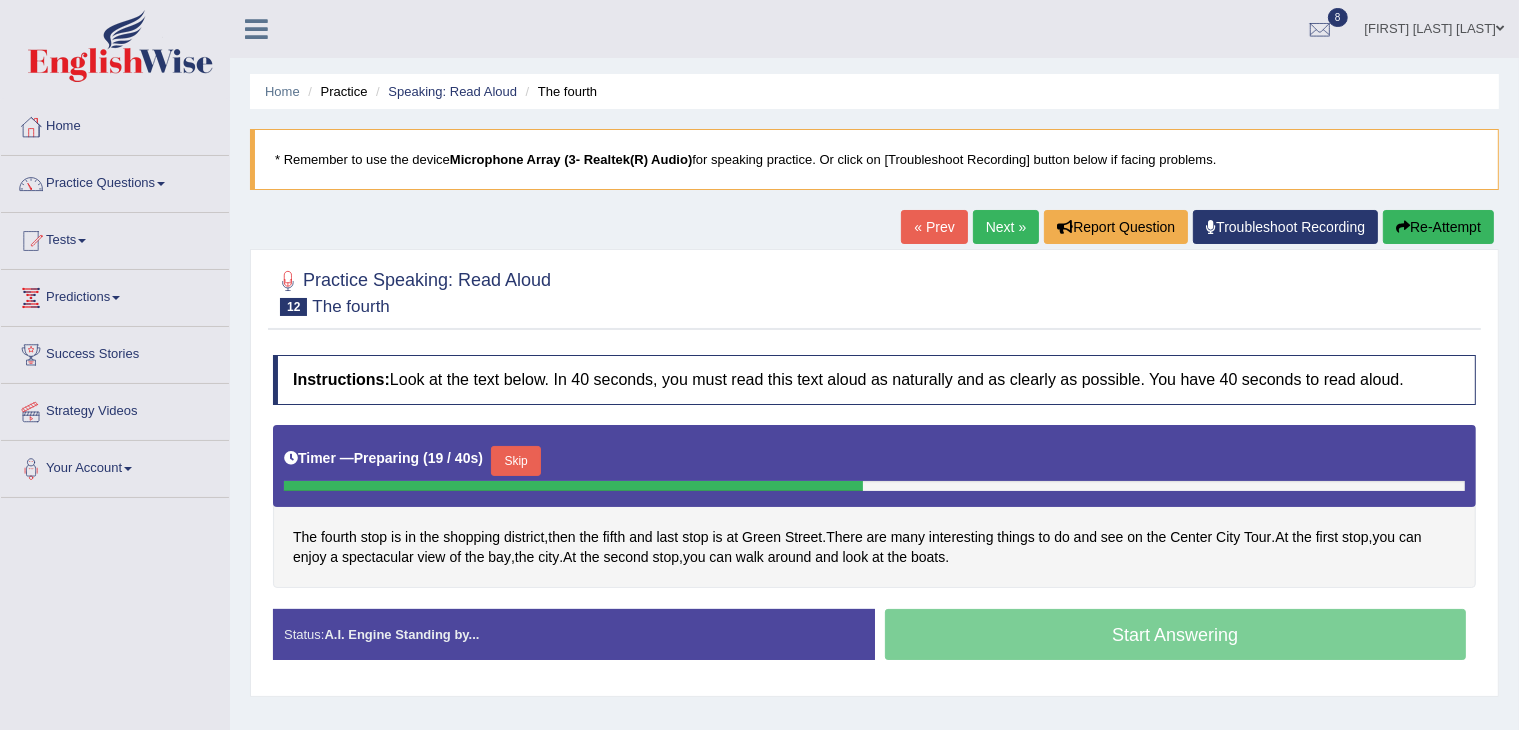 click on "Skip" at bounding box center [516, 461] 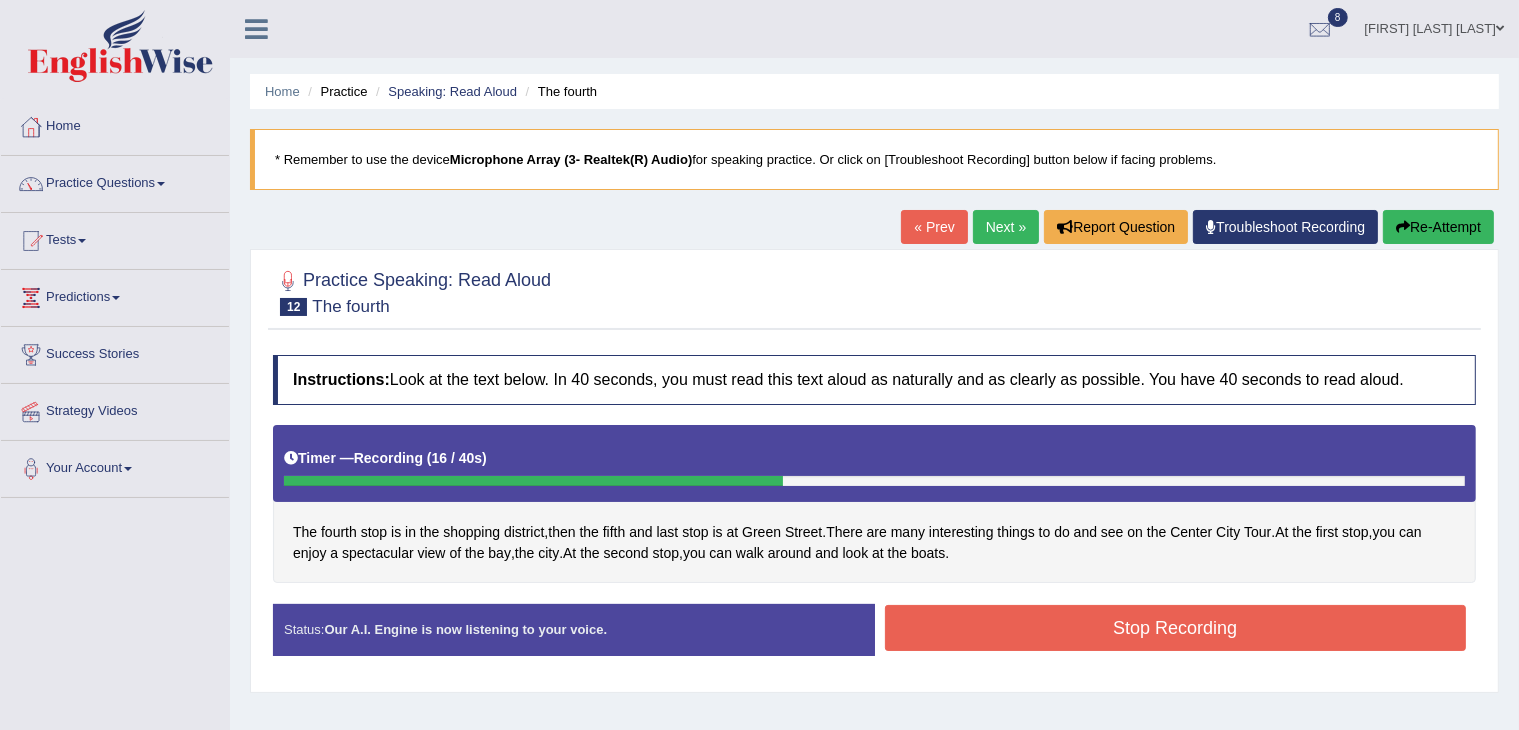 click on "Stop Recording" at bounding box center [1176, 628] 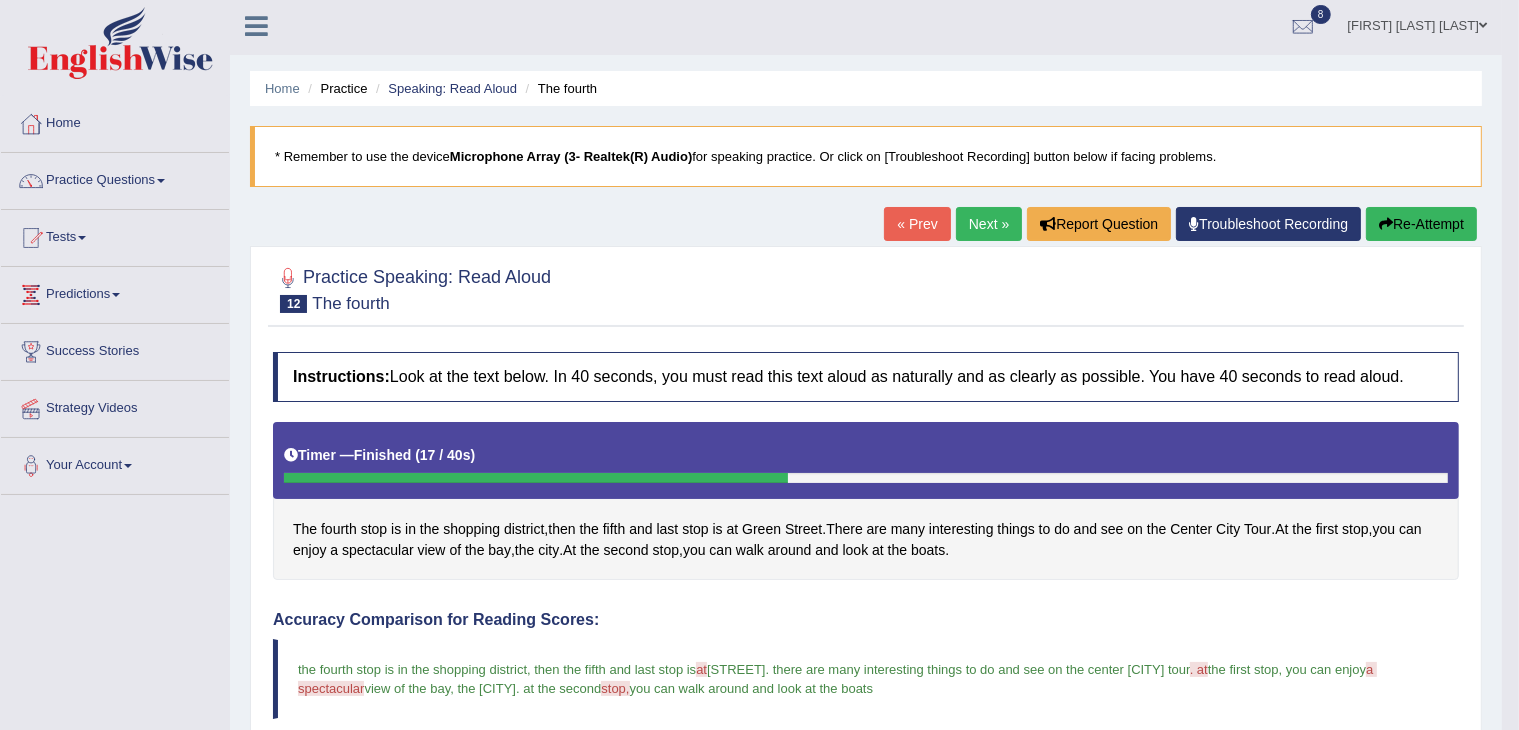 scroll, scrollTop: 0, scrollLeft: 0, axis: both 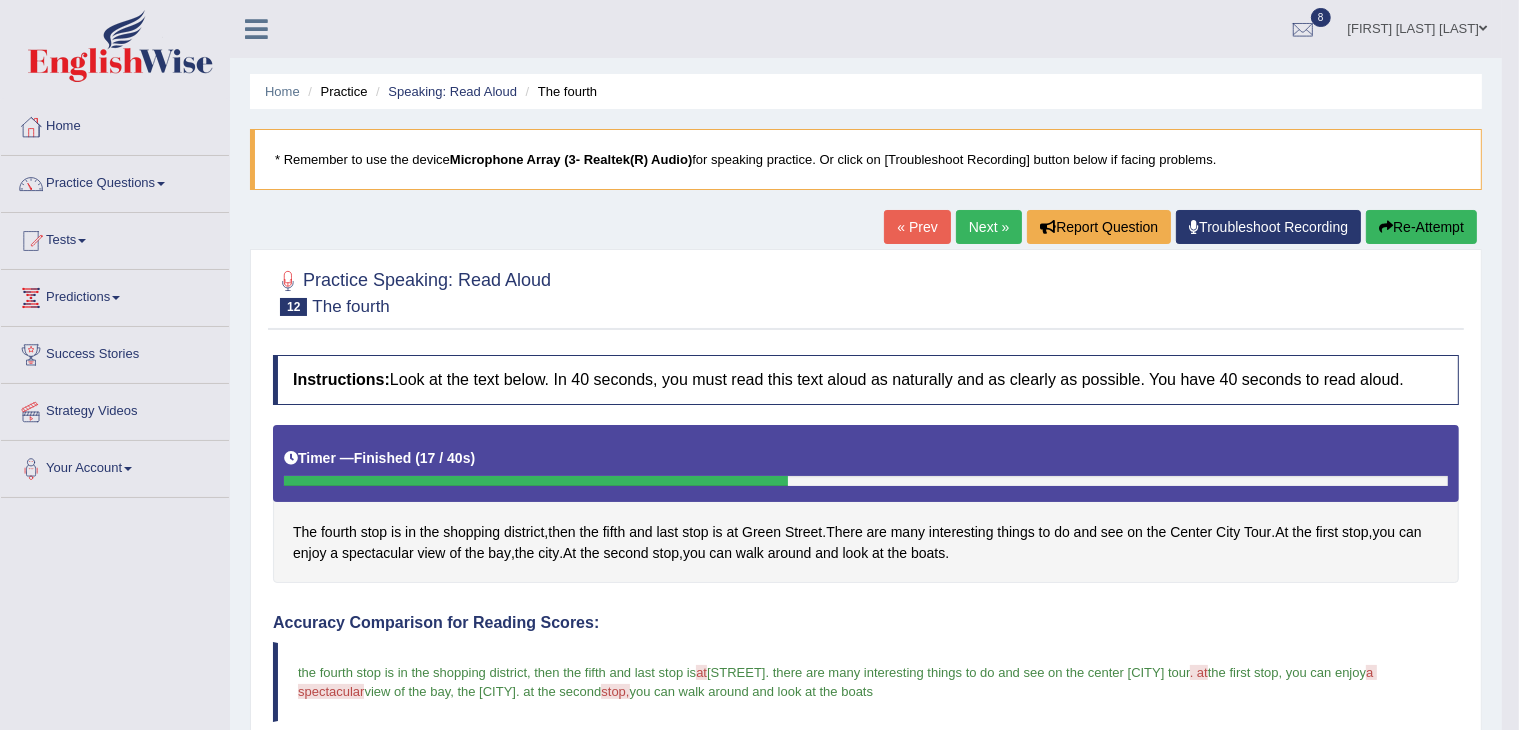 click on "Next »" at bounding box center [989, 227] 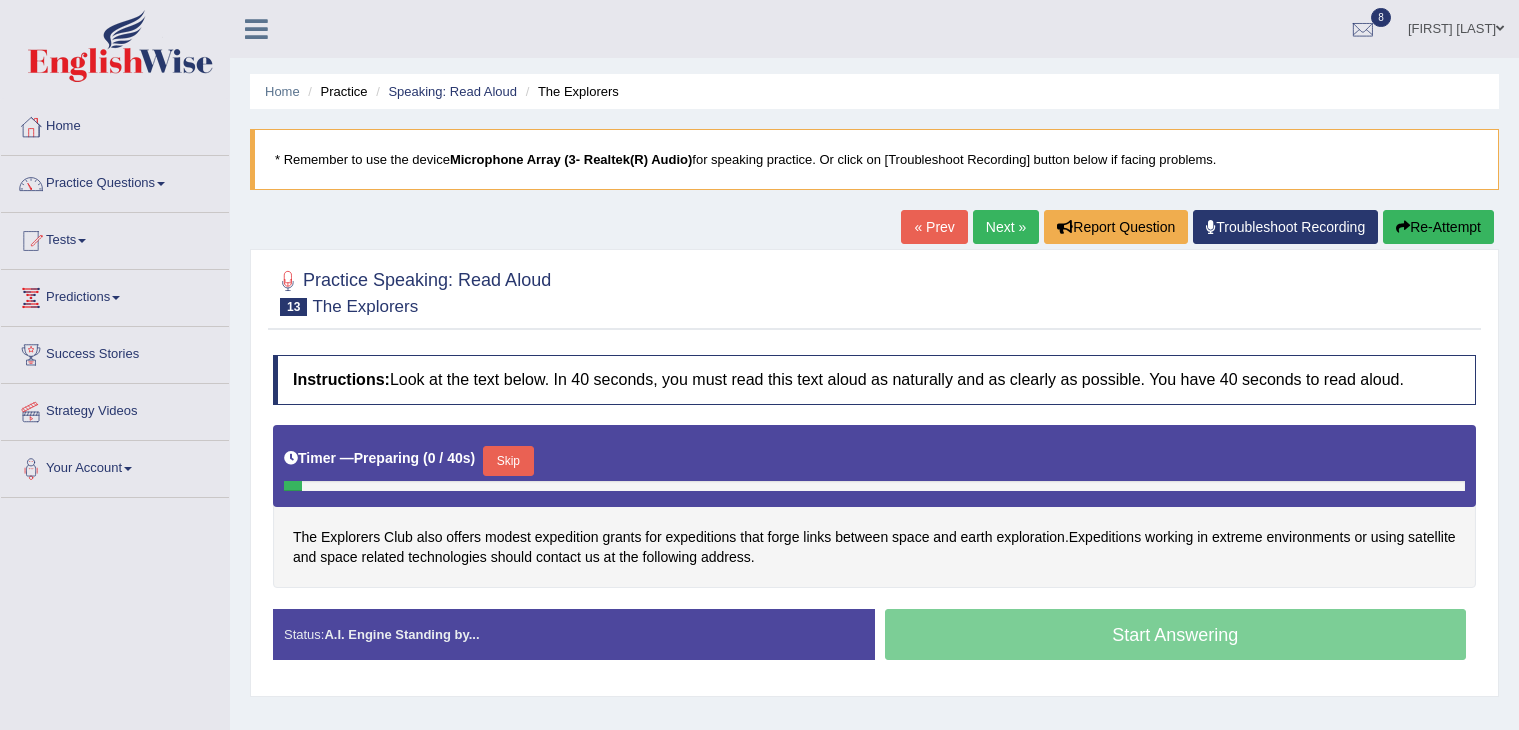 scroll, scrollTop: 0, scrollLeft: 0, axis: both 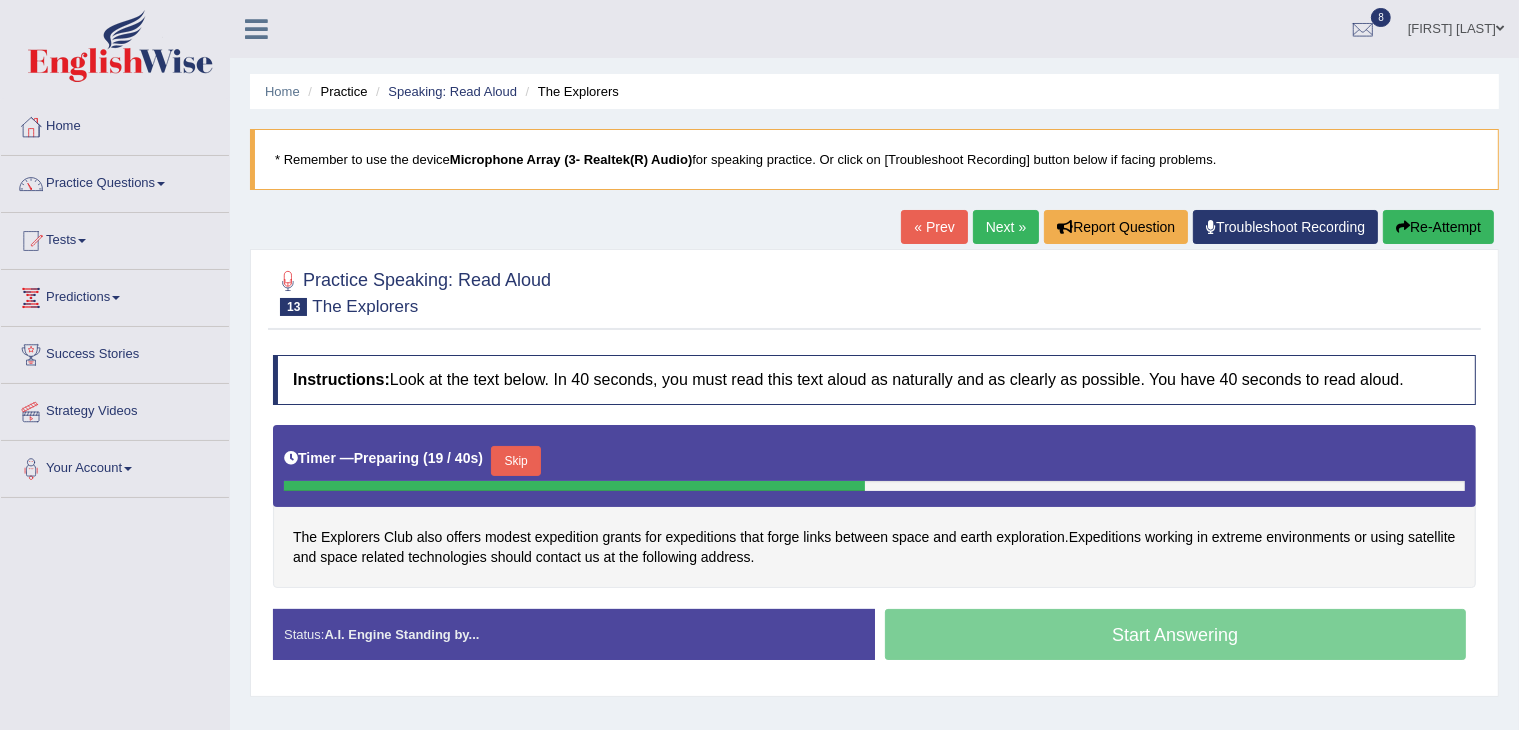 click on "Skip" at bounding box center (516, 461) 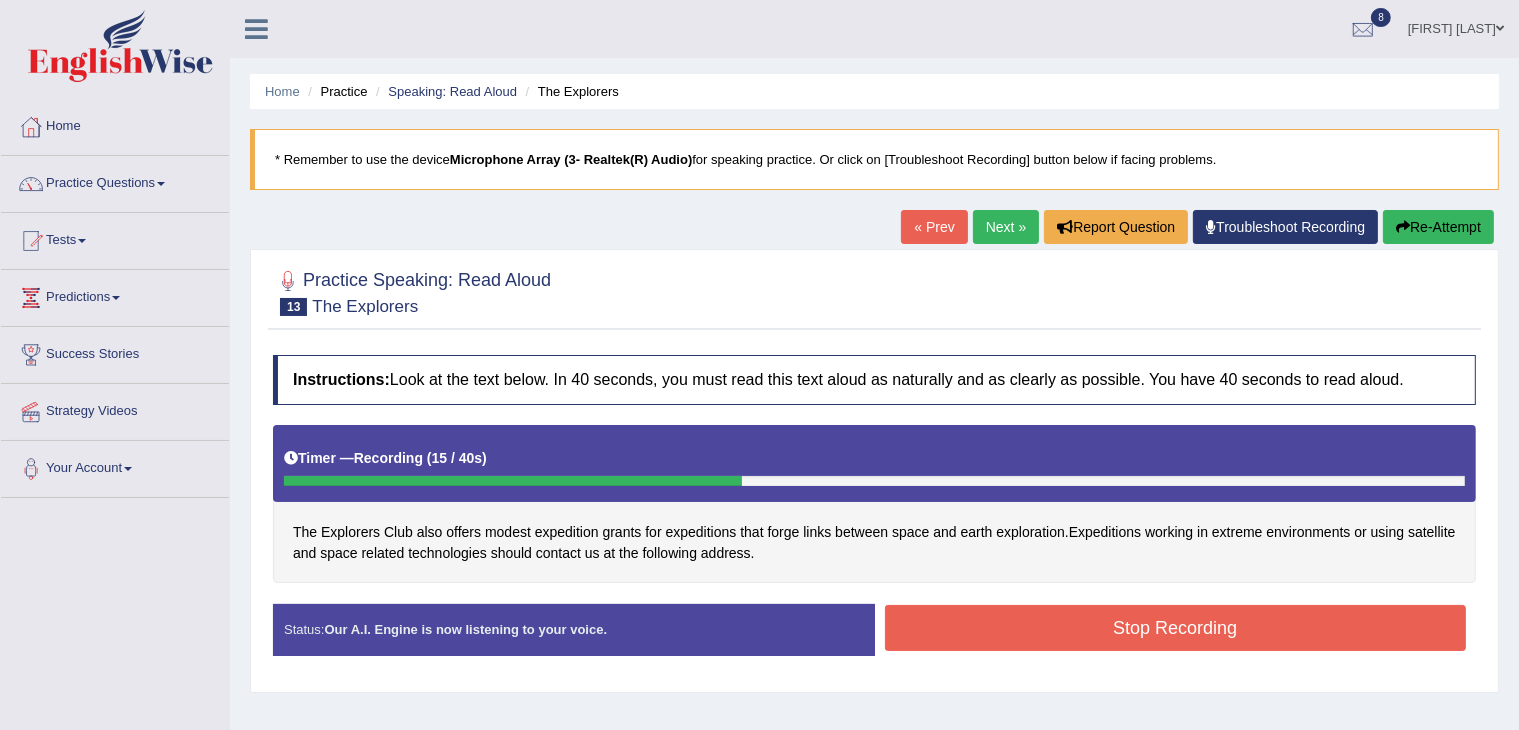 click on "Stop Recording" at bounding box center [1176, 628] 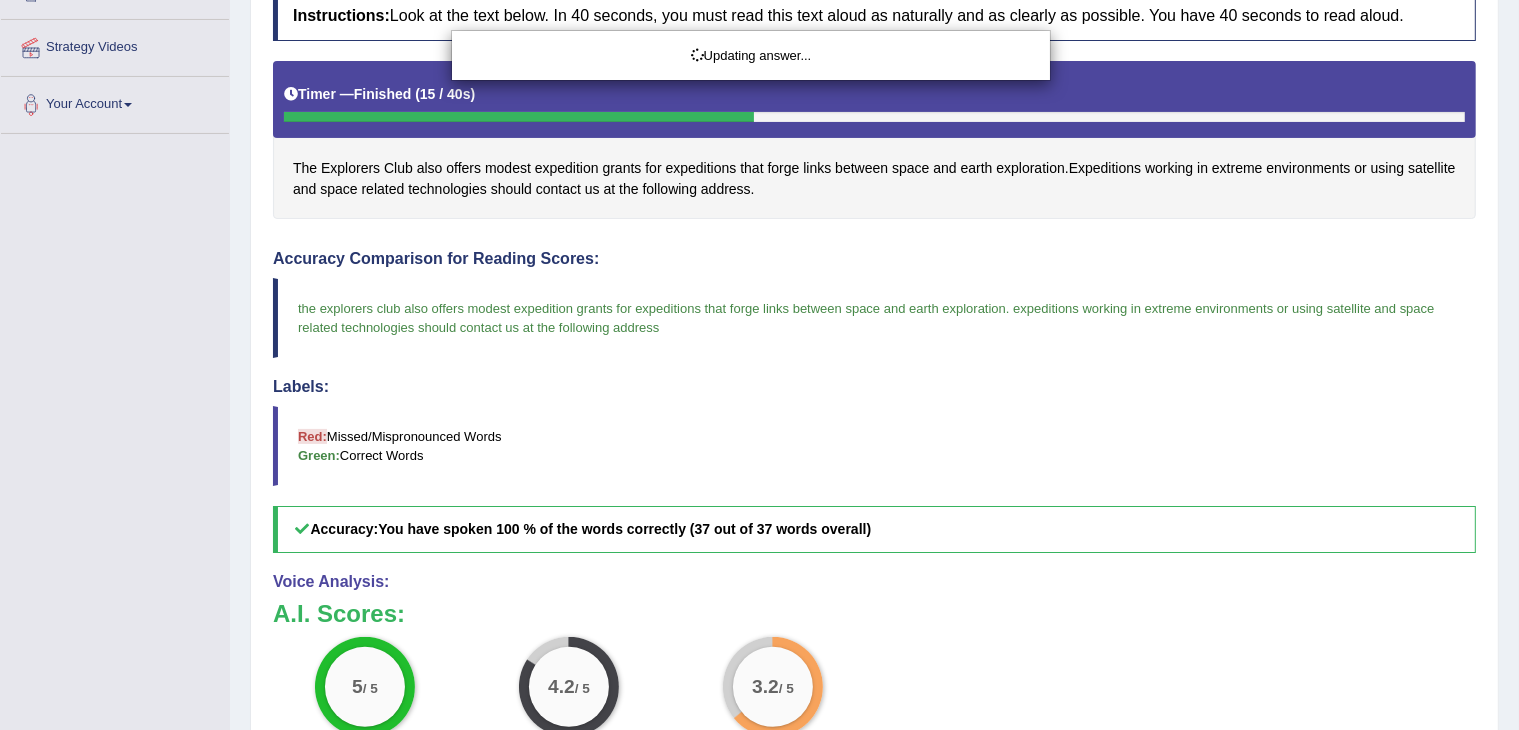 scroll, scrollTop: 600, scrollLeft: 0, axis: vertical 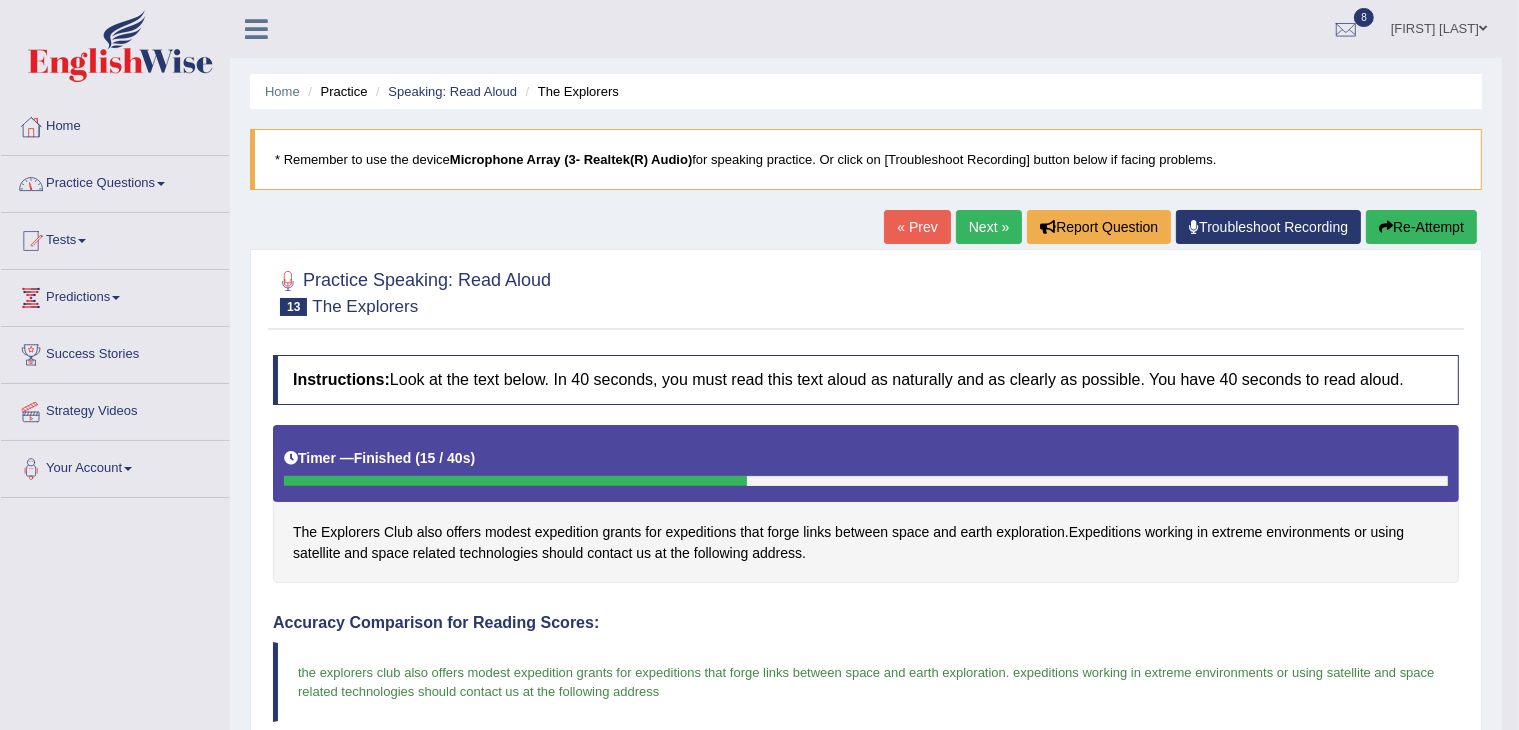 click on "Next »" at bounding box center (989, 227) 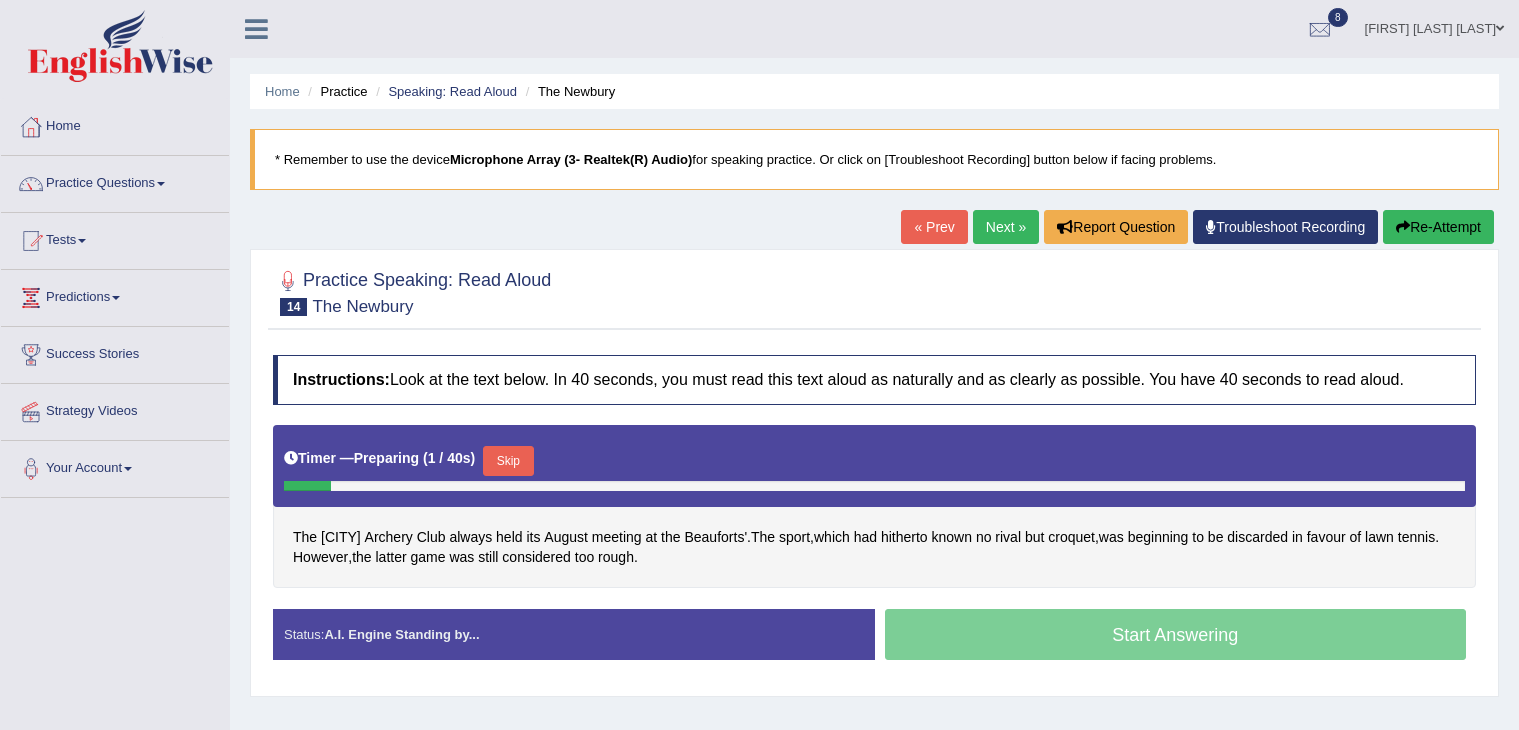 scroll, scrollTop: 200, scrollLeft: 0, axis: vertical 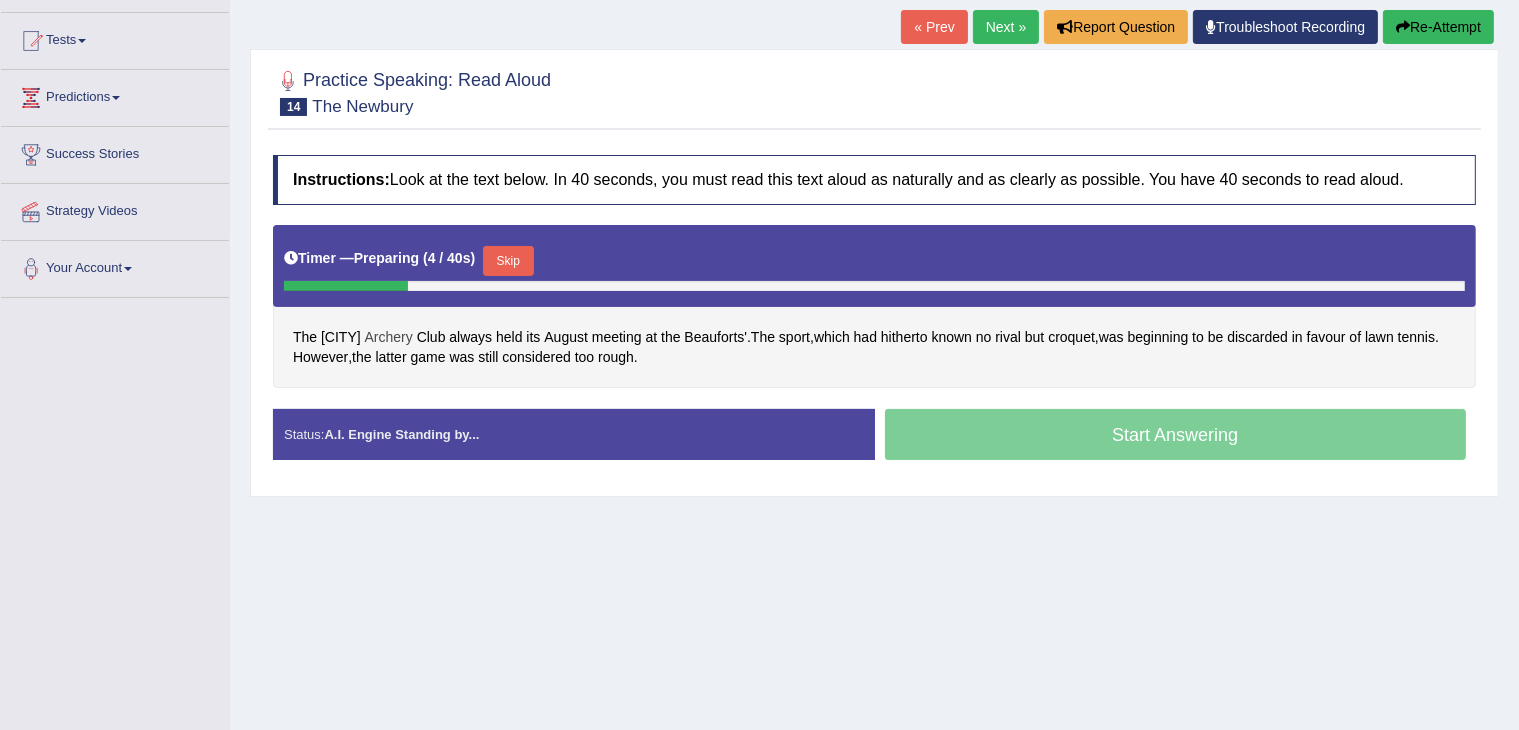 click on "Archery" at bounding box center (389, 337) 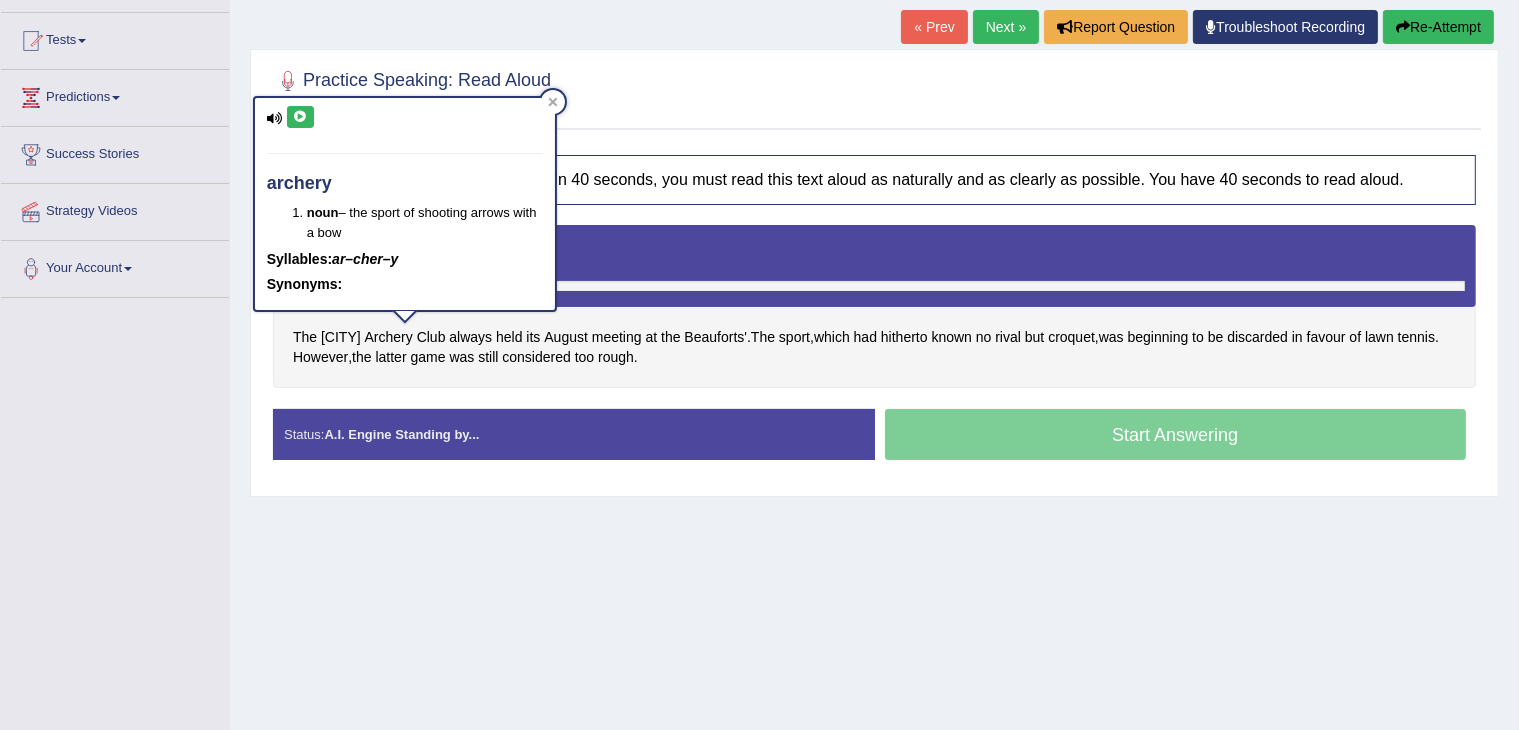 click at bounding box center [300, 117] 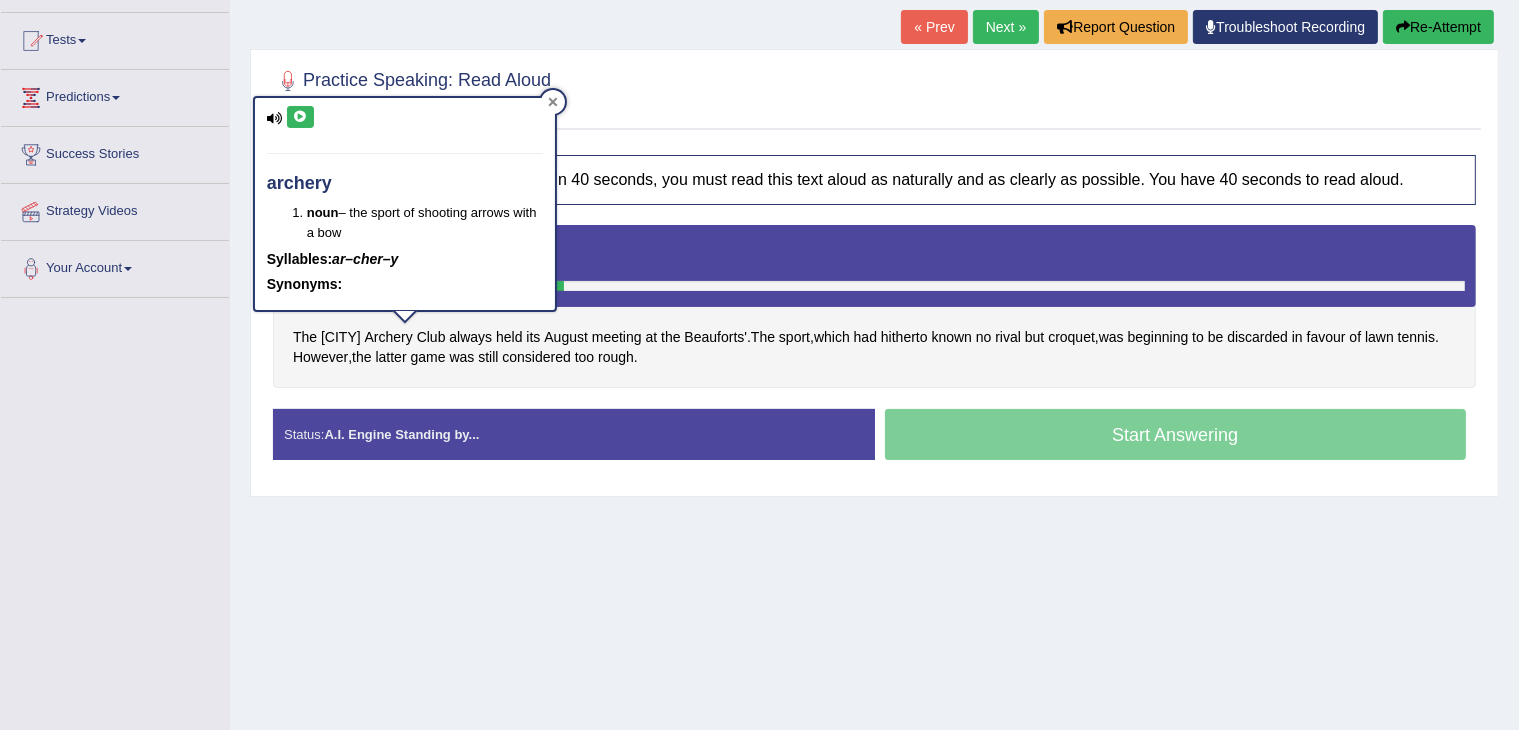 click 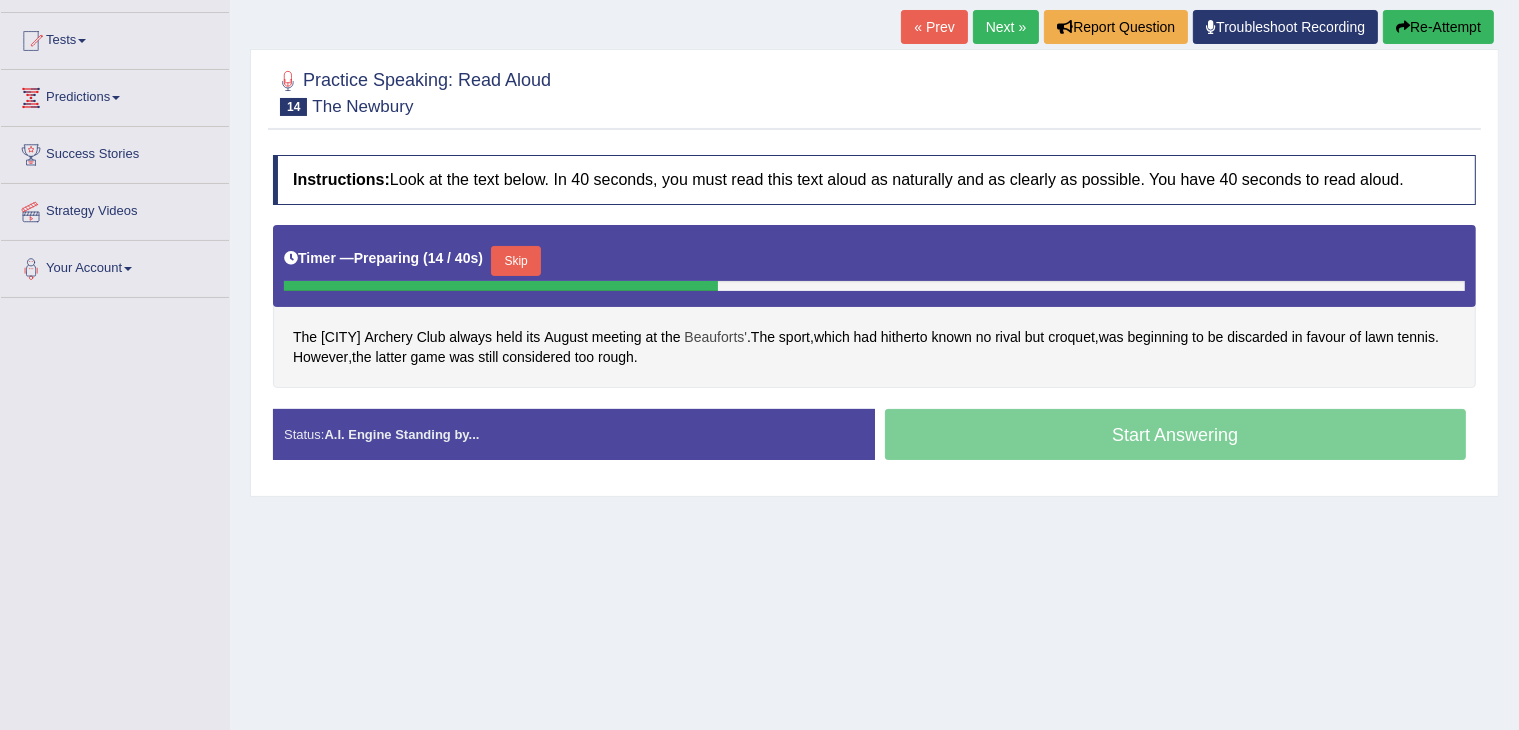 click on "Beauforts'" at bounding box center [715, 337] 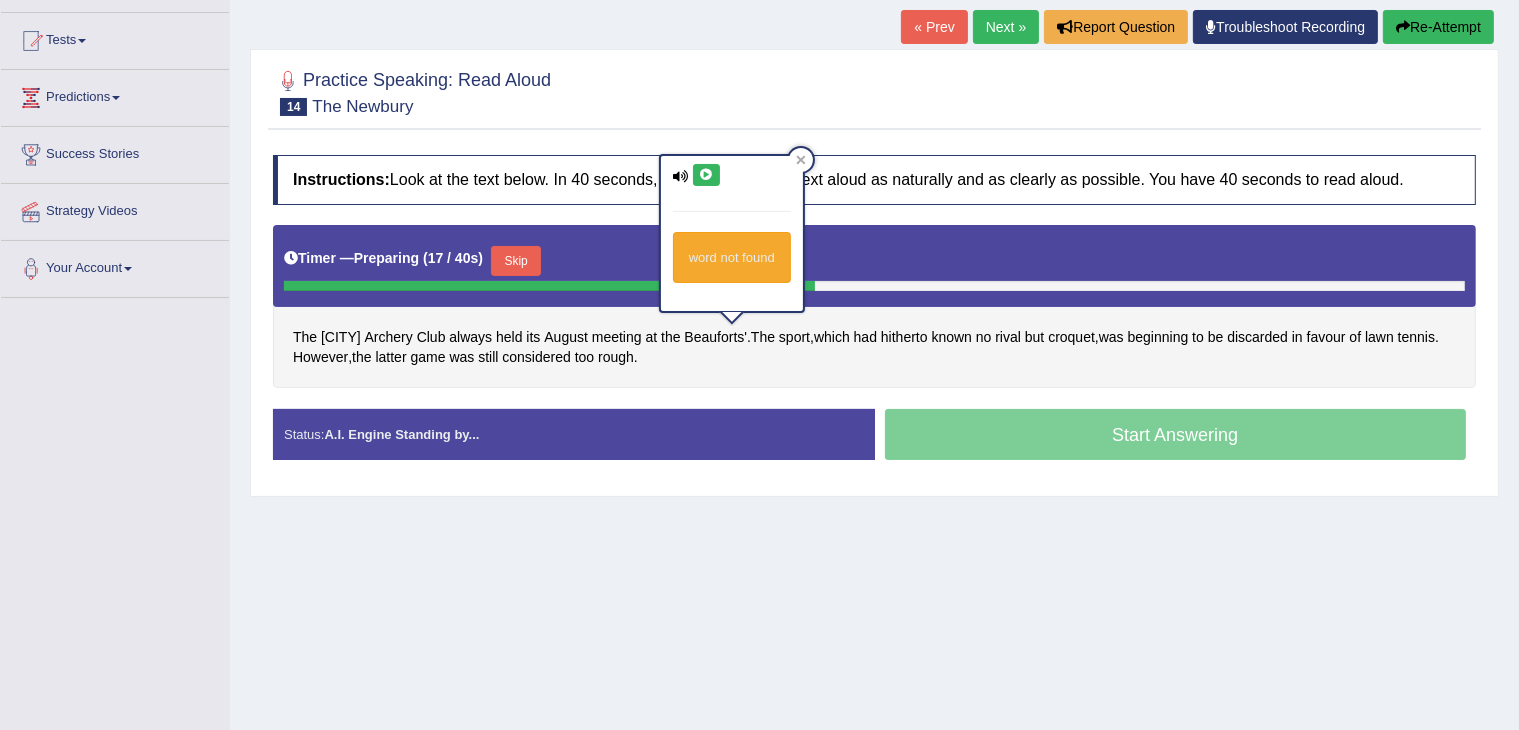 click at bounding box center [706, 175] 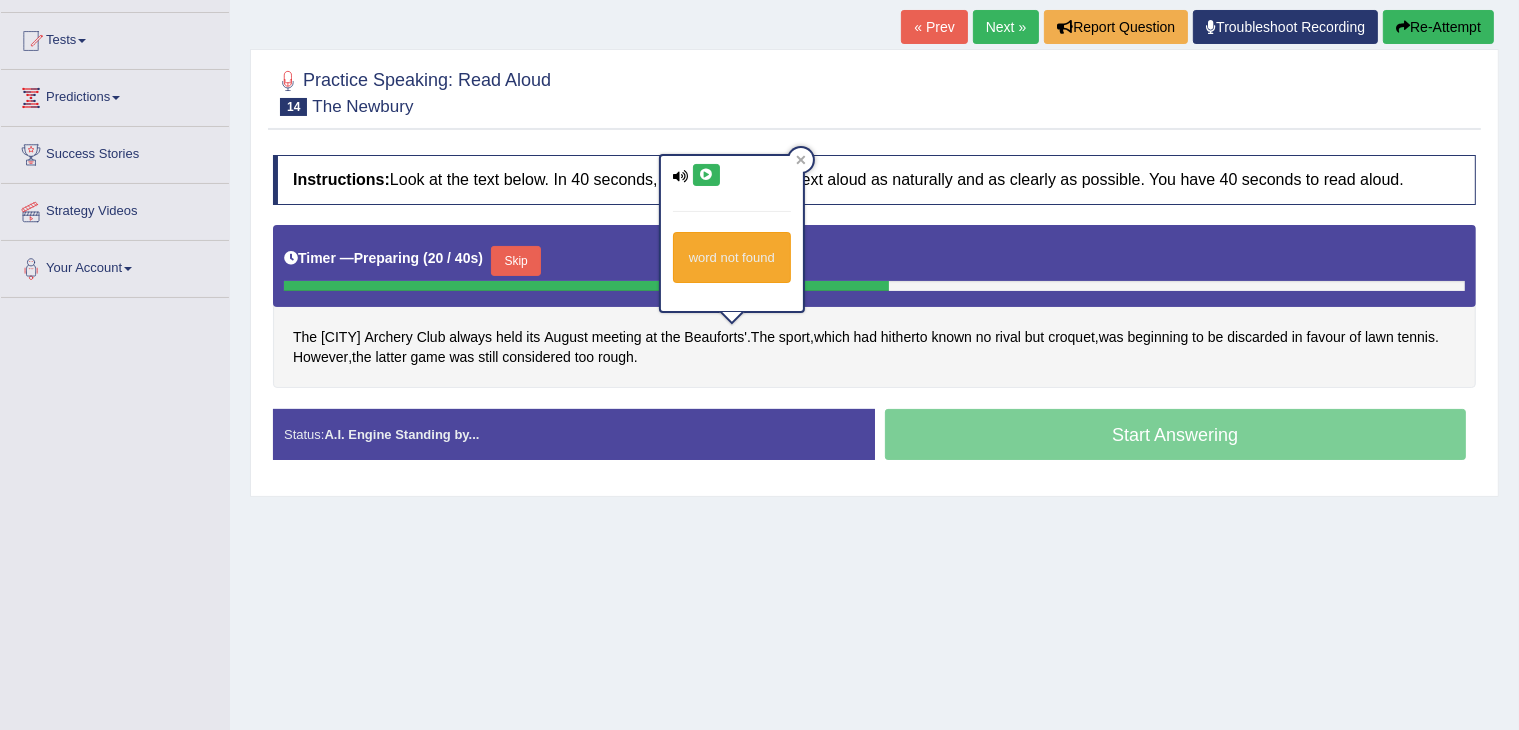 click at bounding box center [706, 175] 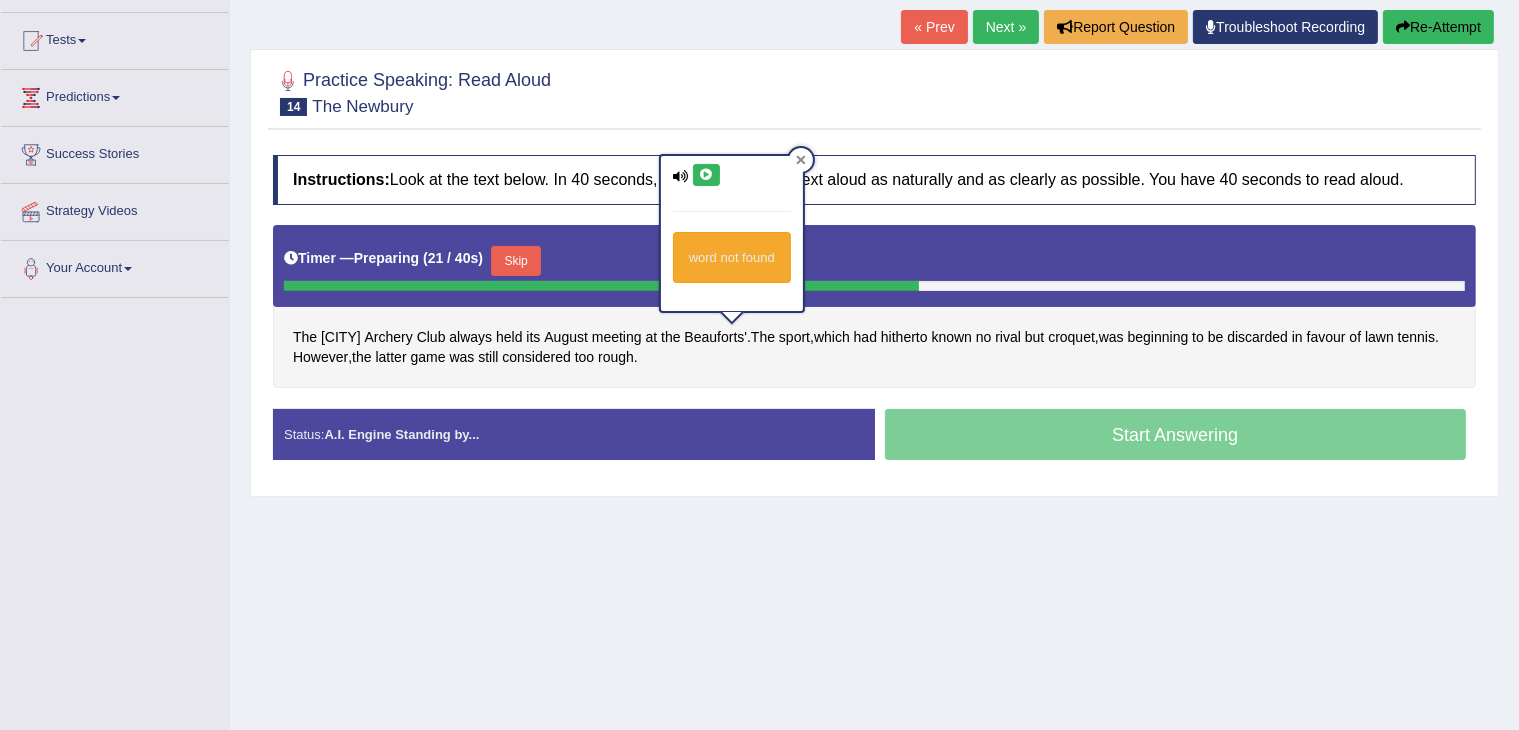 click at bounding box center (801, 160) 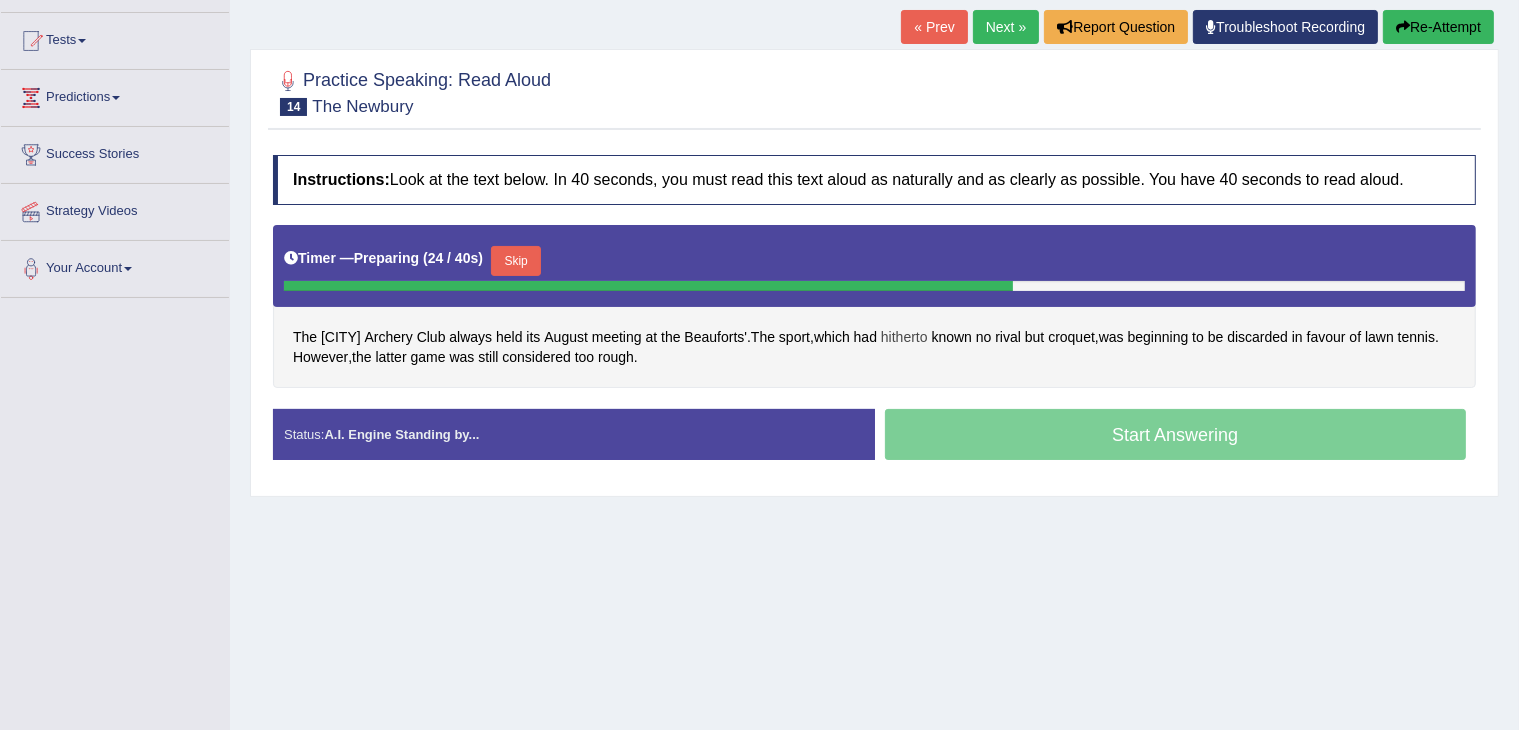 click on "hitherto" at bounding box center [904, 337] 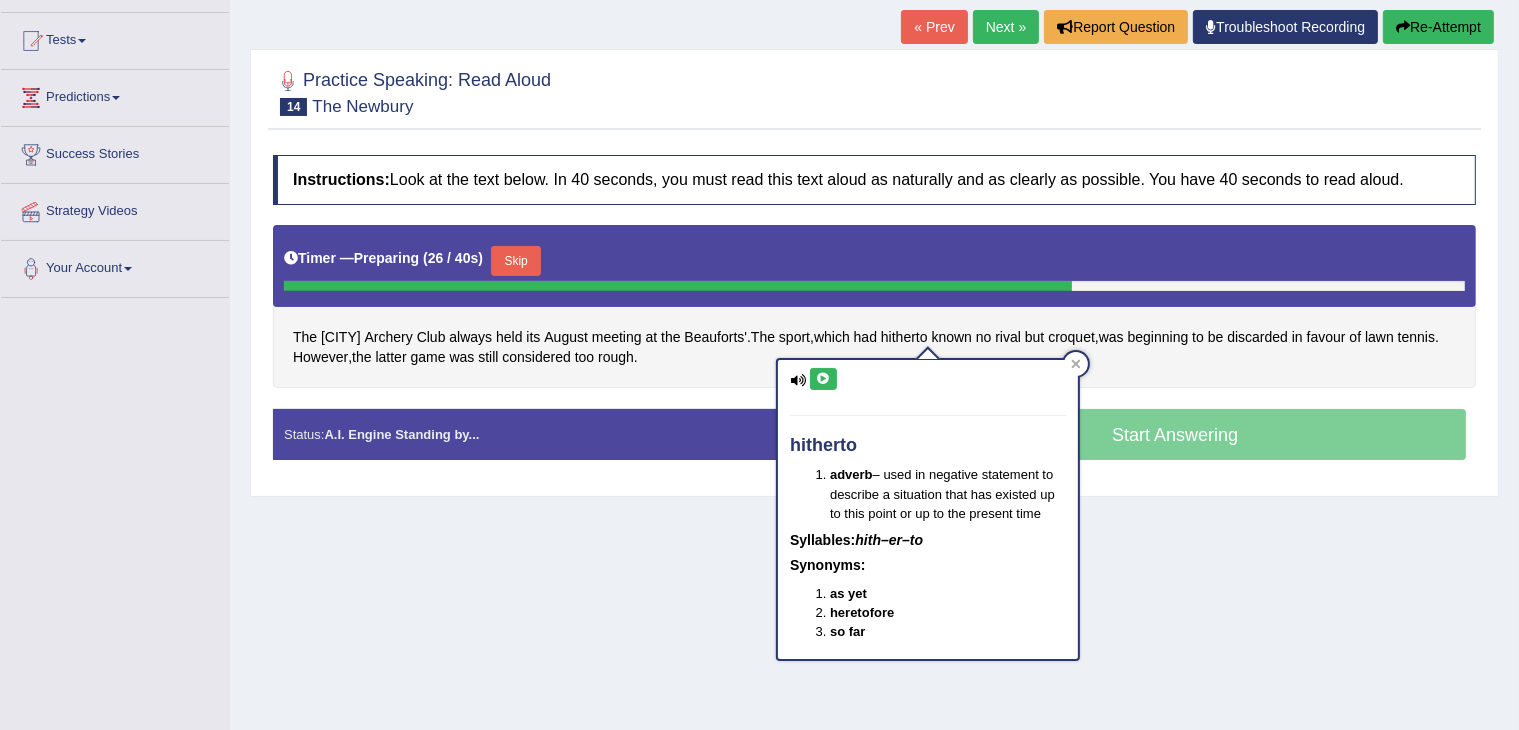 click at bounding box center [823, 379] 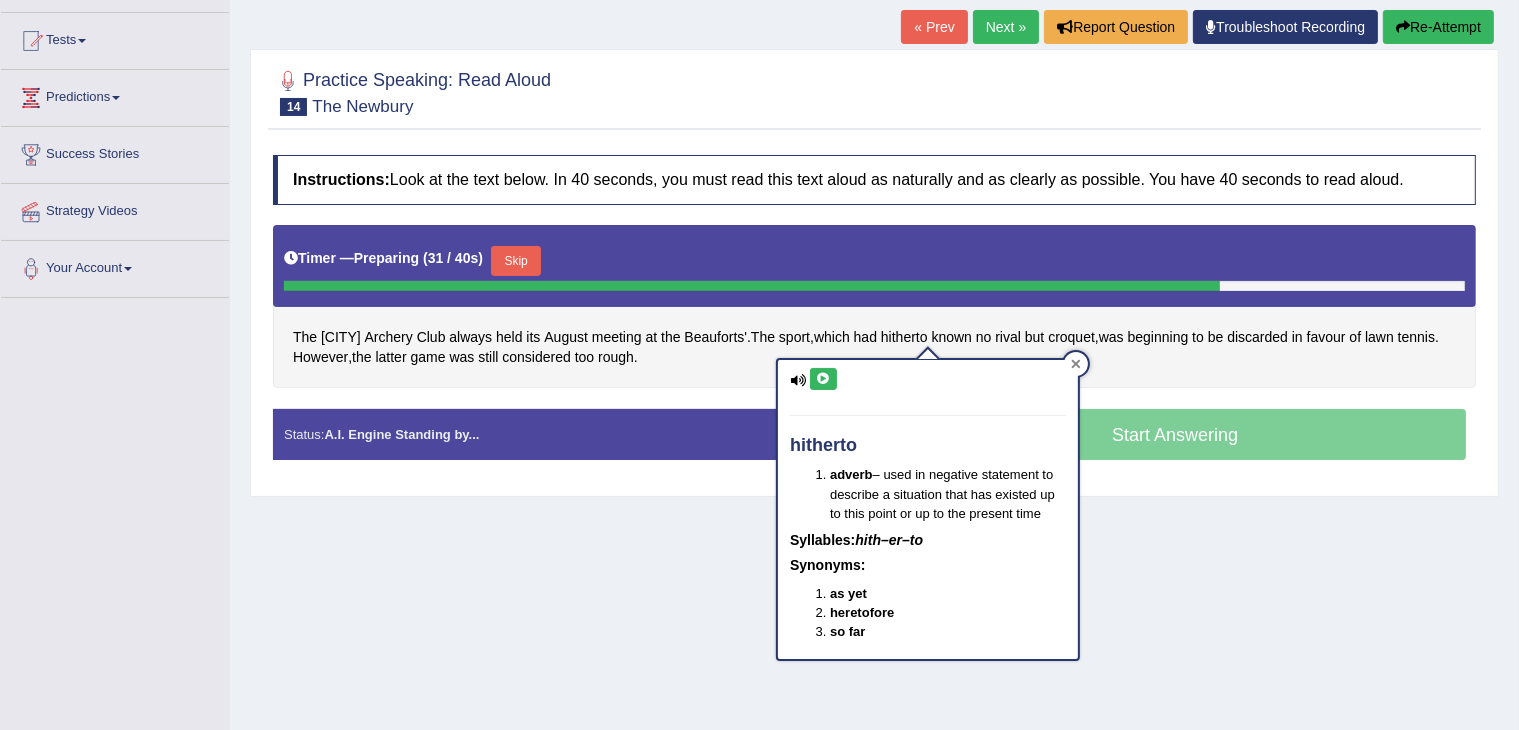 click 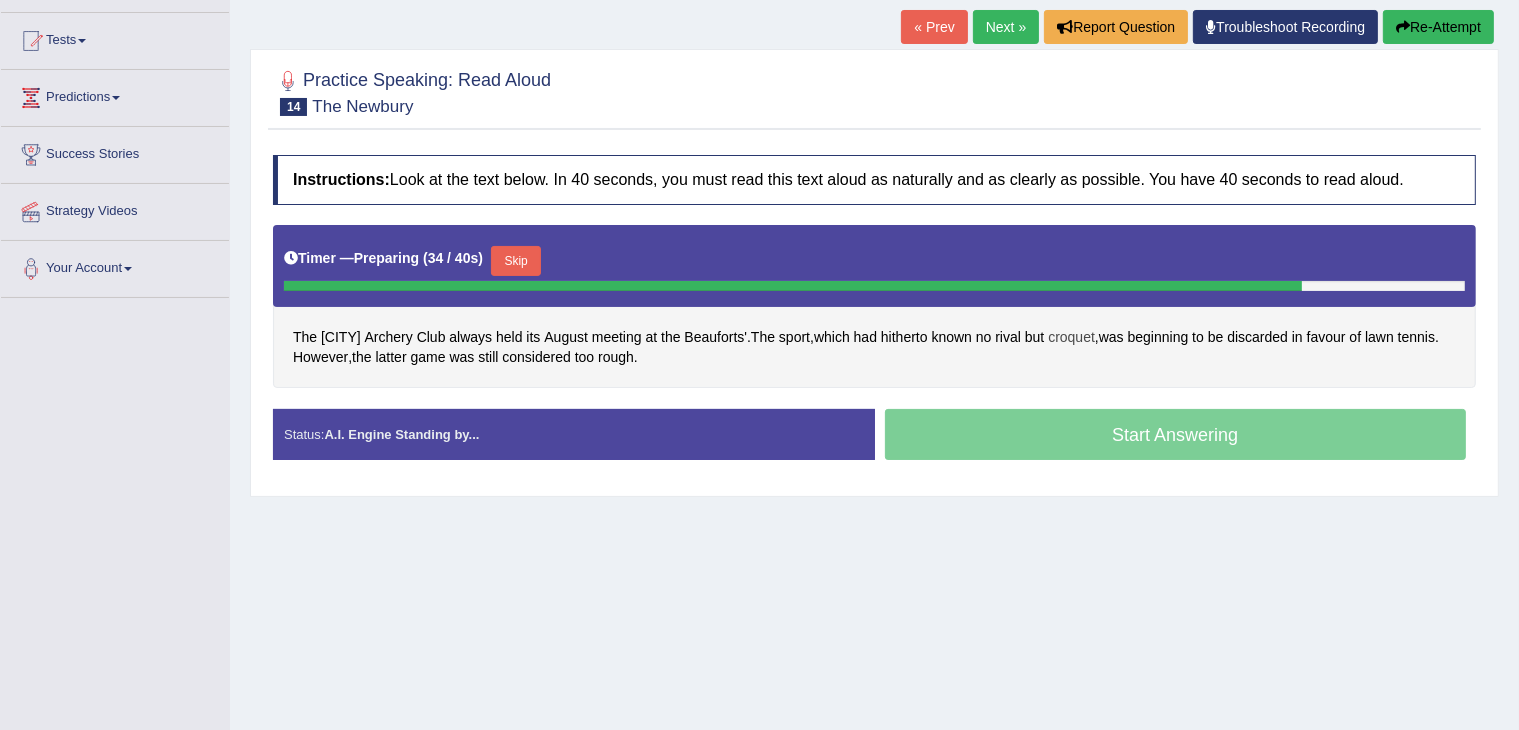click on "croquet" at bounding box center (1071, 337) 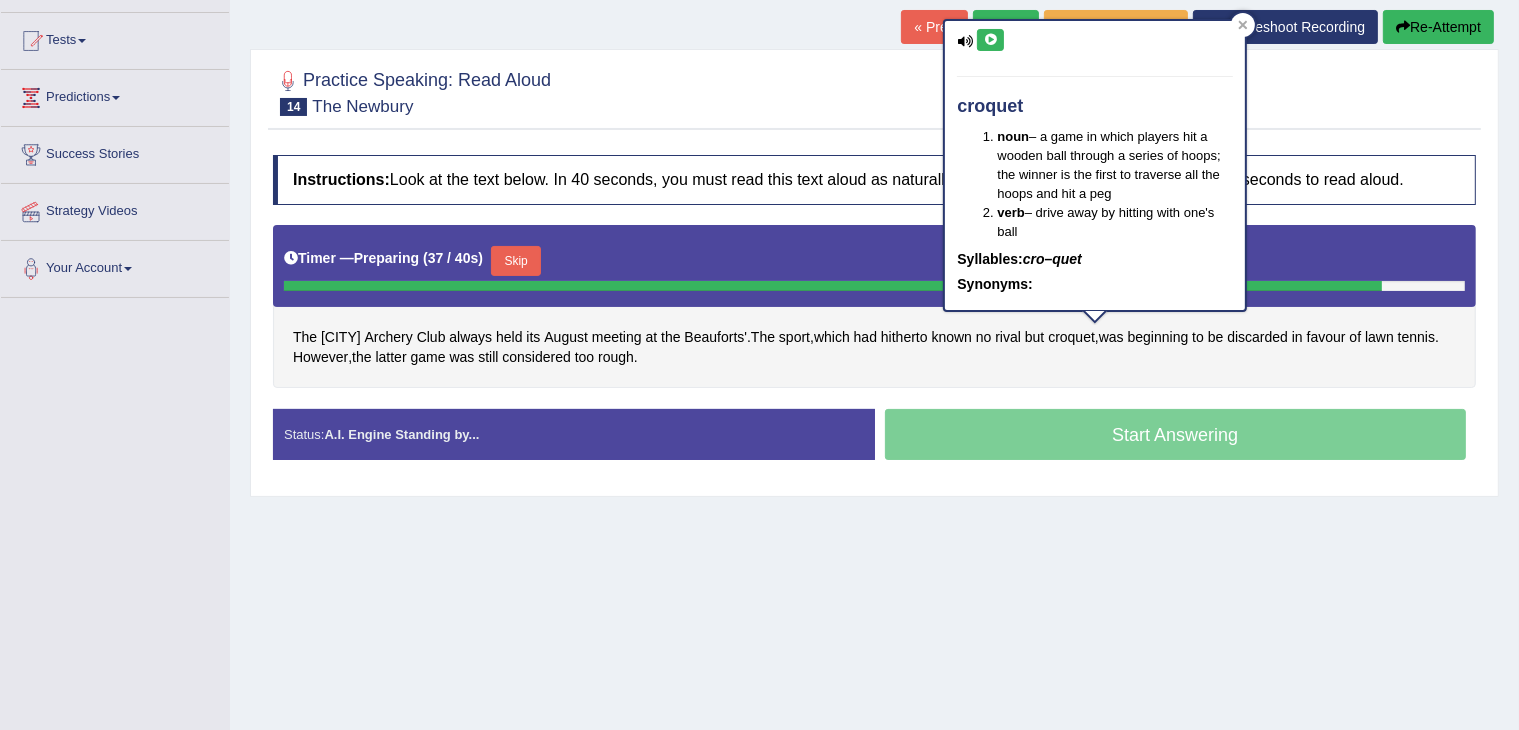 click at bounding box center (990, 40) 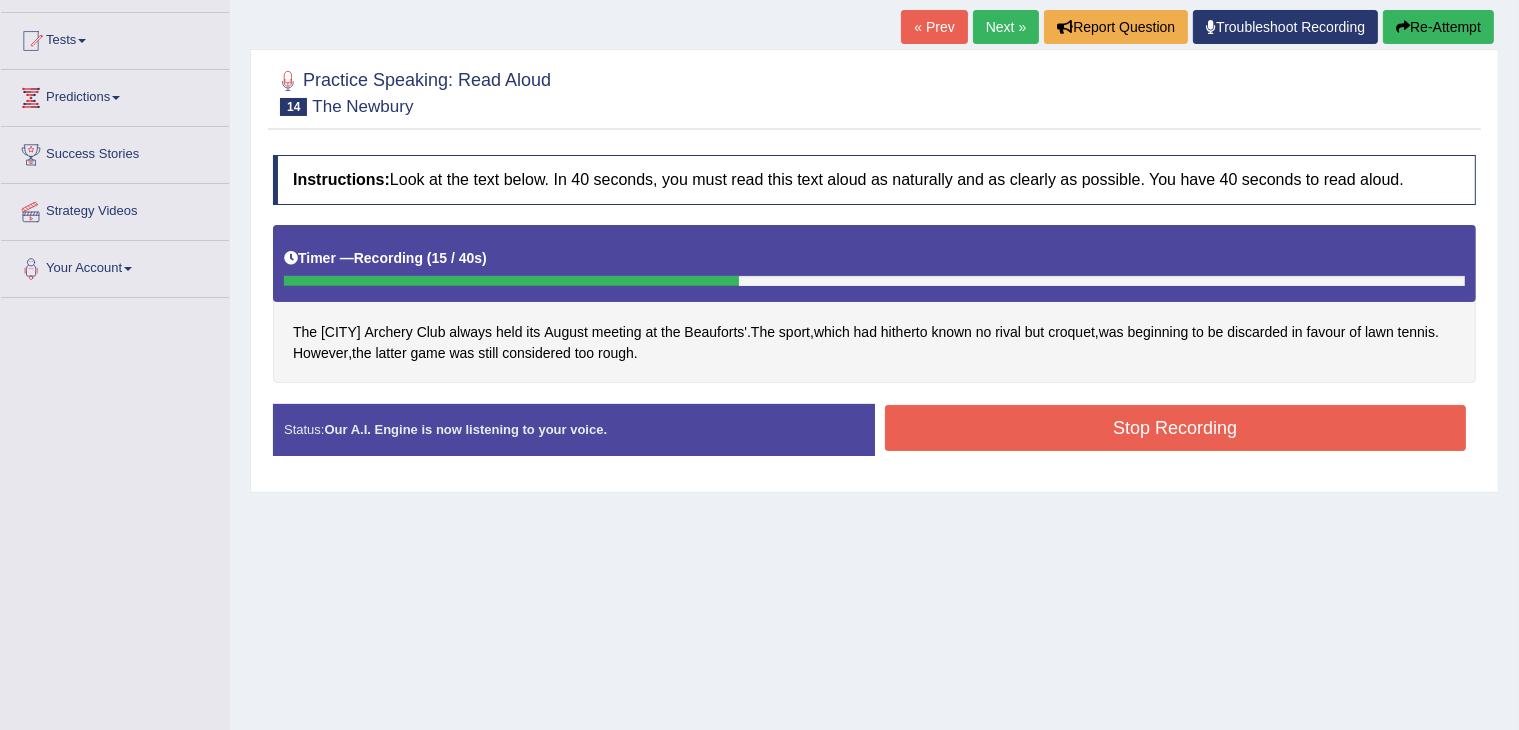 click on "Stop Recording" at bounding box center (1176, 428) 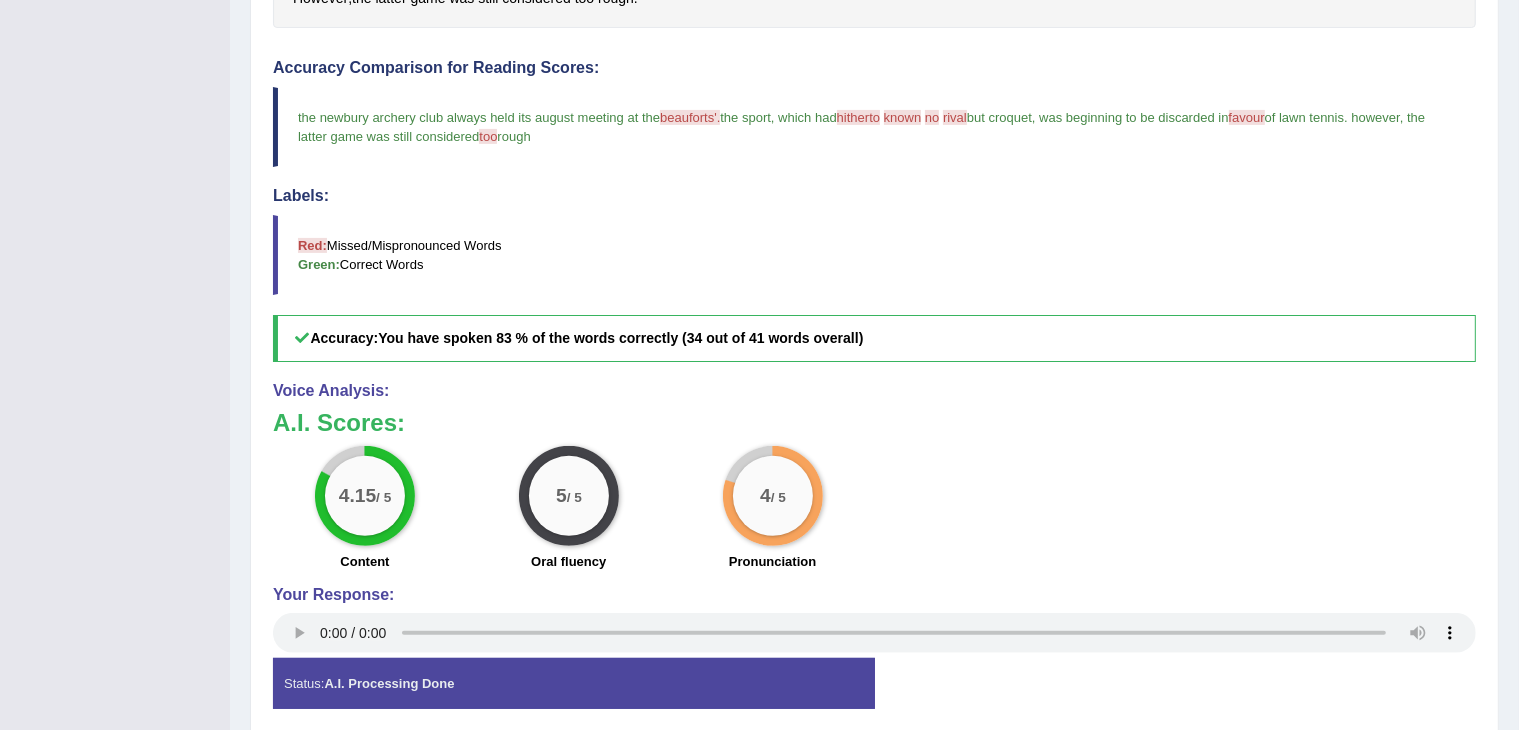 scroll, scrollTop: 556, scrollLeft: 0, axis: vertical 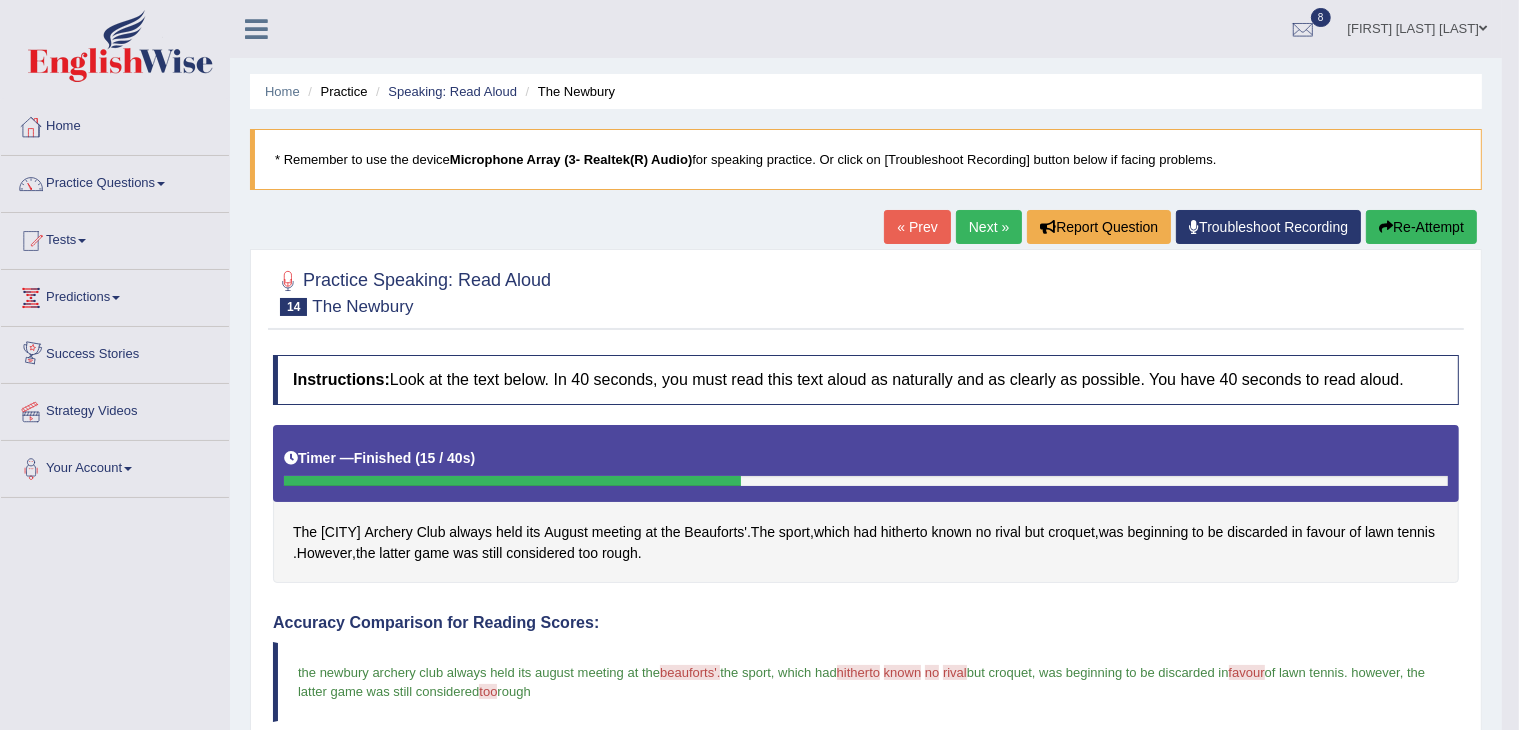 click on "Next »" at bounding box center (989, 227) 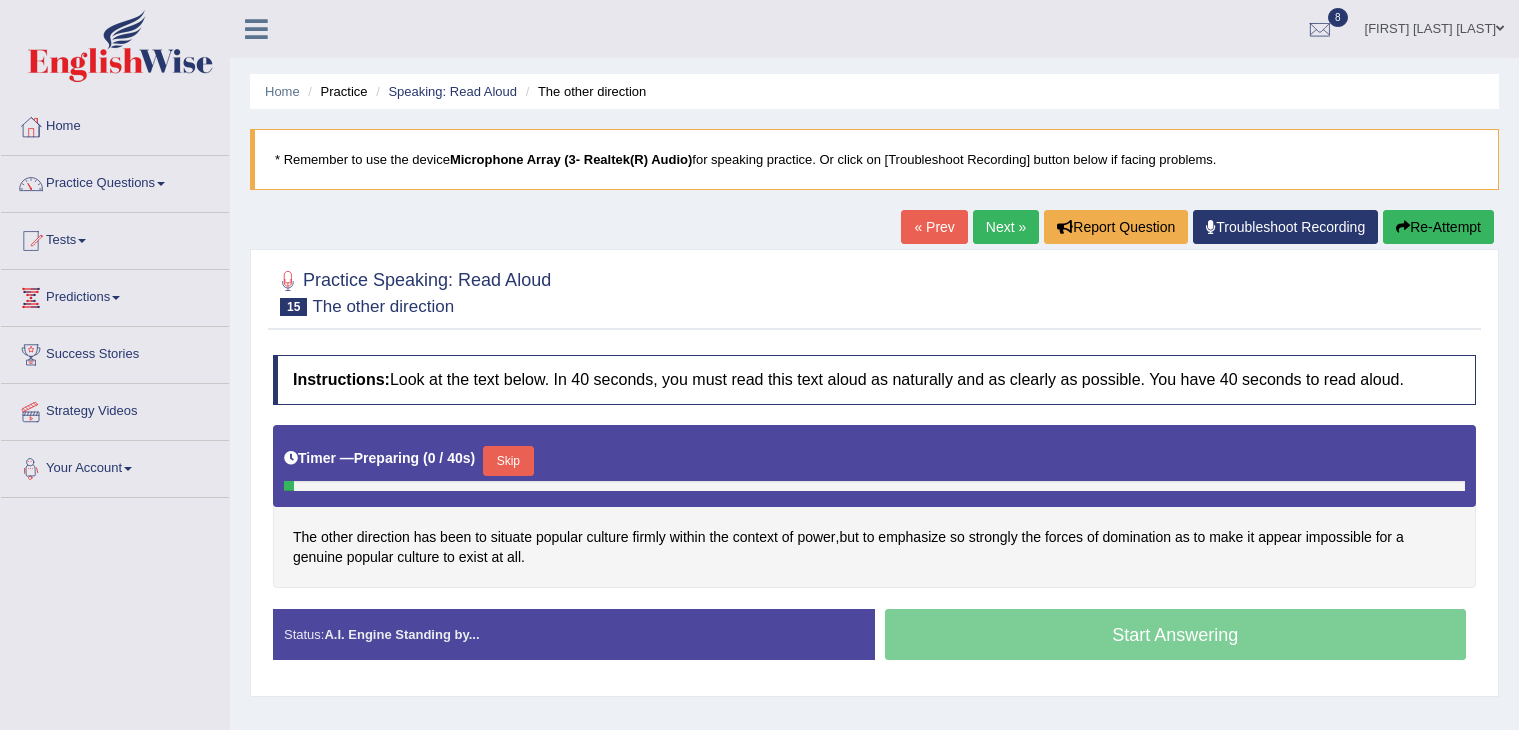 scroll, scrollTop: 256, scrollLeft: 0, axis: vertical 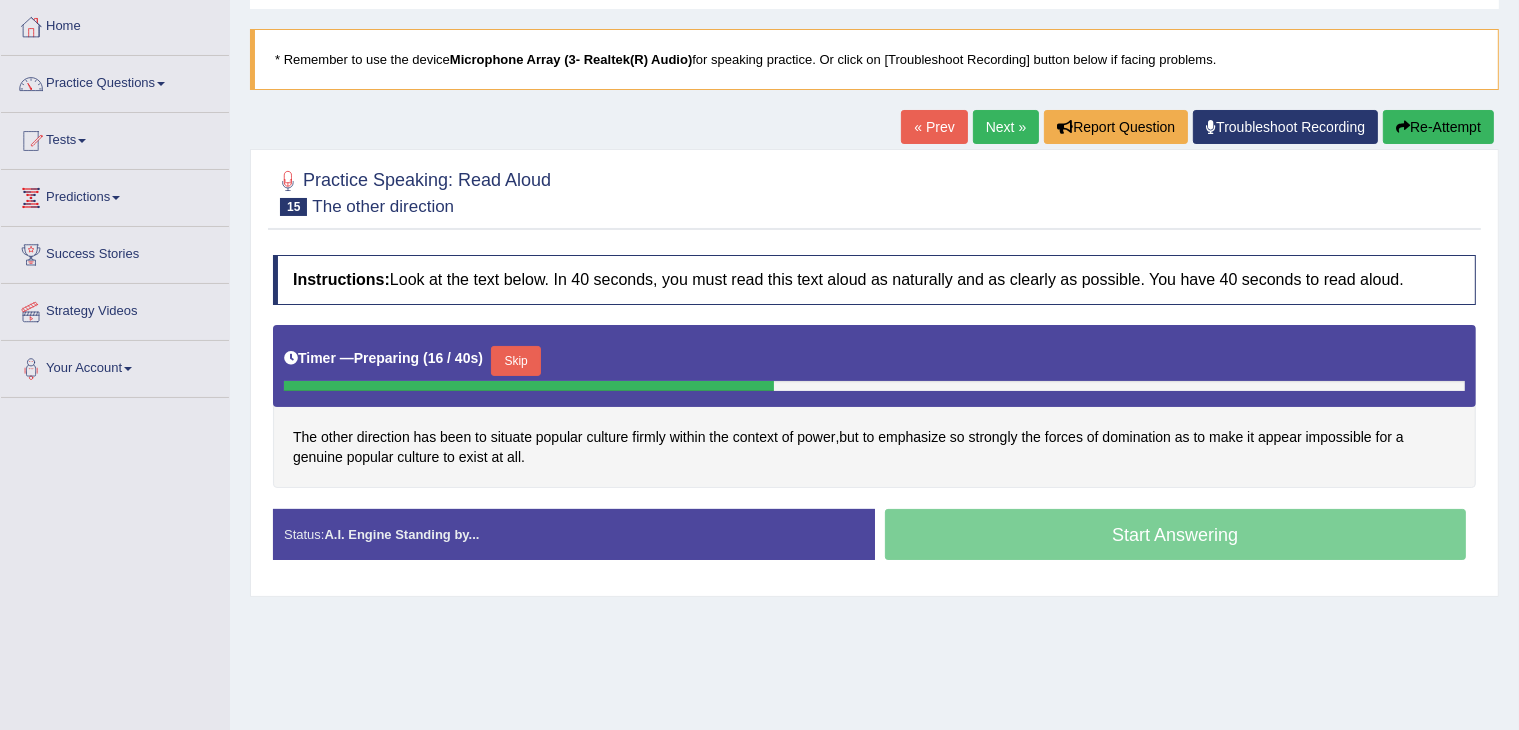 click on "Skip" at bounding box center (516, 361) 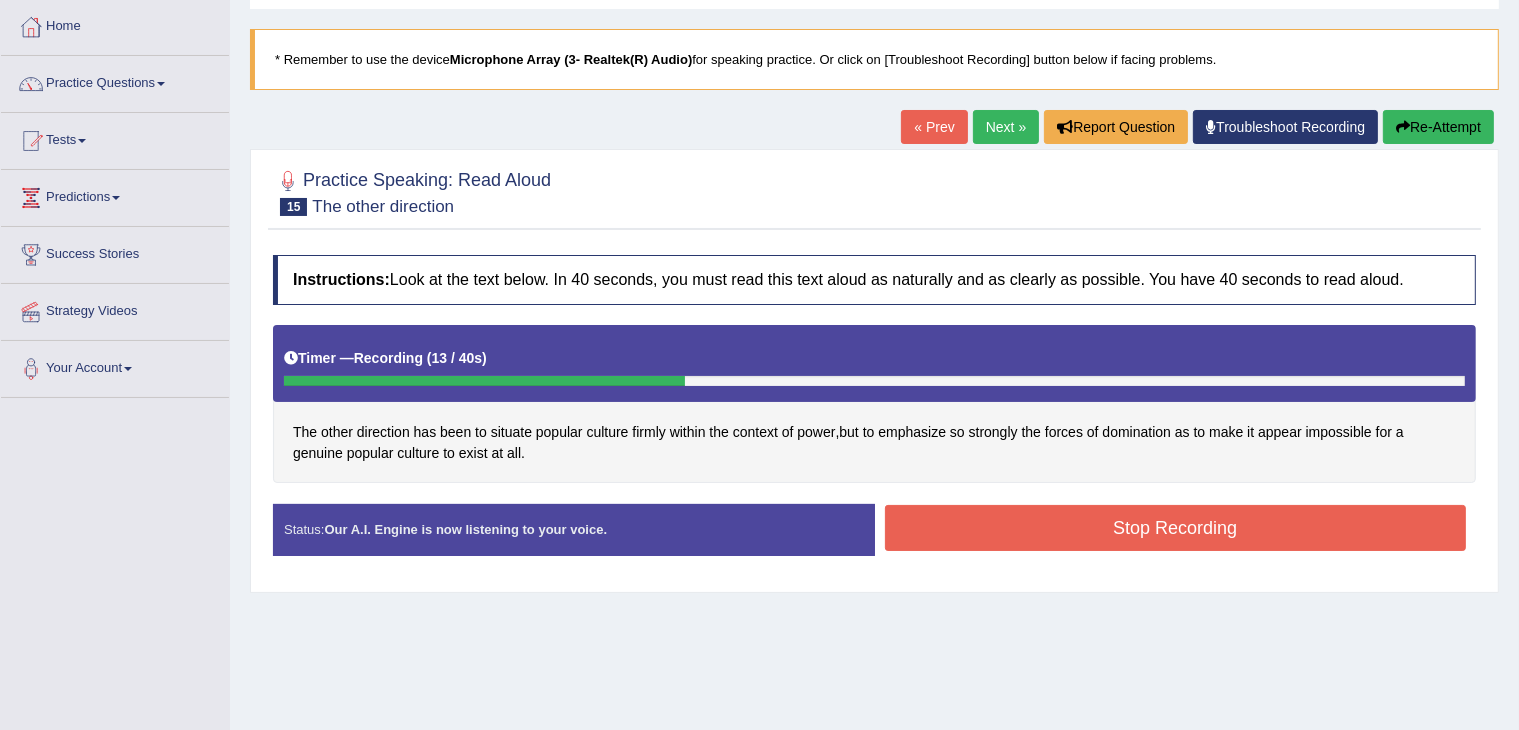 click on "Stop Recording" at bounding box center (1176, 528) 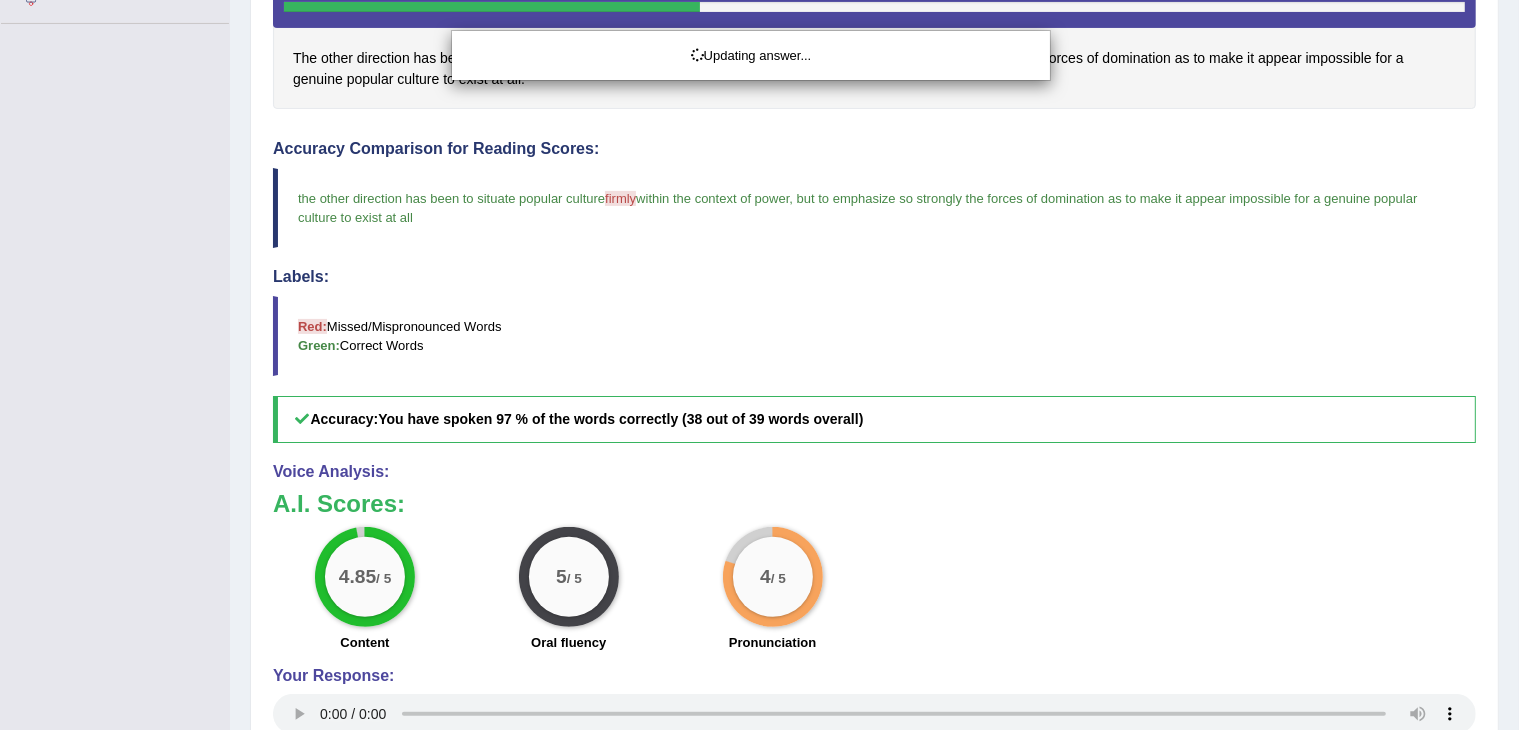 scroll, scrollTop: 633, scrollLeft: 0, axis: vertical 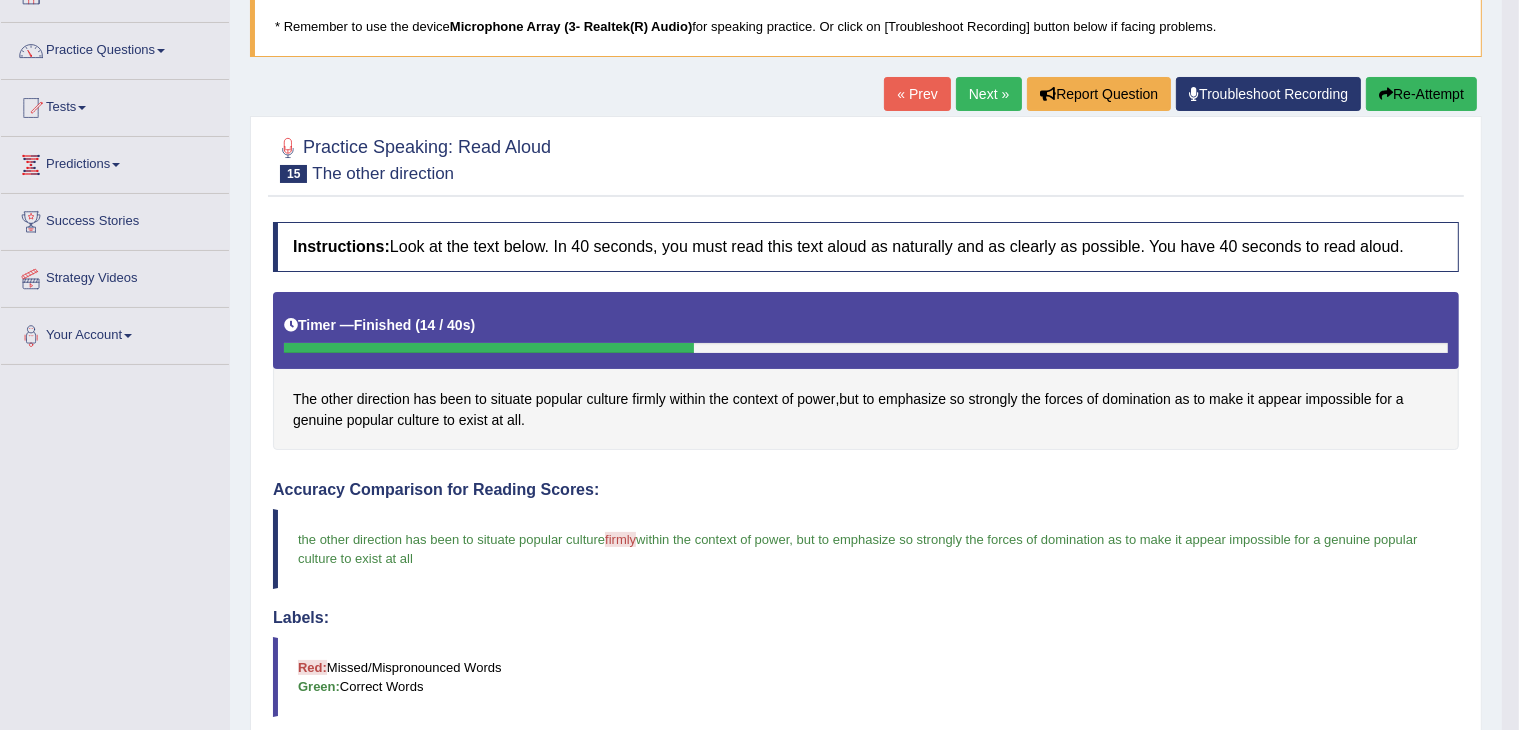 click on "Next »" at bounding box center (989, 94) 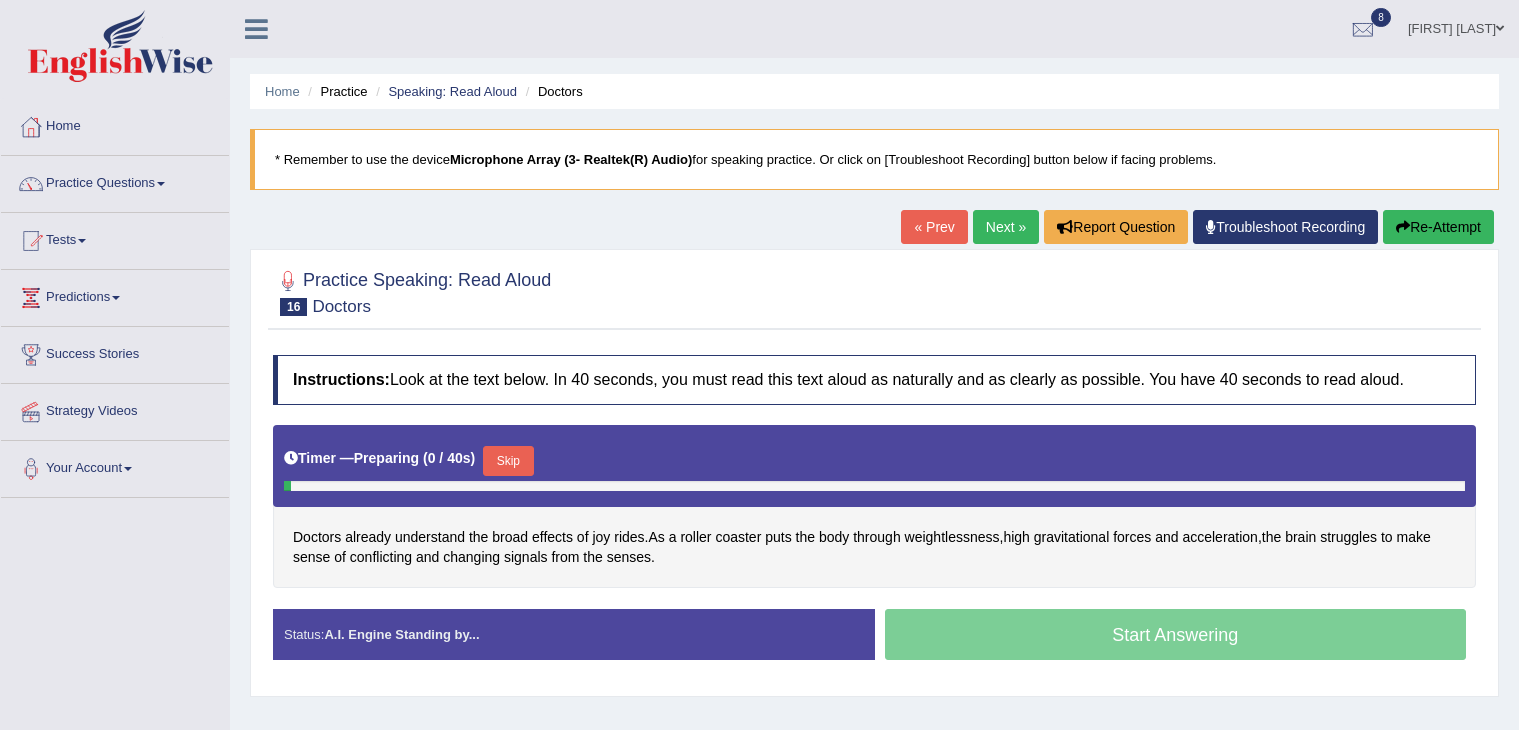 scroll, scrollTop: 320, scrollLeft: 0, axis: vertical 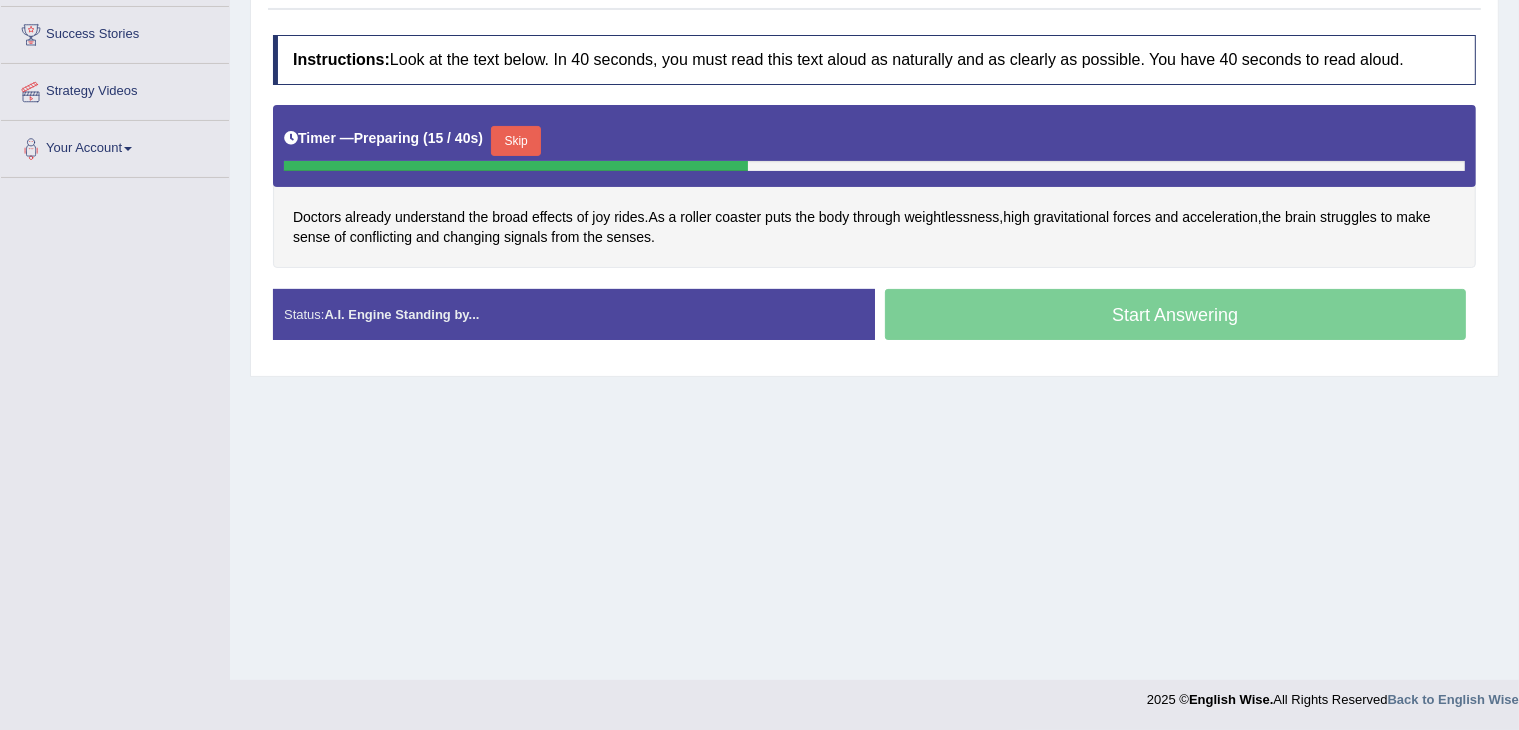 click on "Skip" at bounding box center [516, 141] 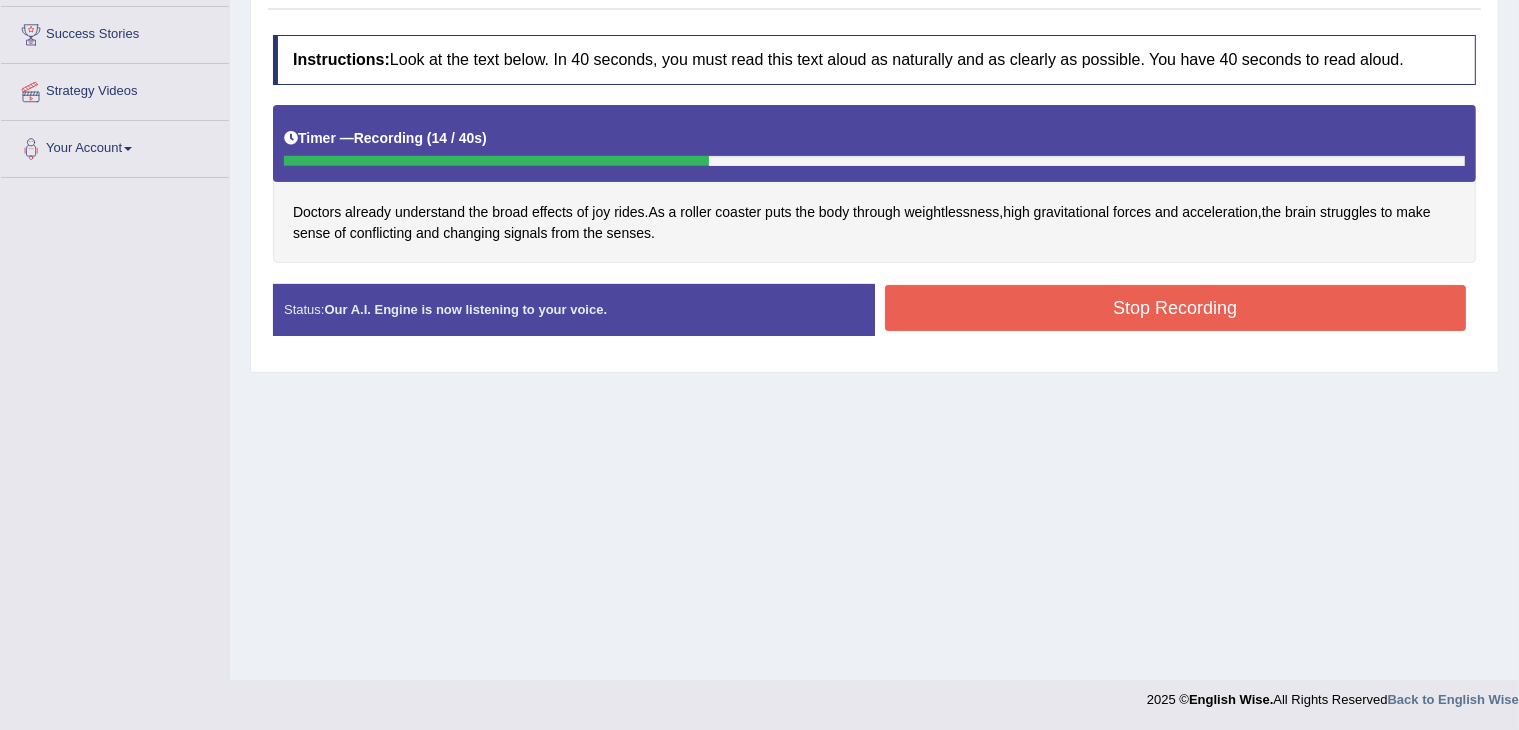 click on "Stop Recording" at bounding box center (1176, 308) 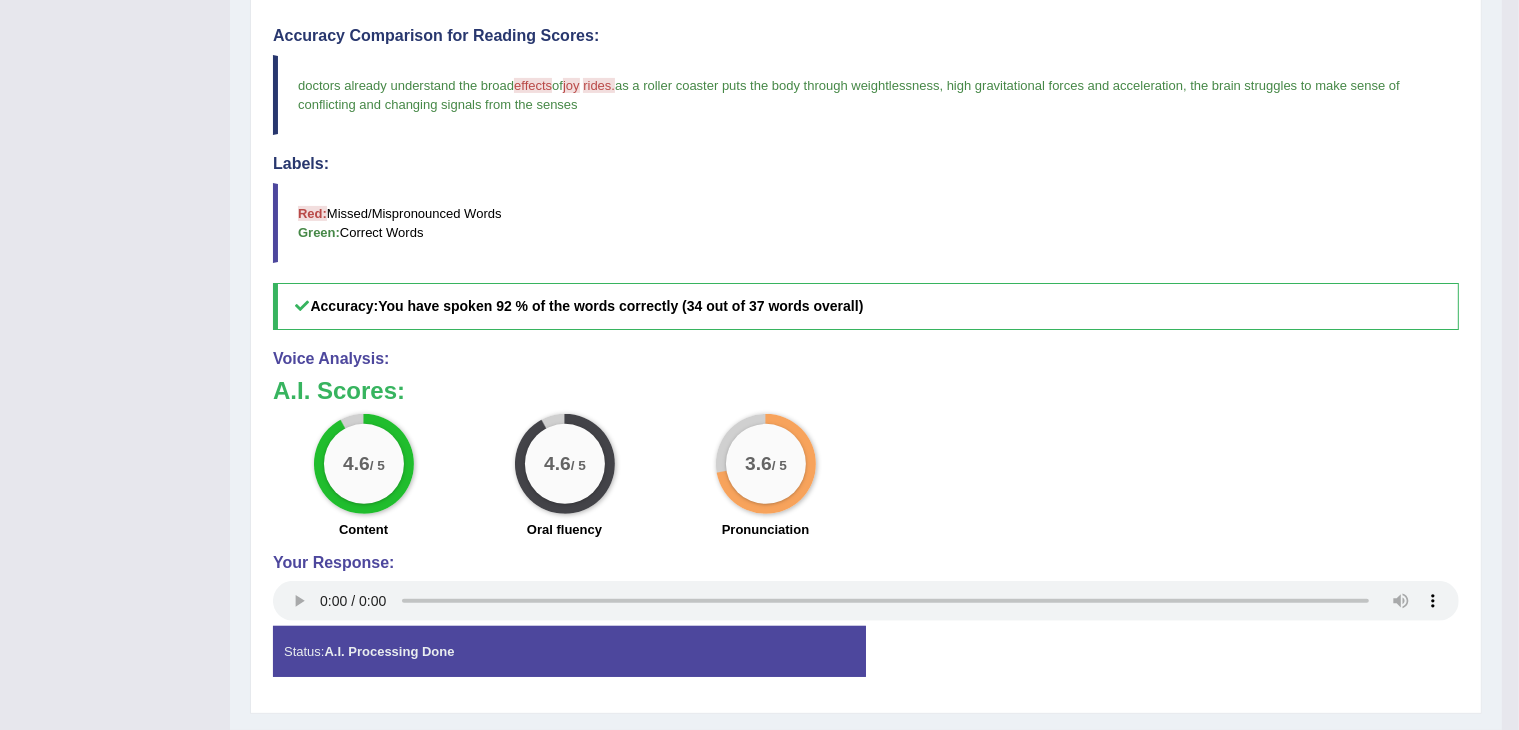 scroll, scrollTop: 620, scrollLeft: 0, axis: vertical 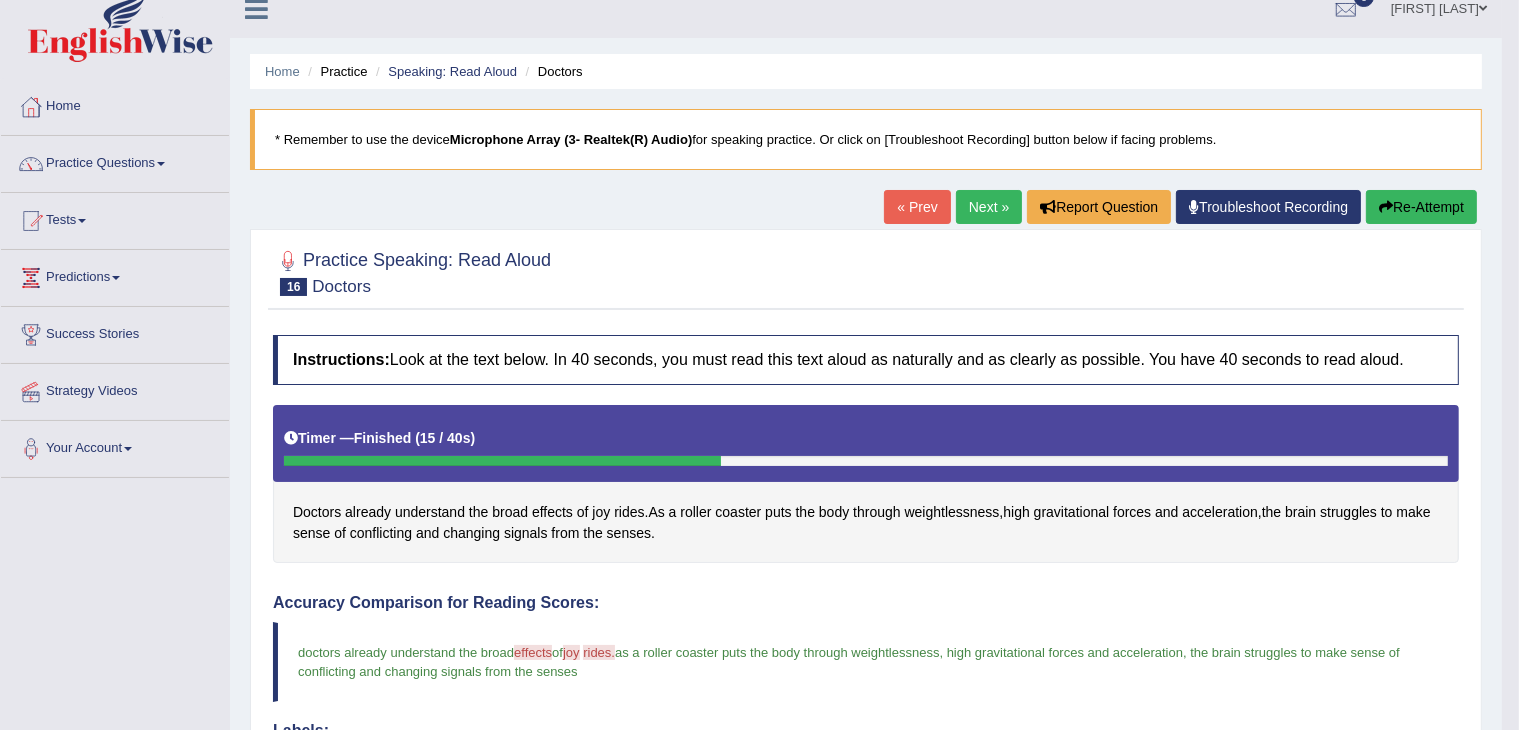 click on "Next »" at bounding box center (989, 207) 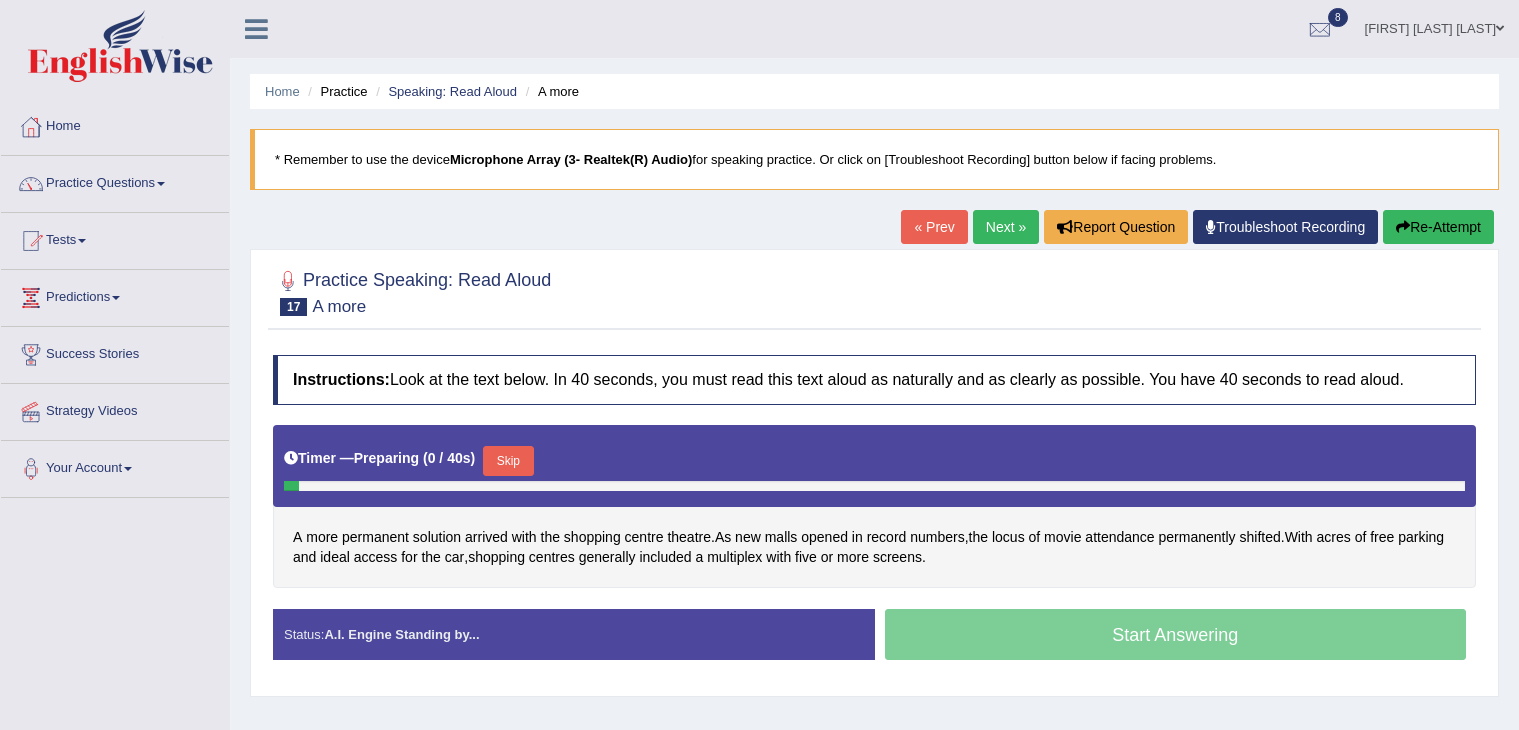 scroll, scrollTop: 300, scrollLeft: 0, axis: vertical 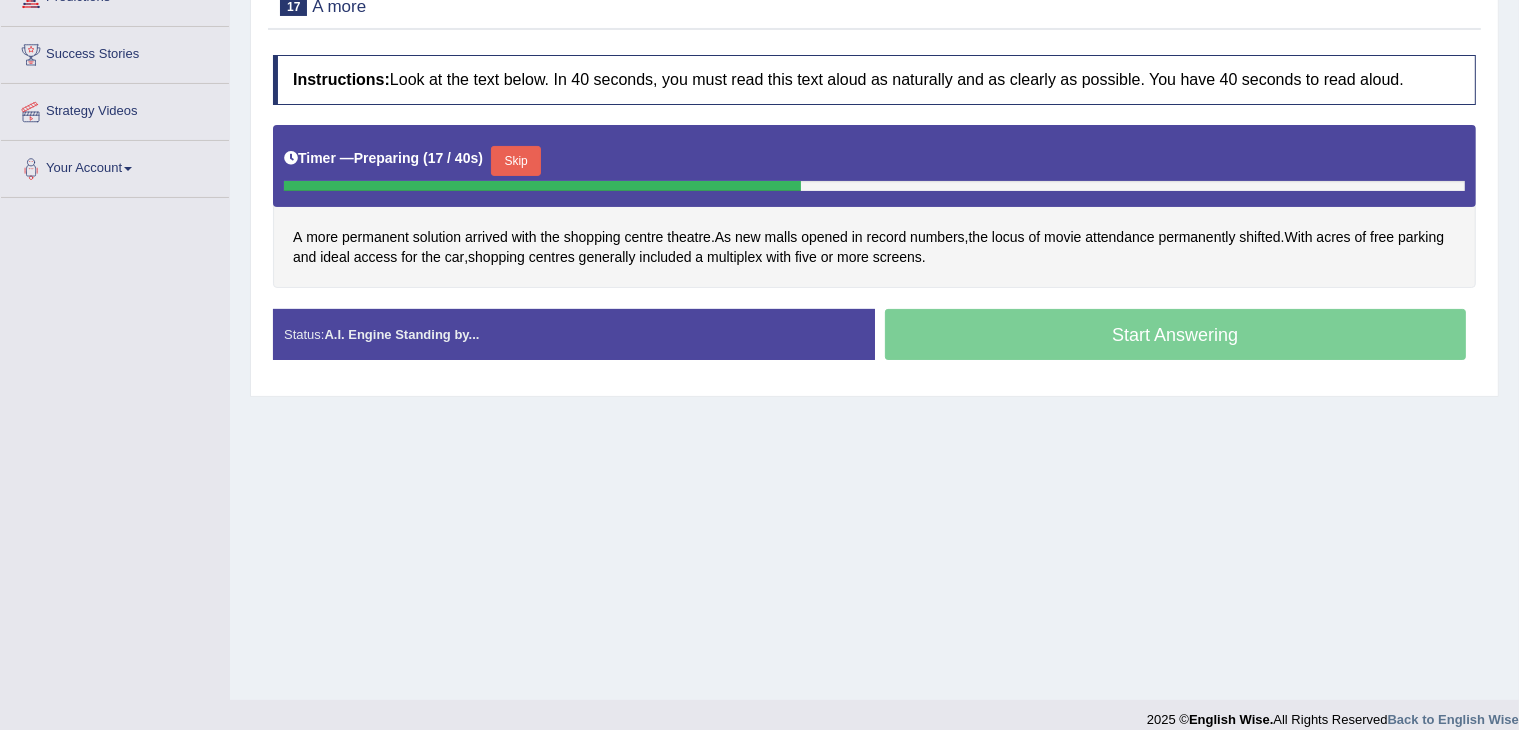 click on "Skip" at bounding box center [516, 161] 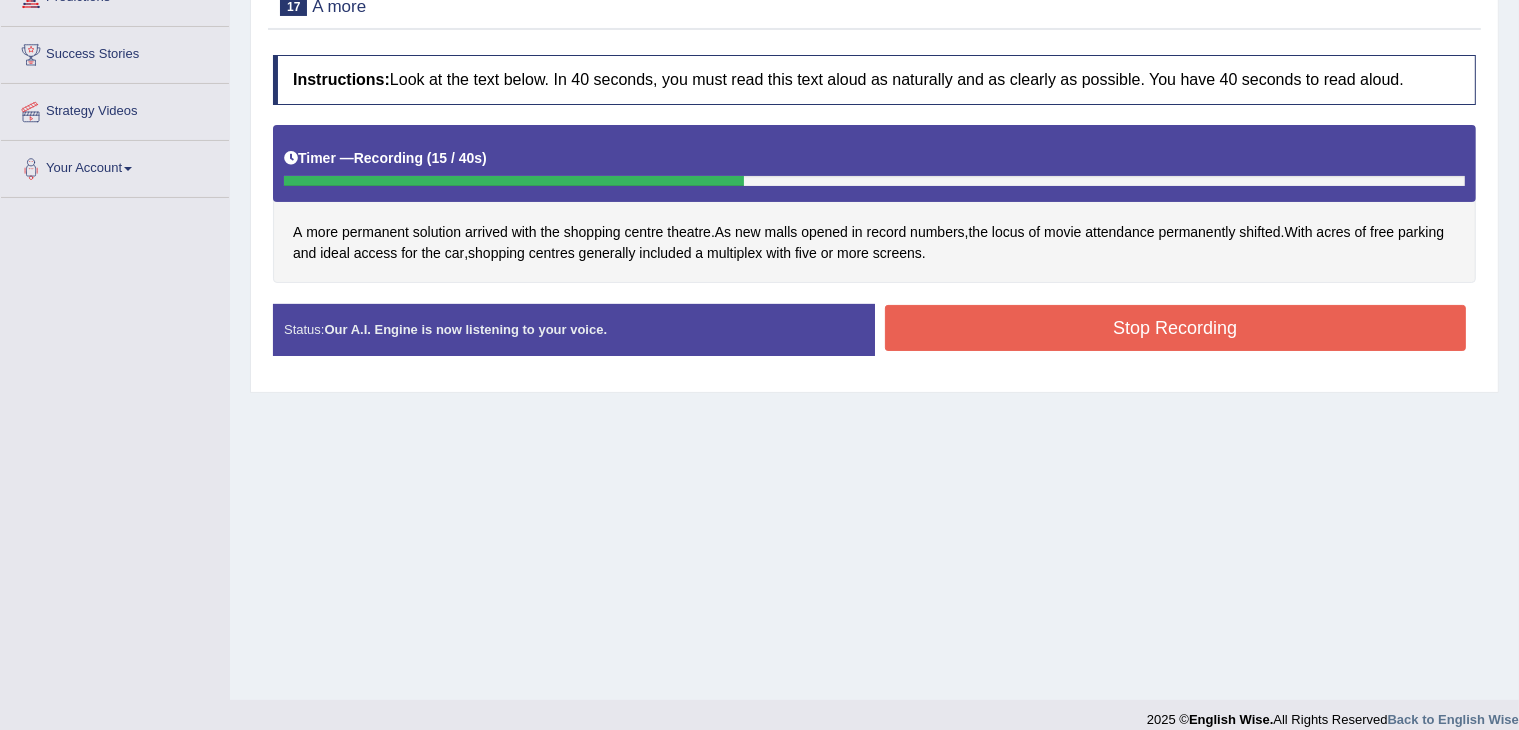 click on "Stop Recording" at bounding box center [1176, 328] 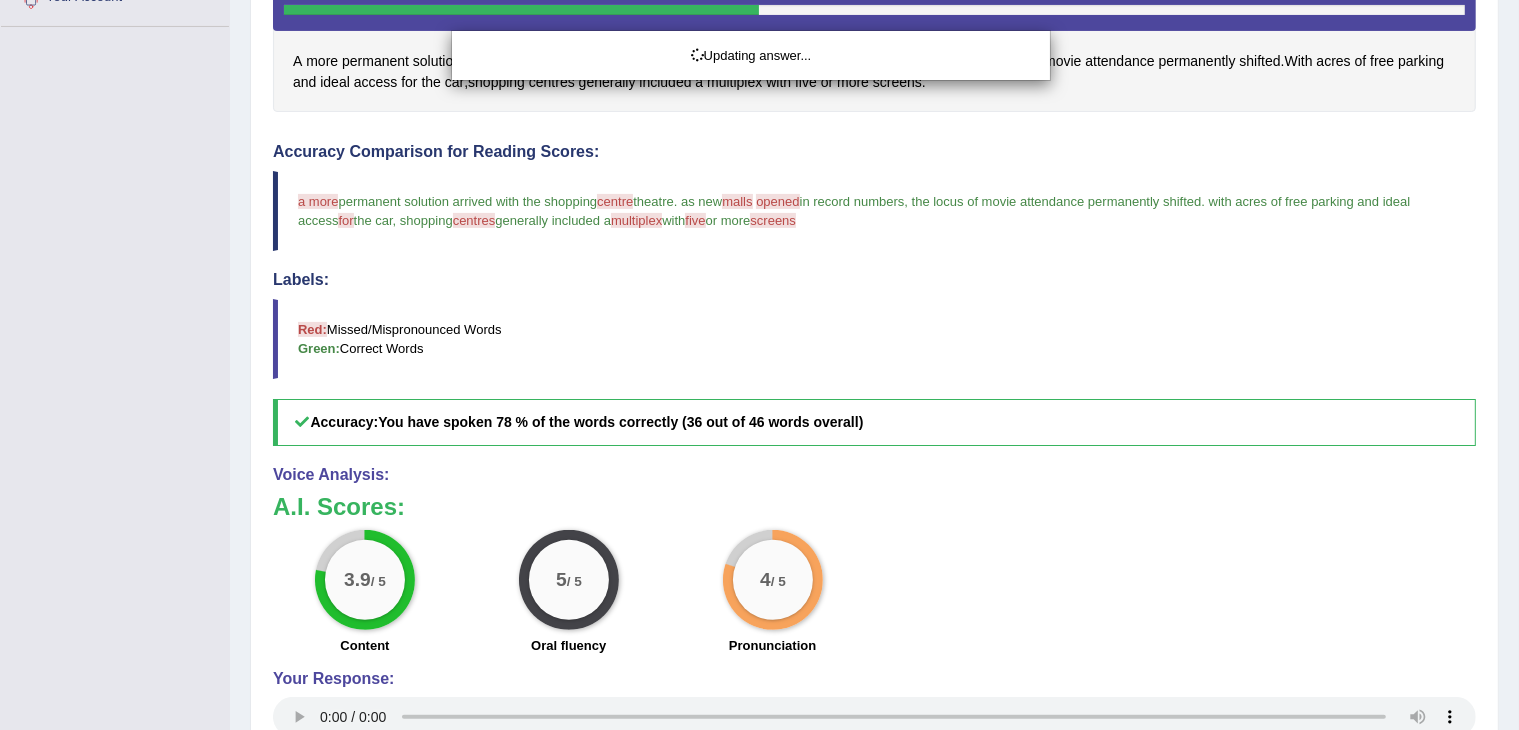 scroll, scrollTop: 633, scrollLeft: 0, axis: vertical 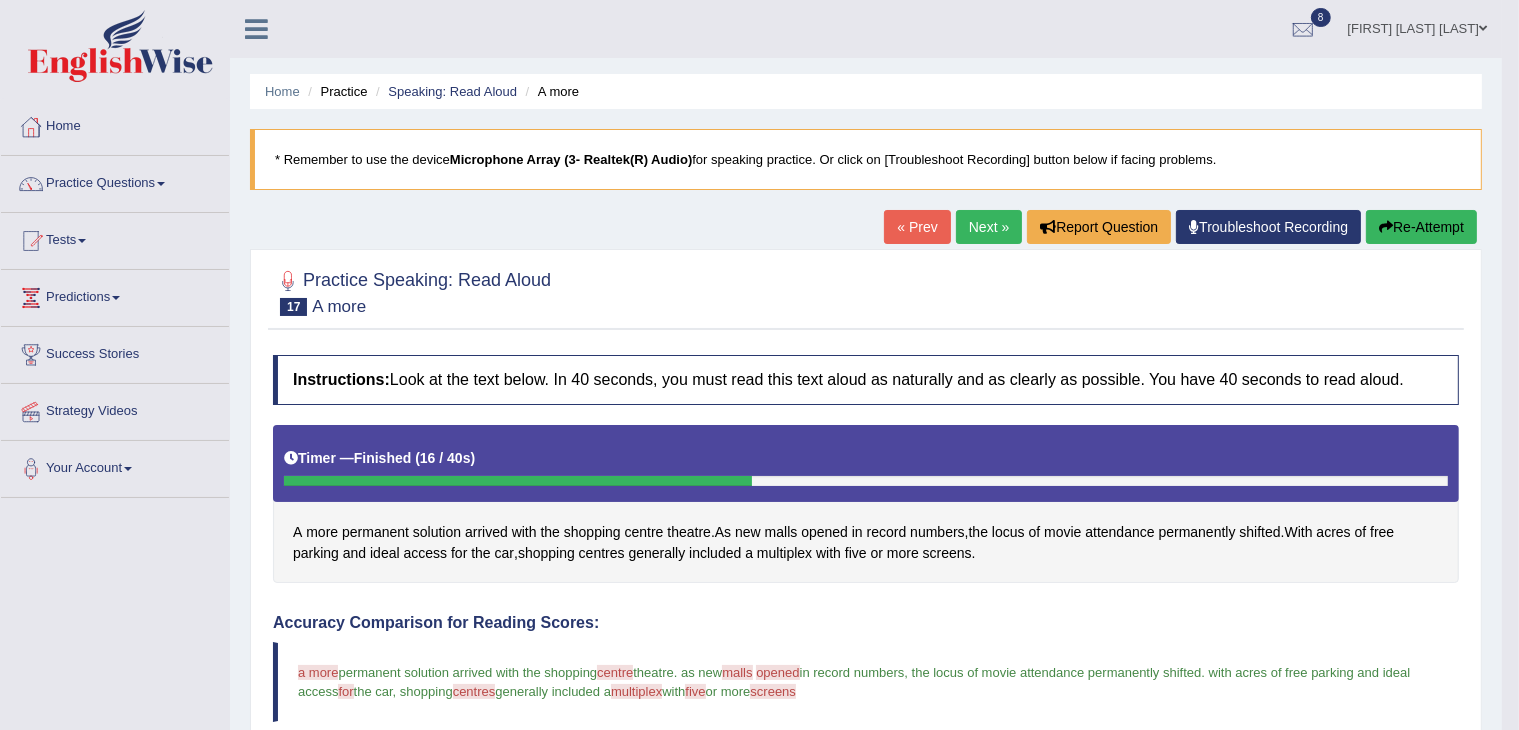 click on "Home" at bounding box center (115, 124) 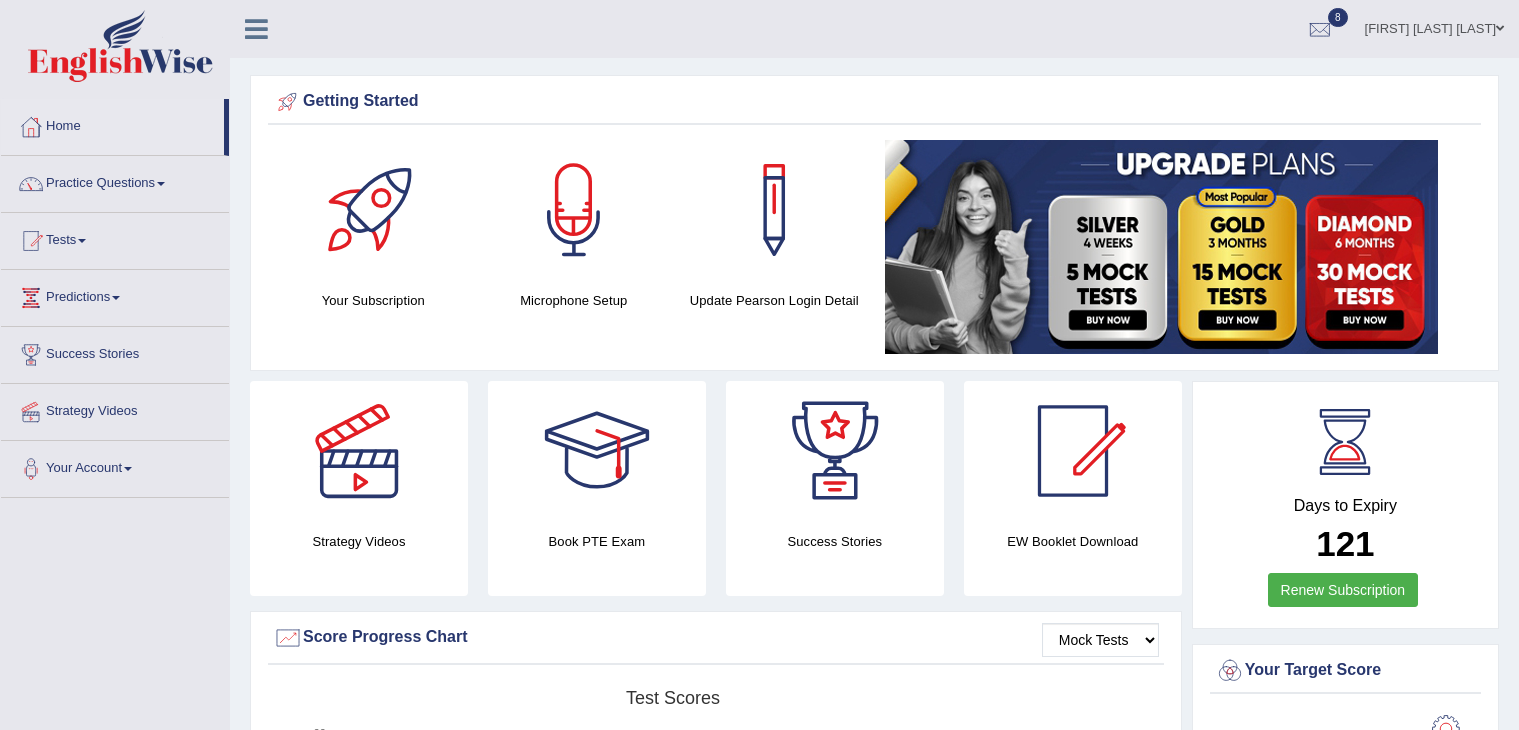 scroll, scrollTop: 1300, scrollLeft: 0, axis: vertical 